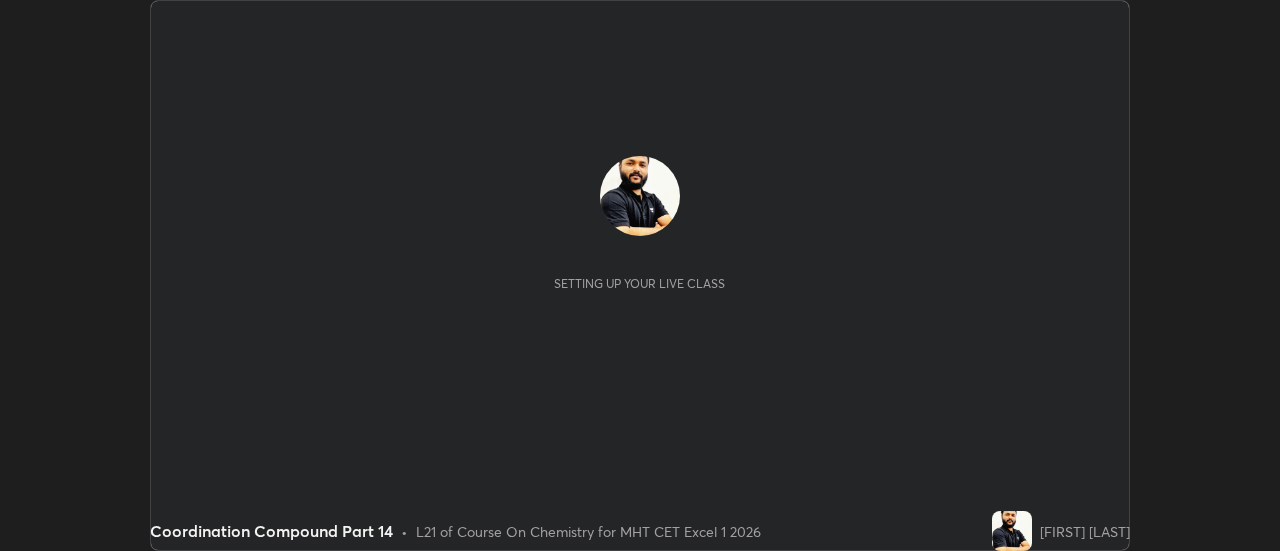 scroll, scrollTop: 0, scrollLeft: 0, axis: both 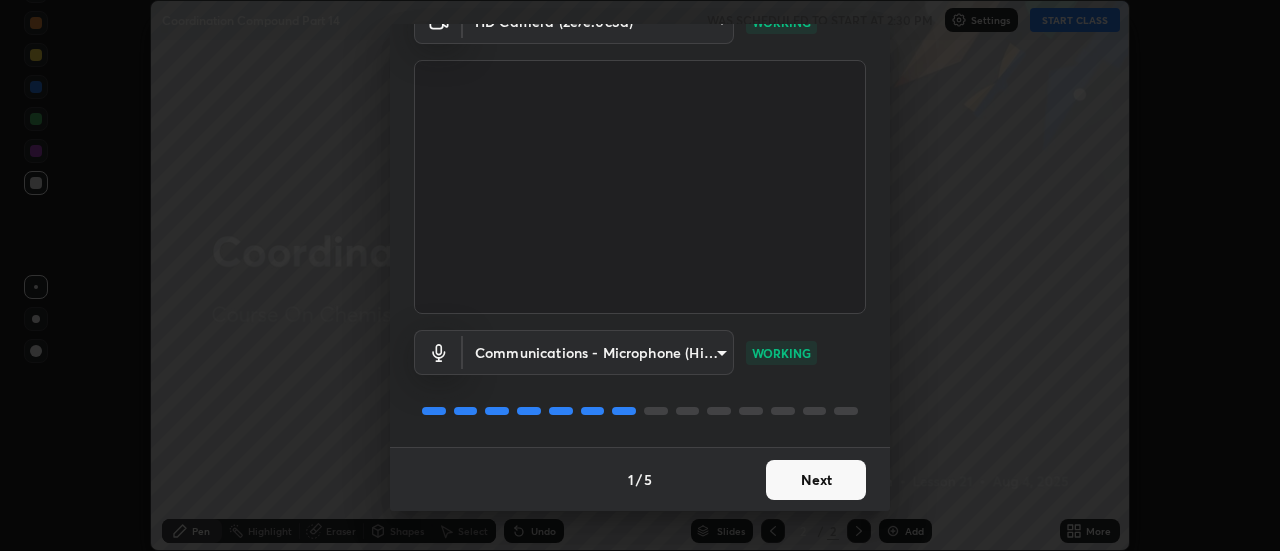 click on "Next" at bounding box center [816, 480] 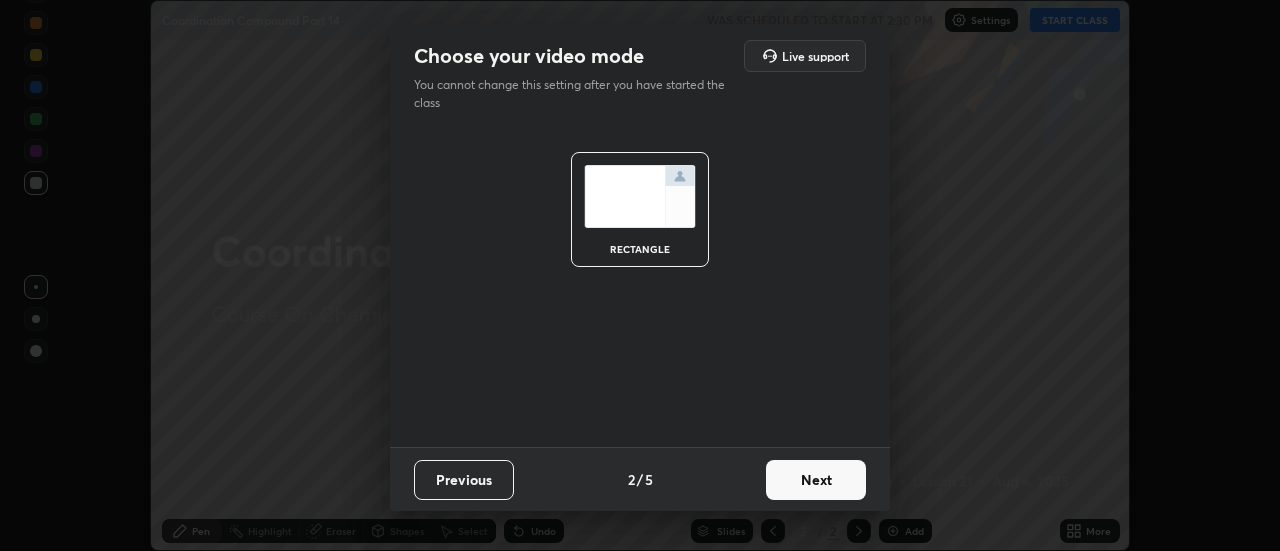 scroll, scrollTop: 0, scrollLeft: 0, axis: both 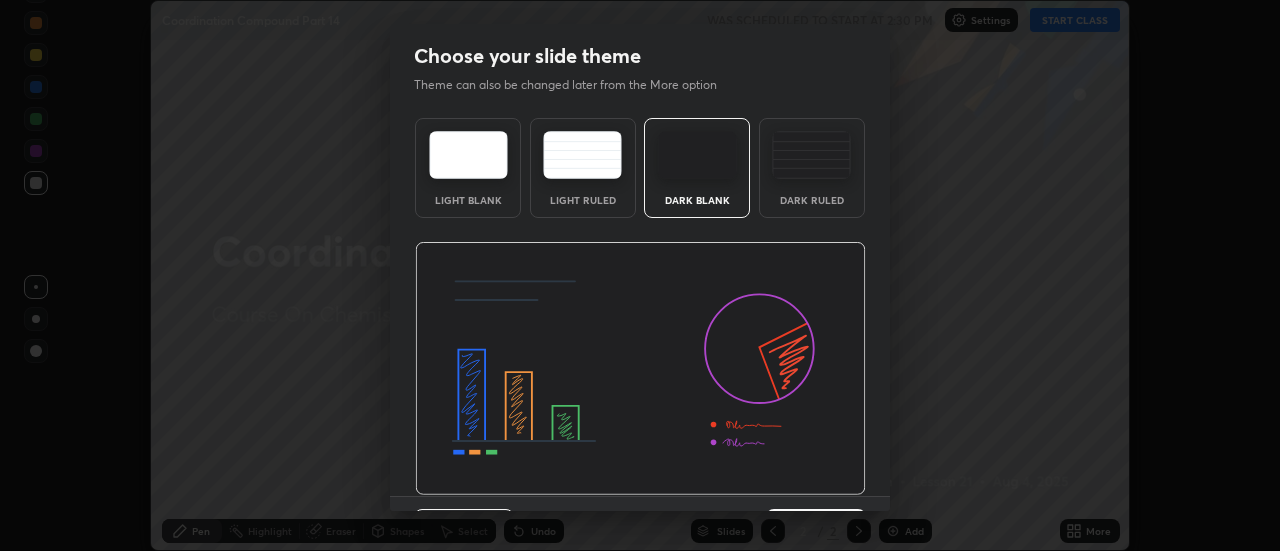 click at bounding box center (640, 369) 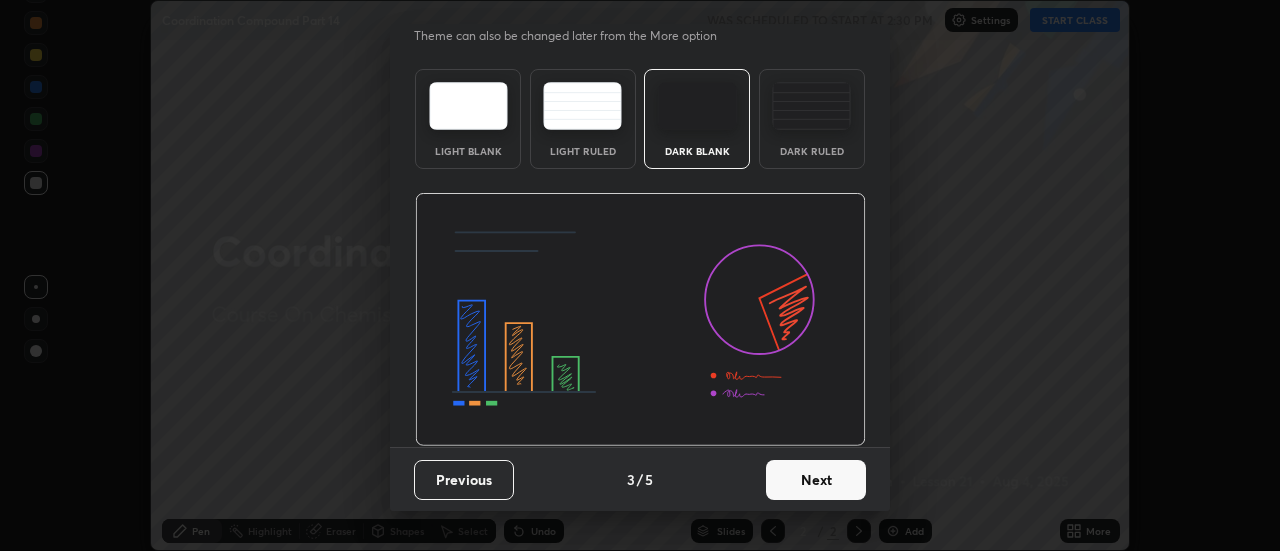 click on "Next" at bounding box center [816, 480] 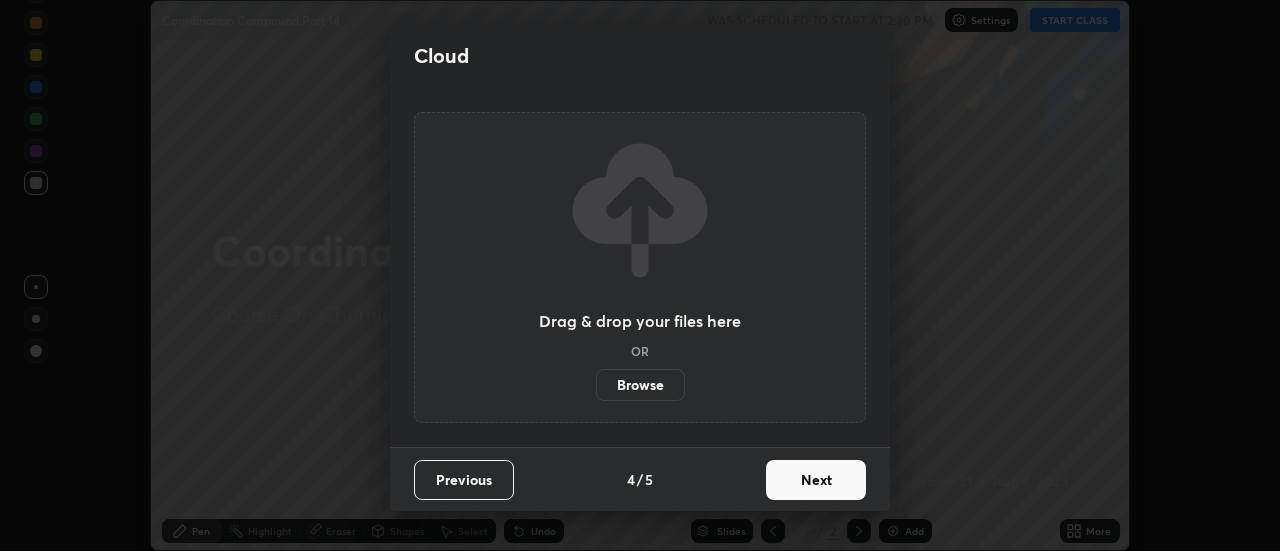 scroll, scrollTop: 0, scrollLeft: 0, axis: both 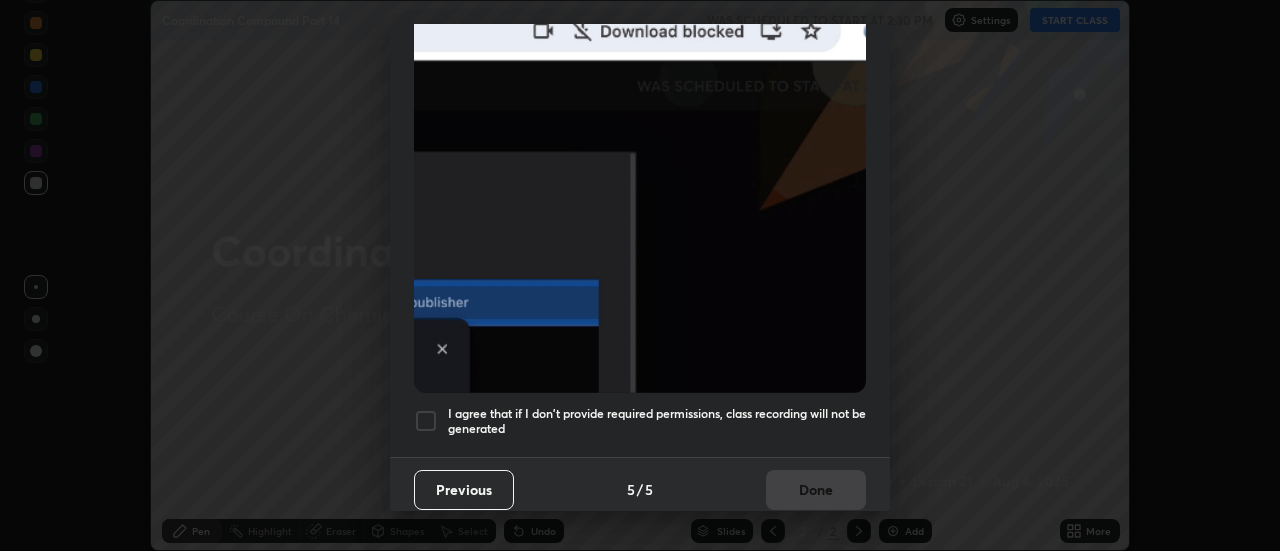 click on "I agree that if I don't provide required permissions, class recording will not be generated" at bounding box center (657, 421) 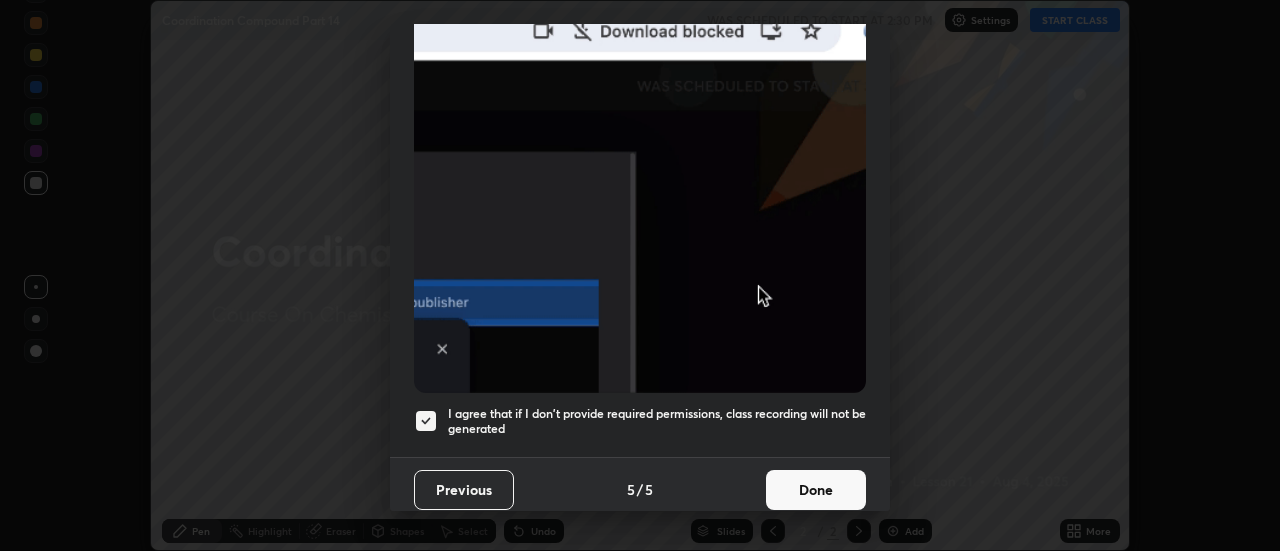 click on "Done" at bounding box center (816, 490) 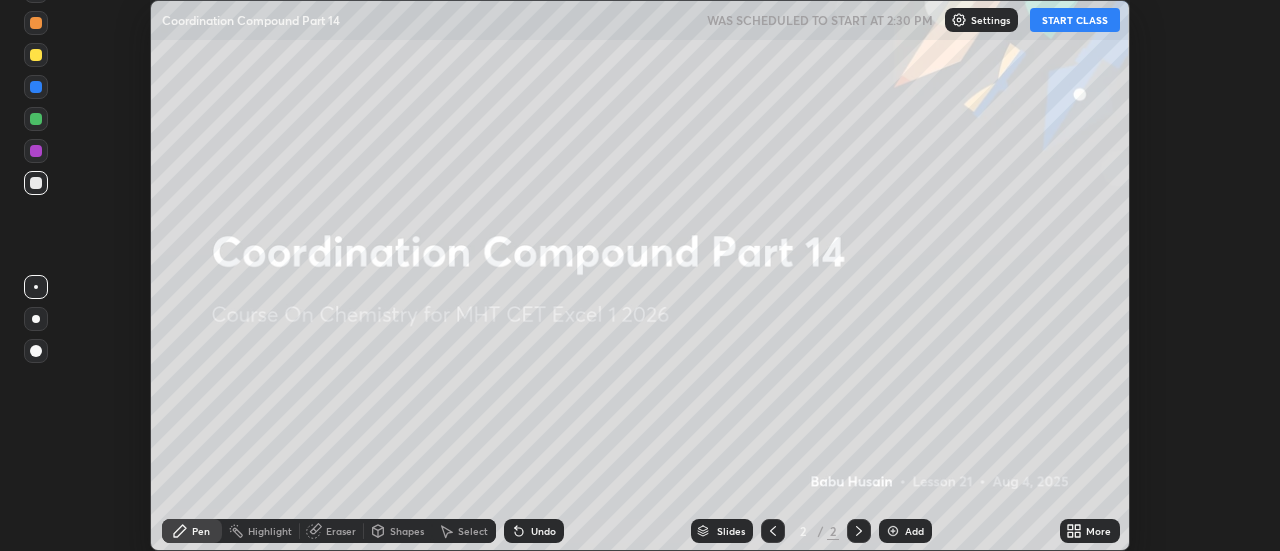 click on "START CLASS" at bounding box center [1075, 20] 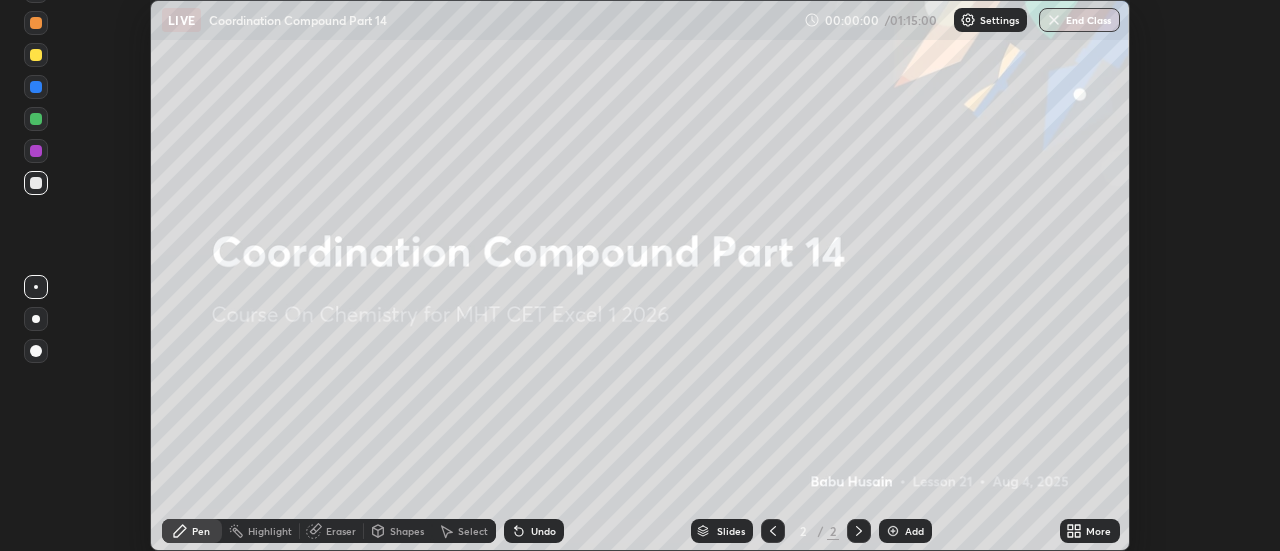click 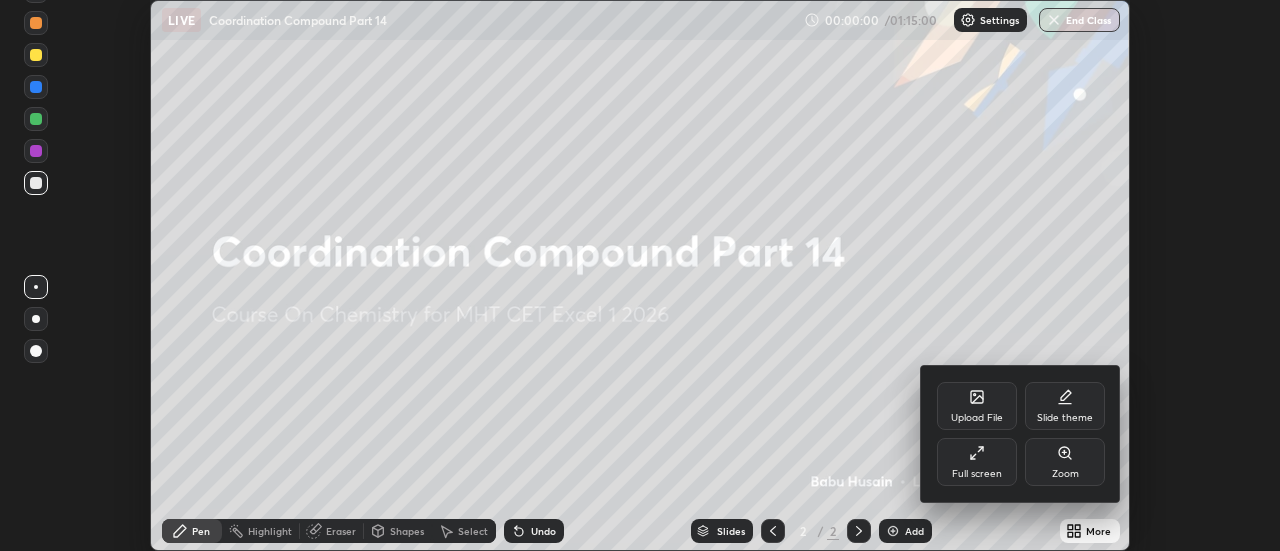 click at bounding box center (640, 275) 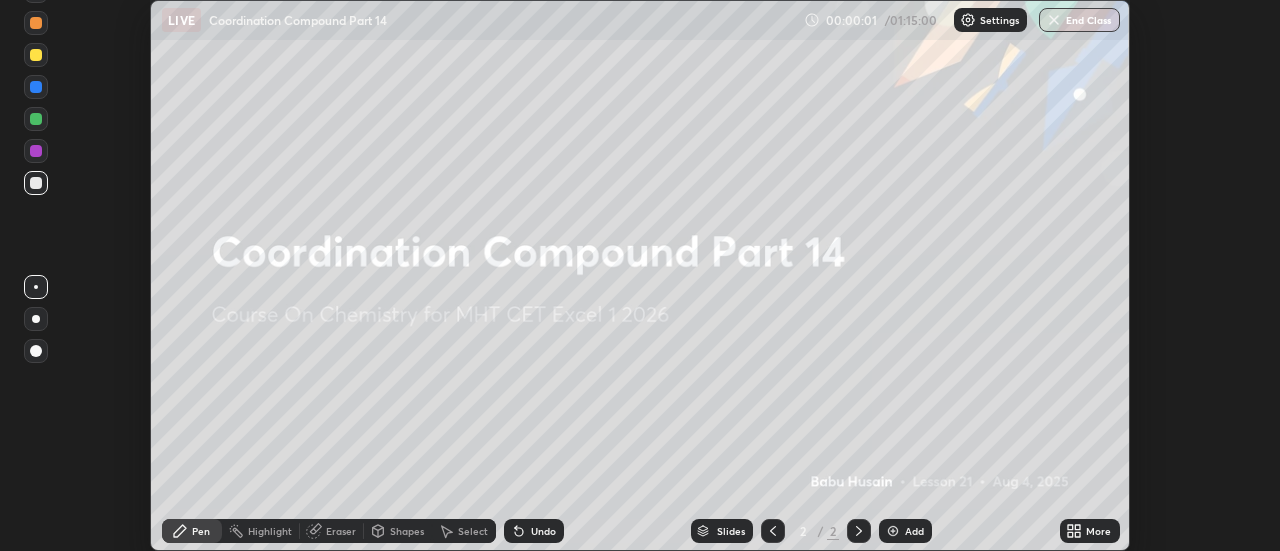 click 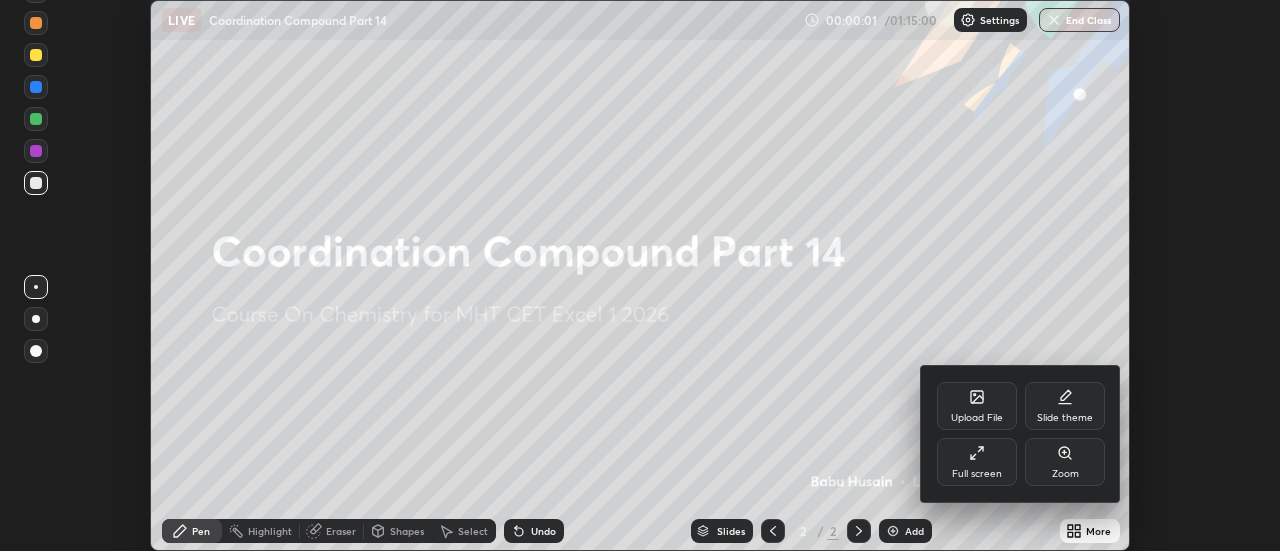 click 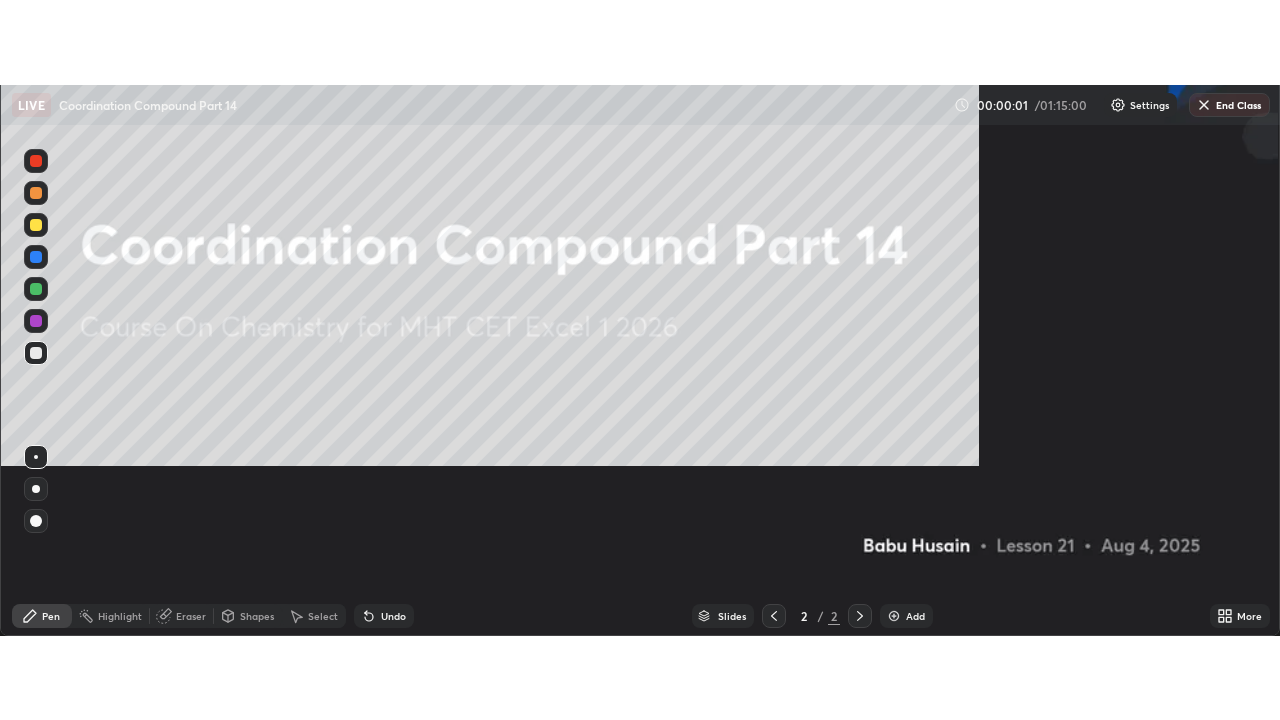 scroll, scrollTop: 99280, scrollLeft: 98720, axis: both 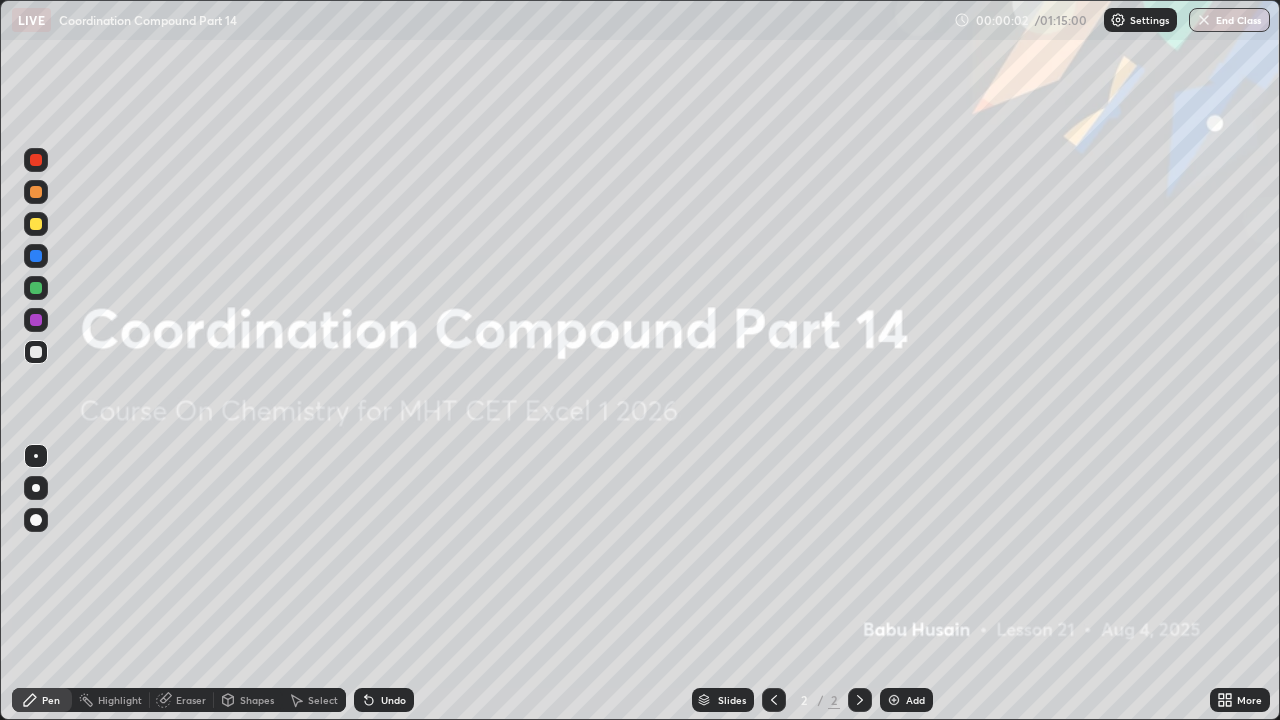 click at bounding box center (894, 700) 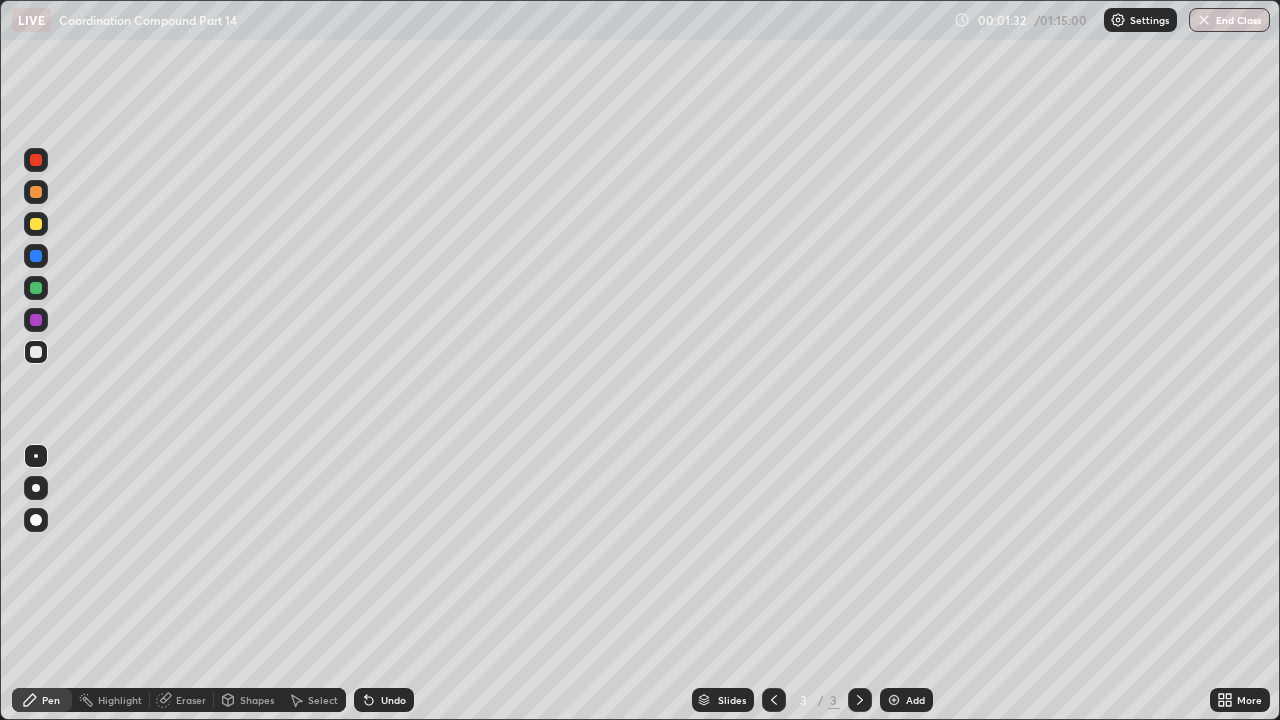 click at bounding box center [36, 192] 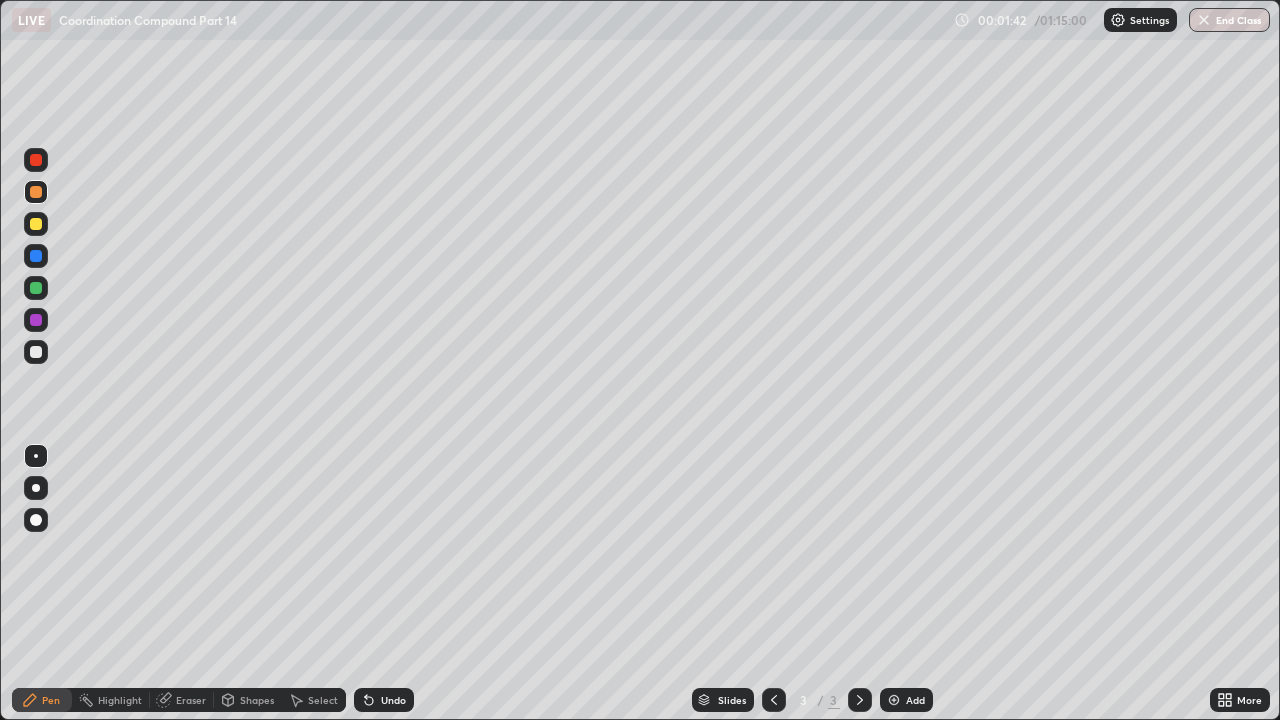click at bounding box center (36, 352) 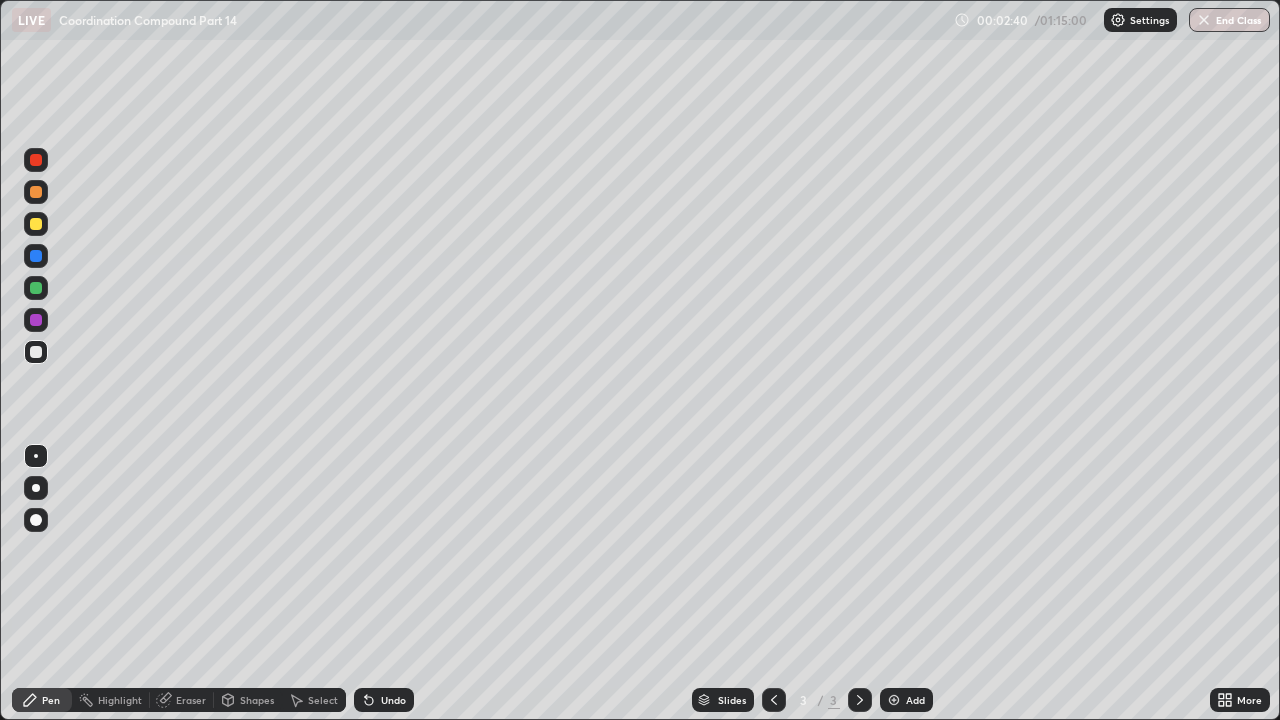 click at bounding box center [36, 224] 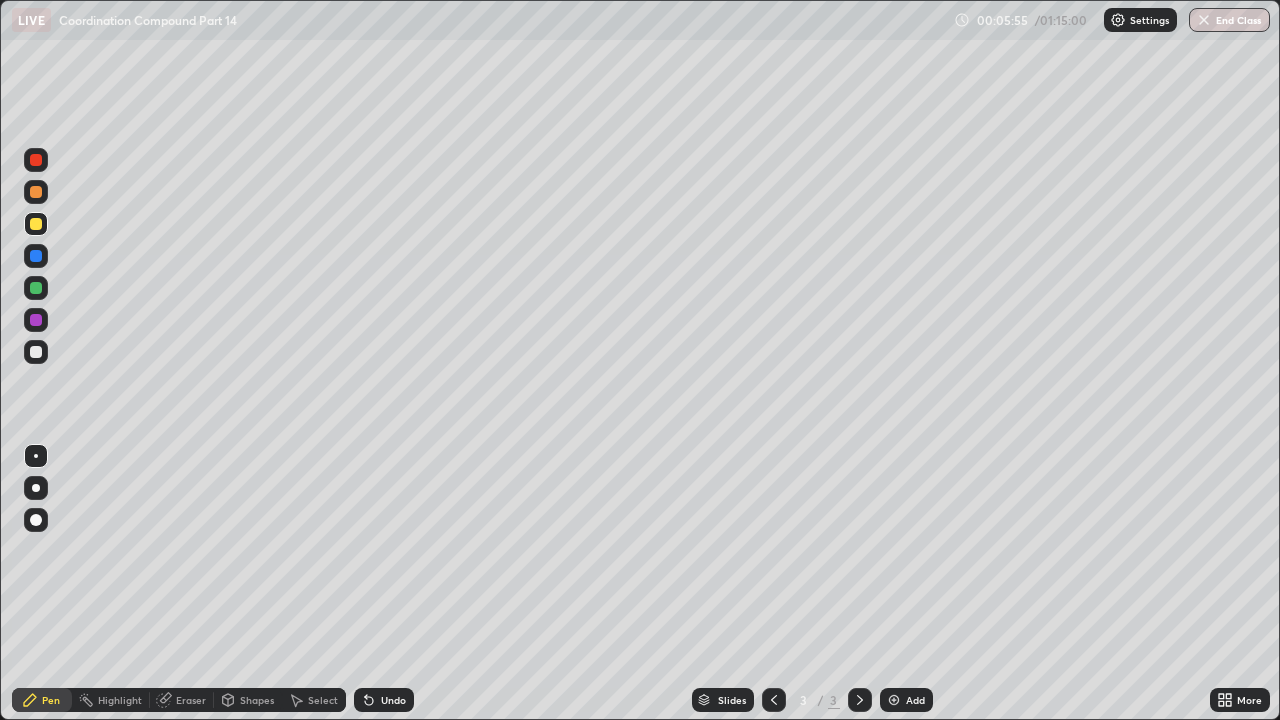 click at bounding box center (894, 700) 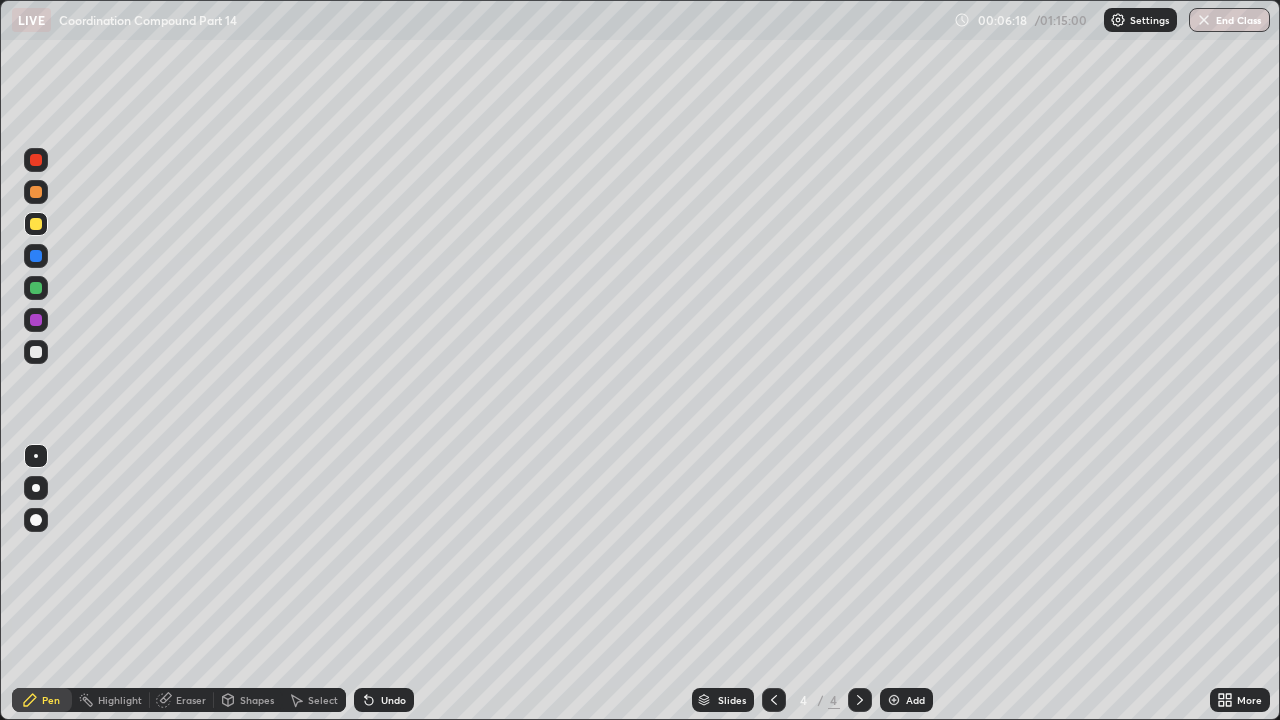 click 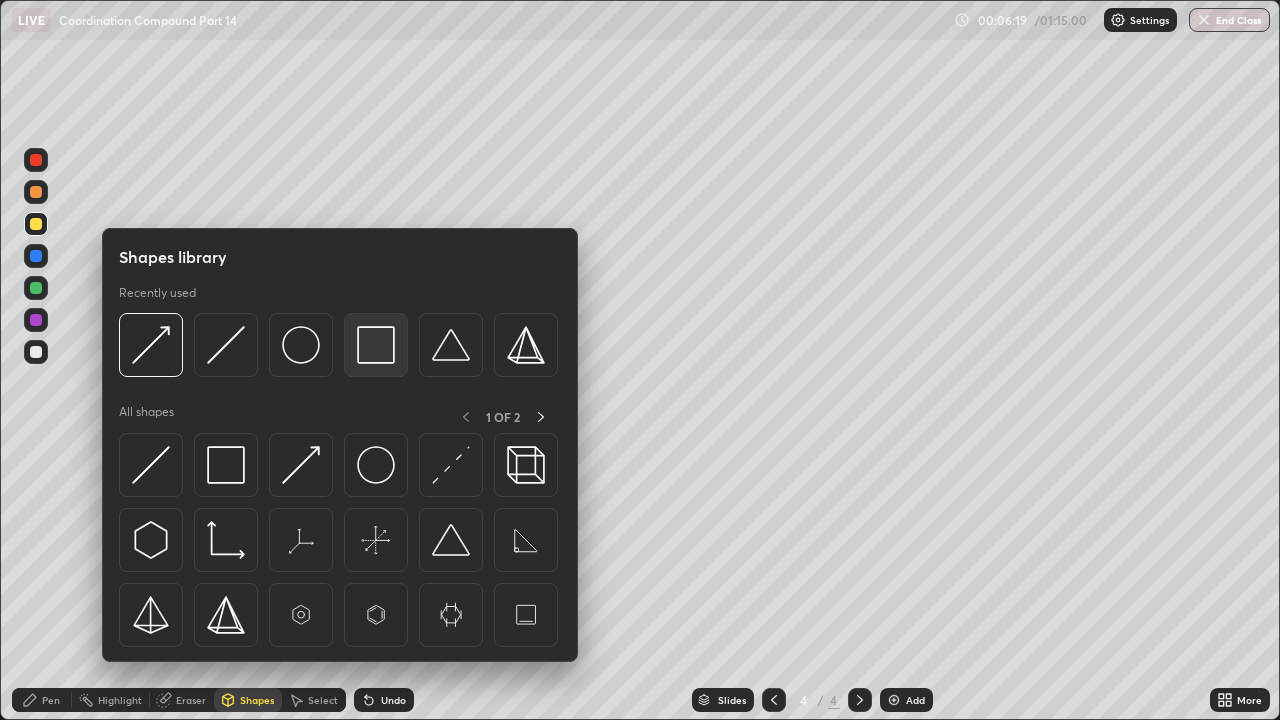 click at bounding box center (376, 345) 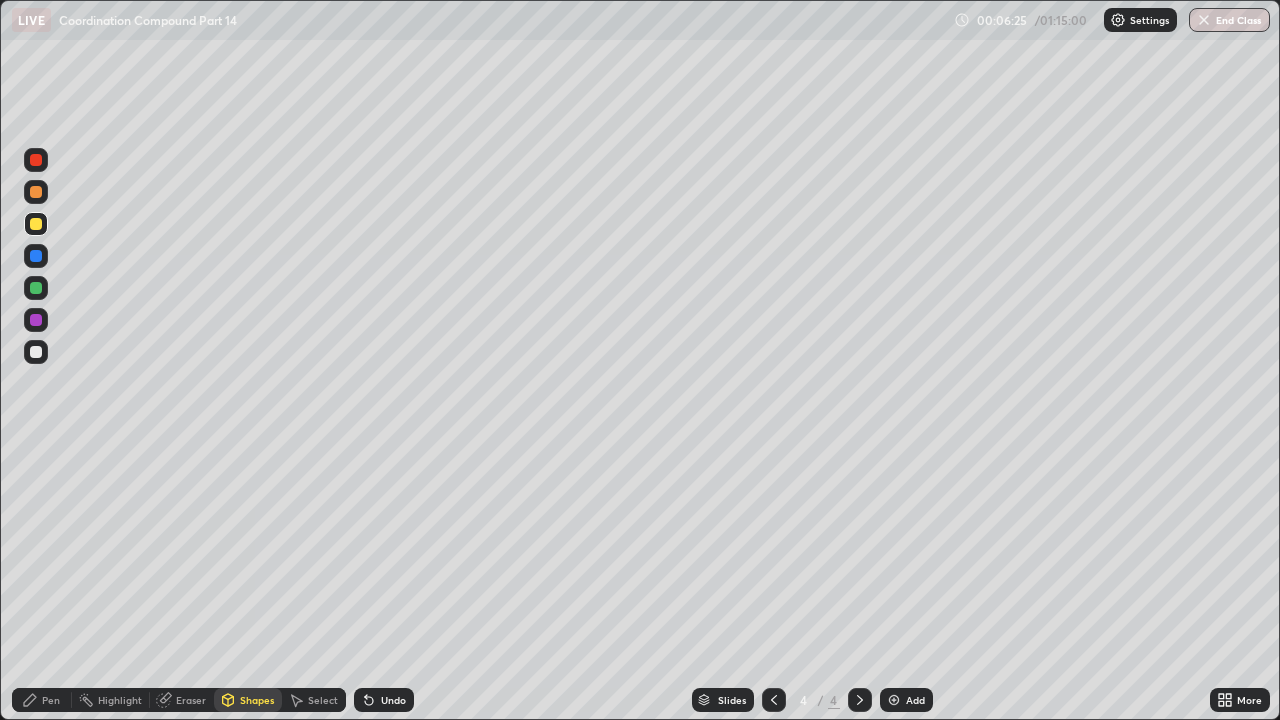 click on "Pen" at bounding box center (42, 700) 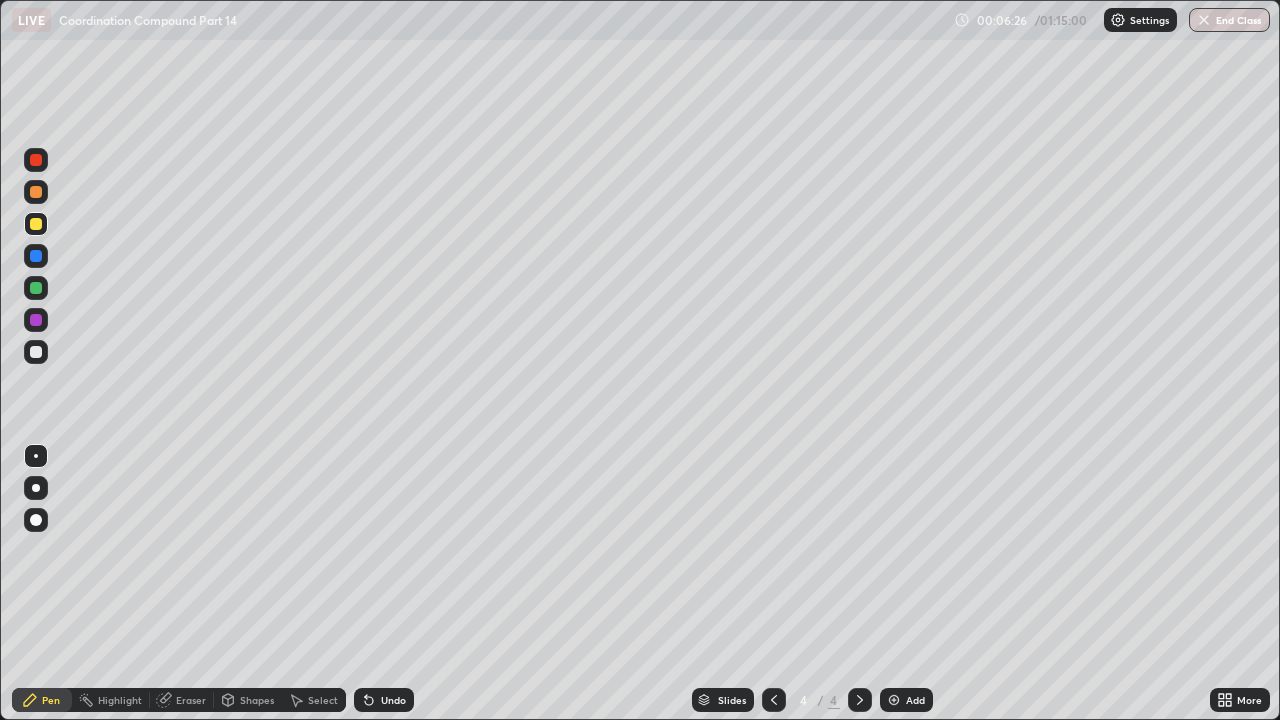 click at bounding box center (36, 224) 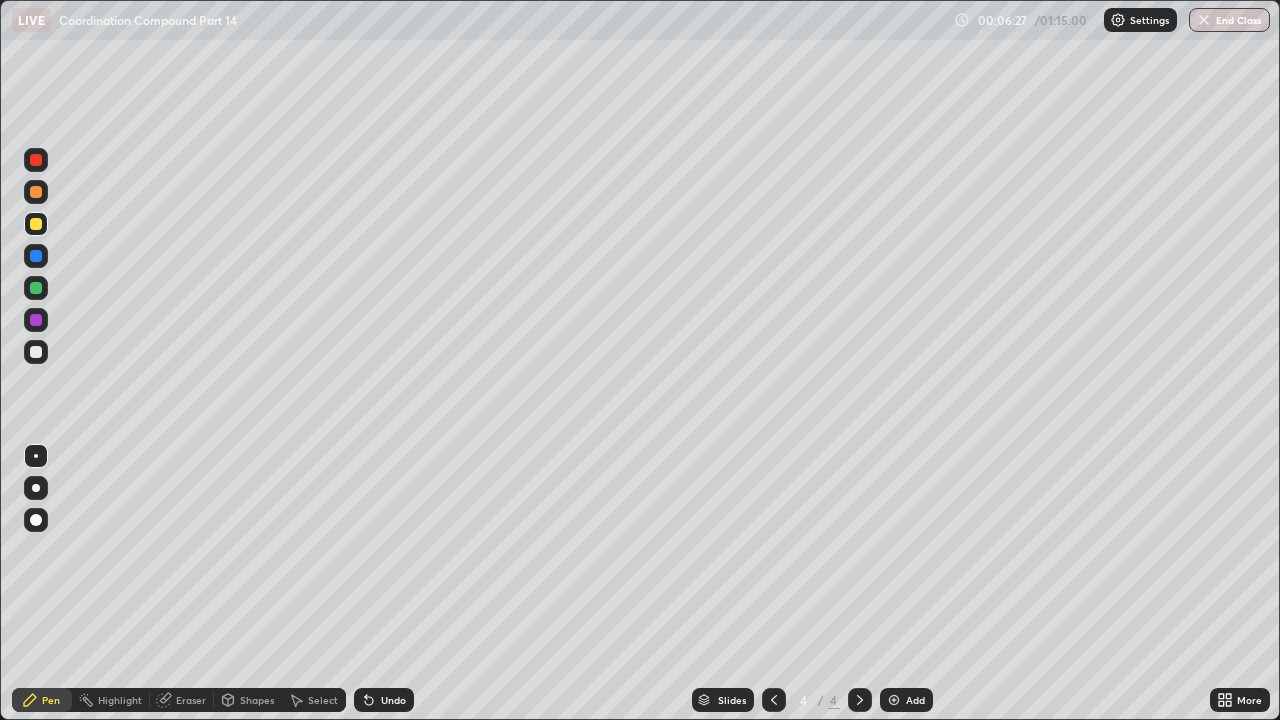 click at bounding box center [36, 192] 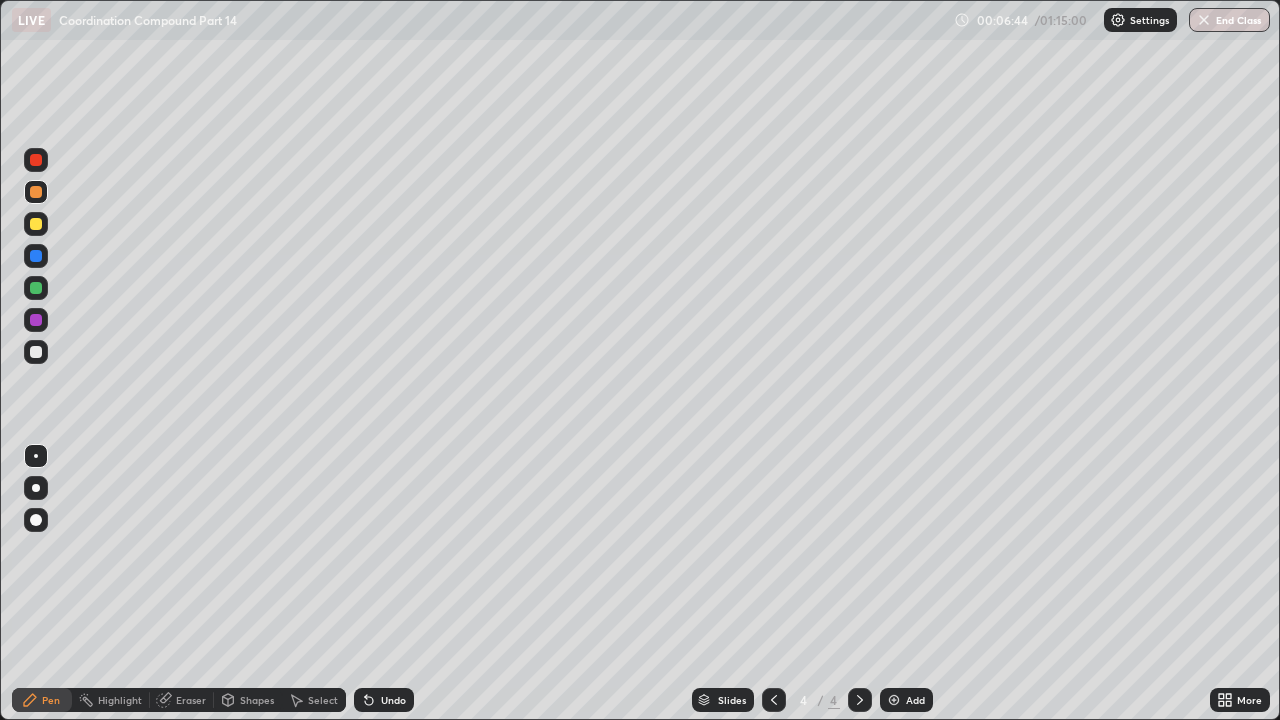 click on "Shapes" at bounding box center (257, 700) 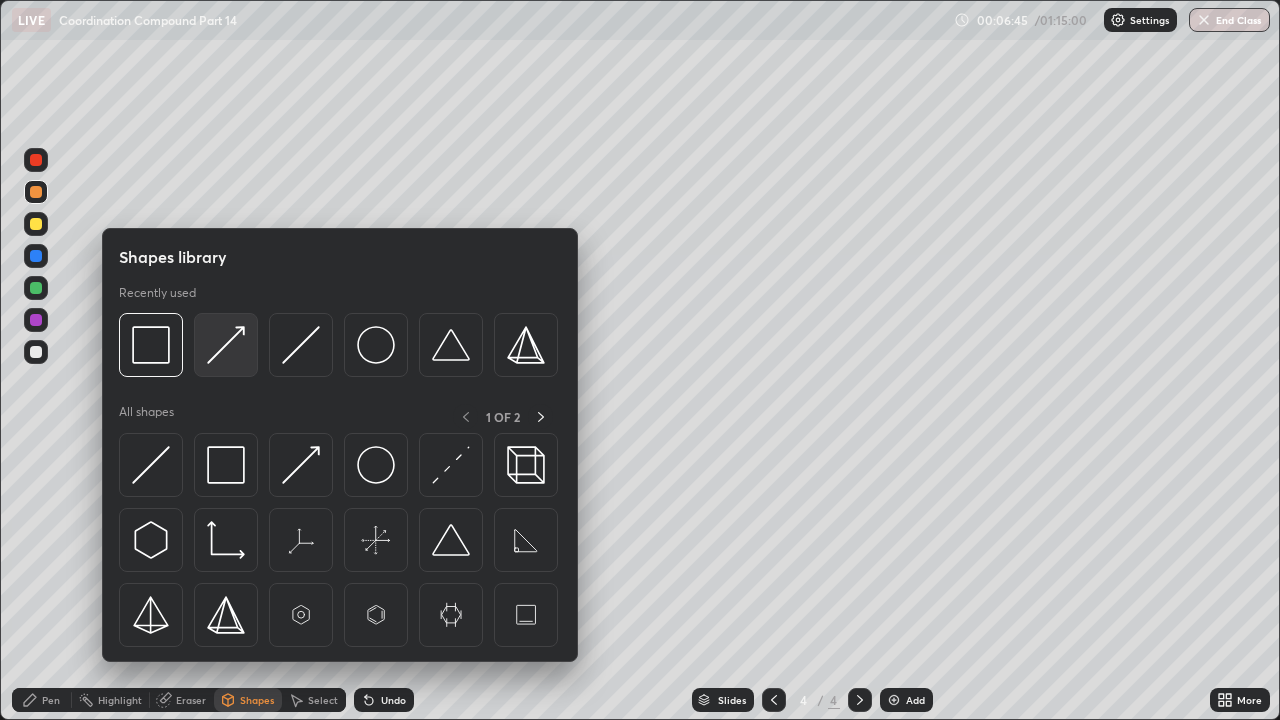 click at bounding box center (226, 345) 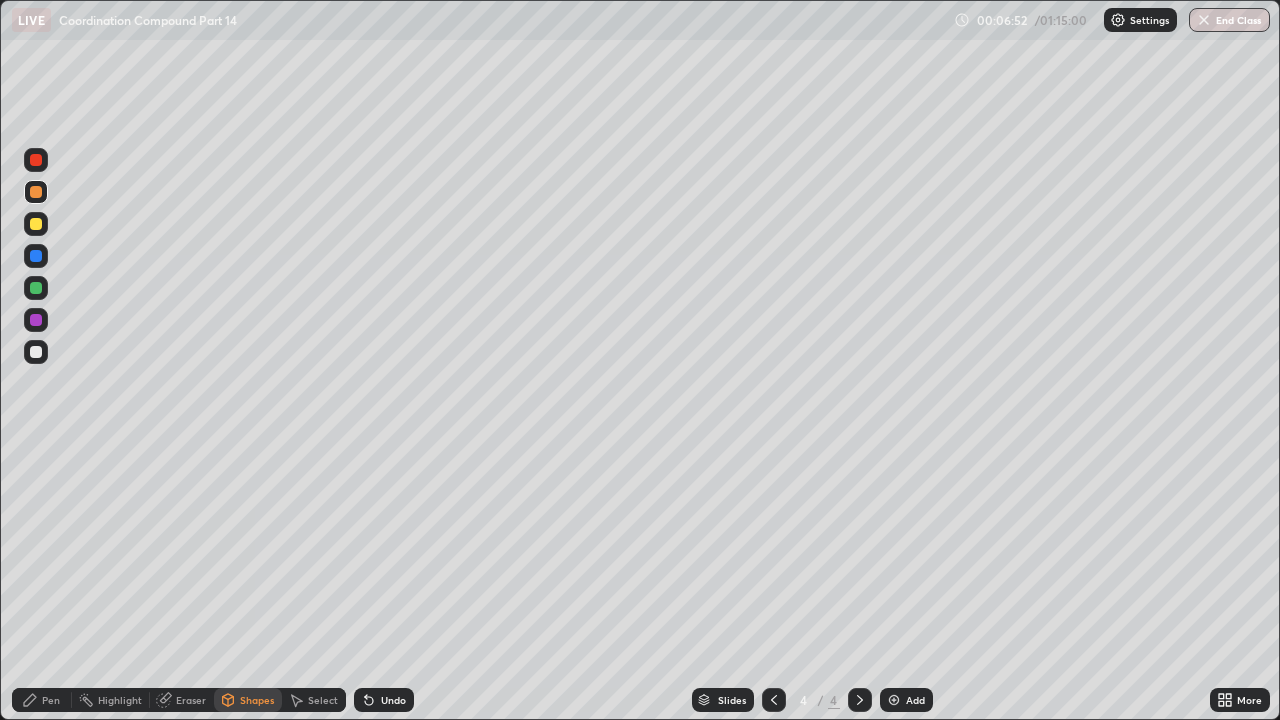 click 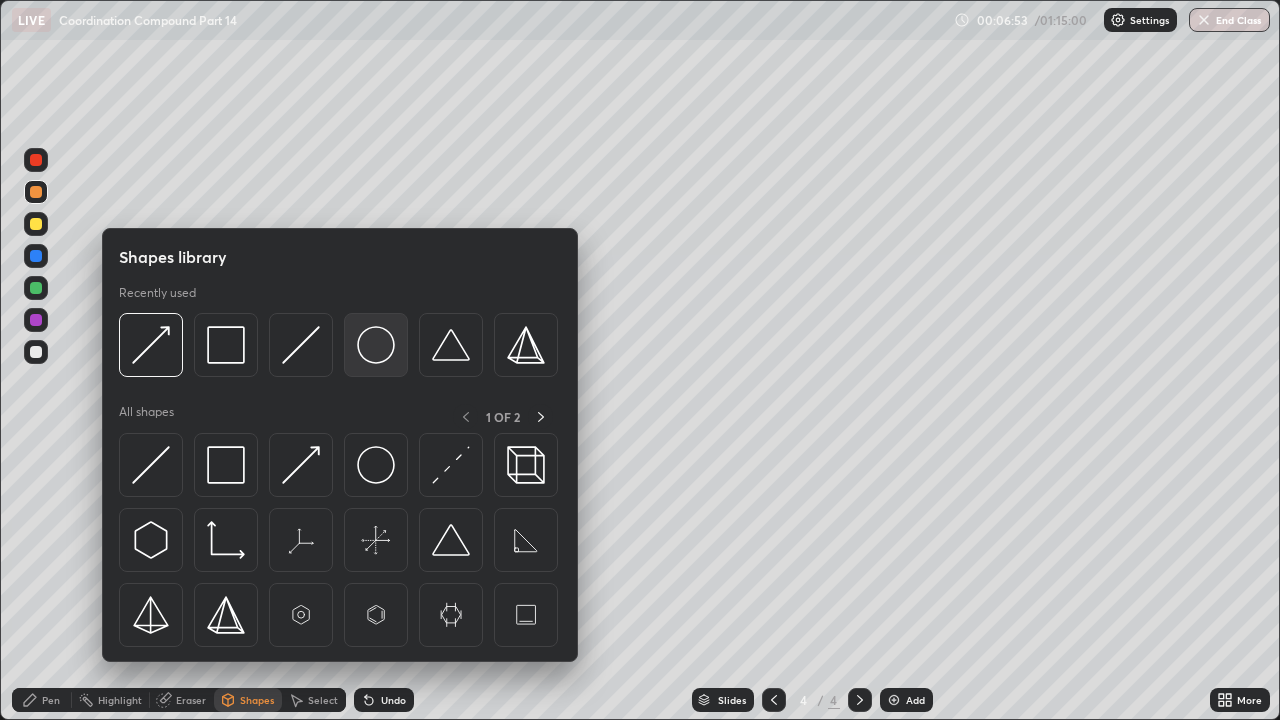 click at bounding box center [376, 345] 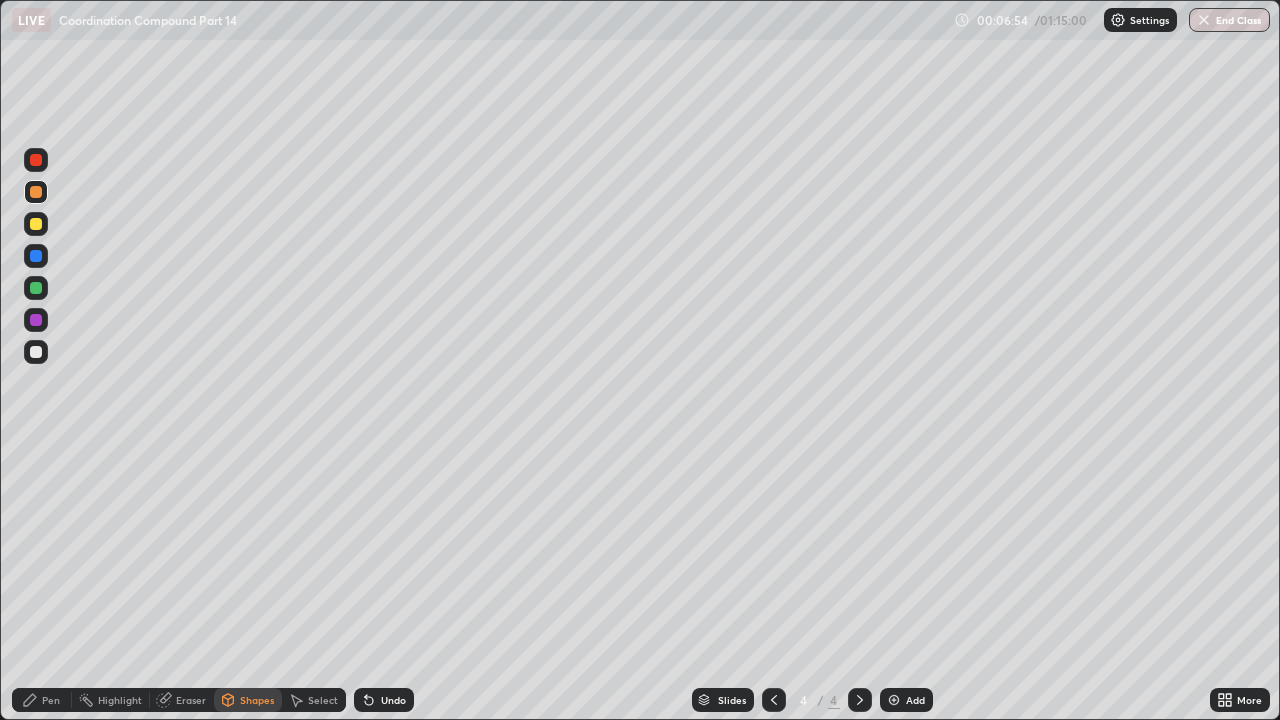 click at bounding box center (36, 320) 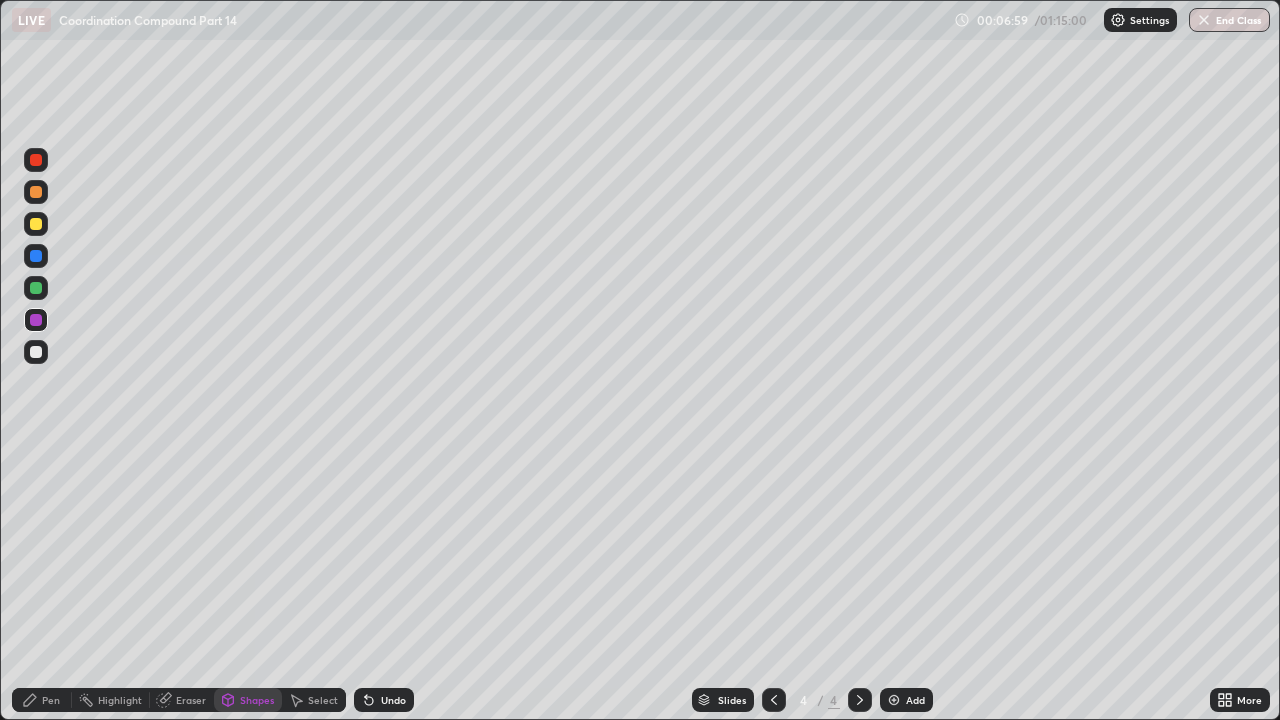 click 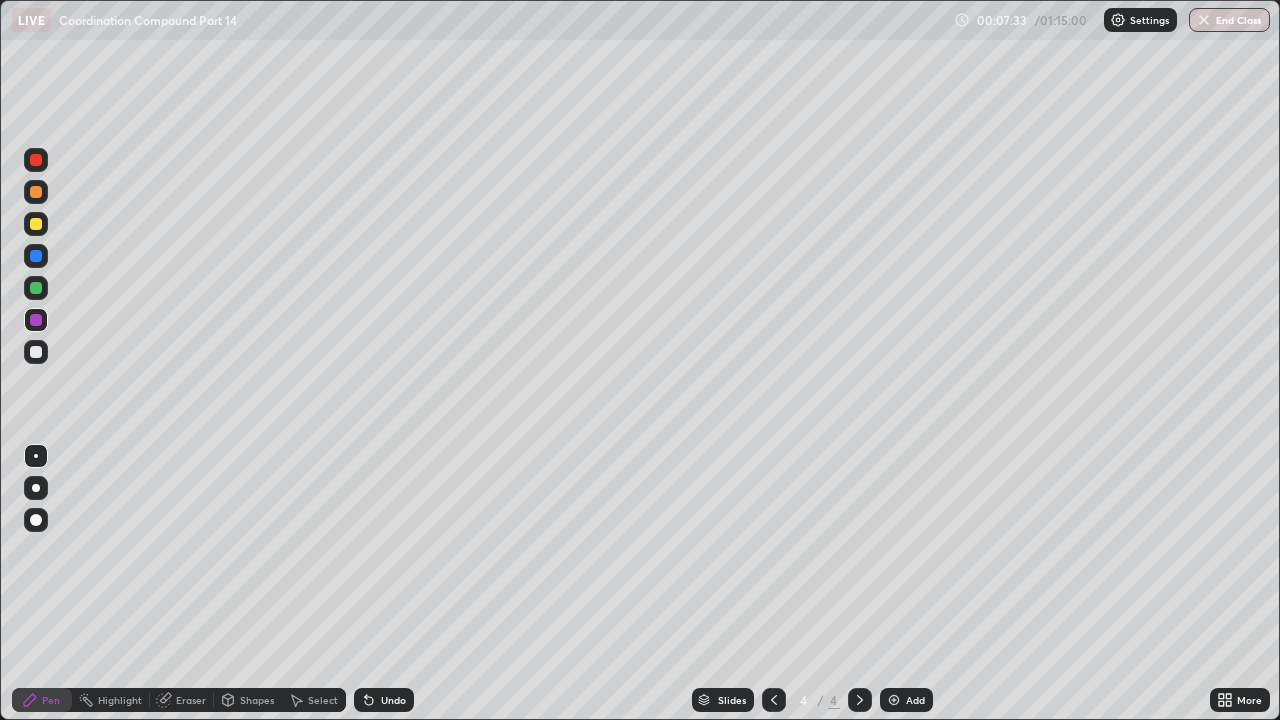 click at bounding box center [36, 224] 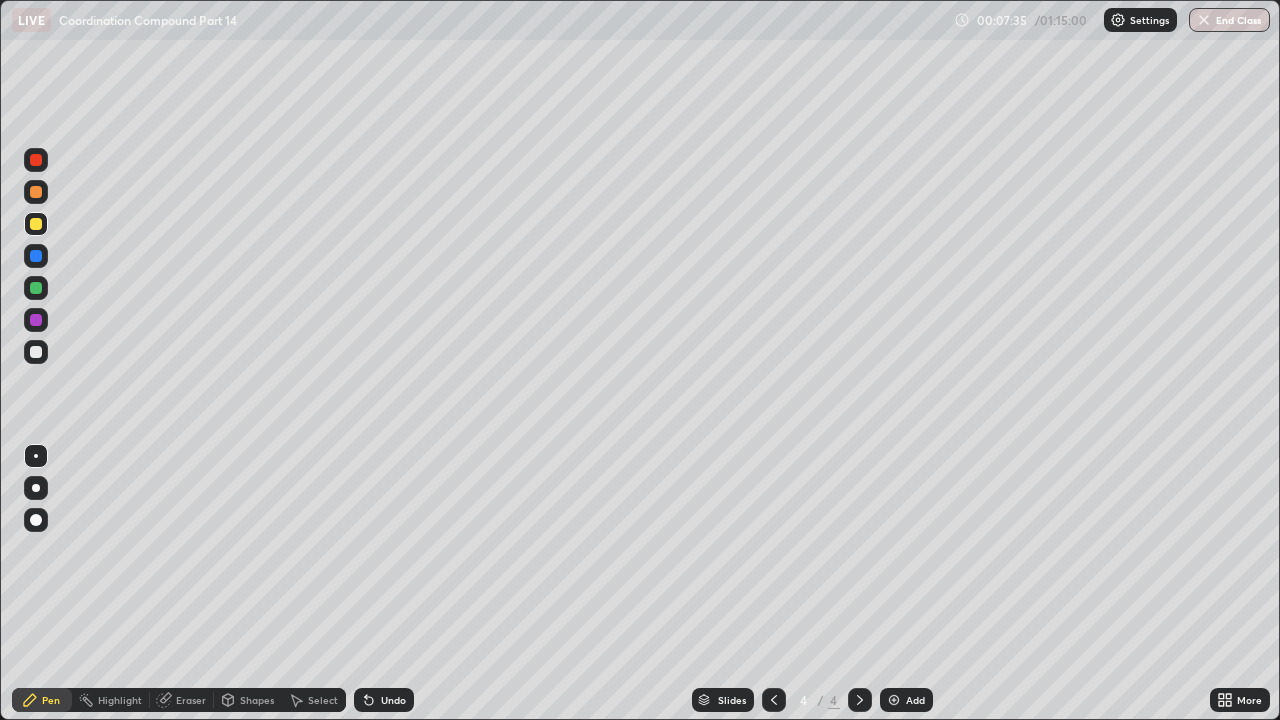 click at bounding box center (36, 192) 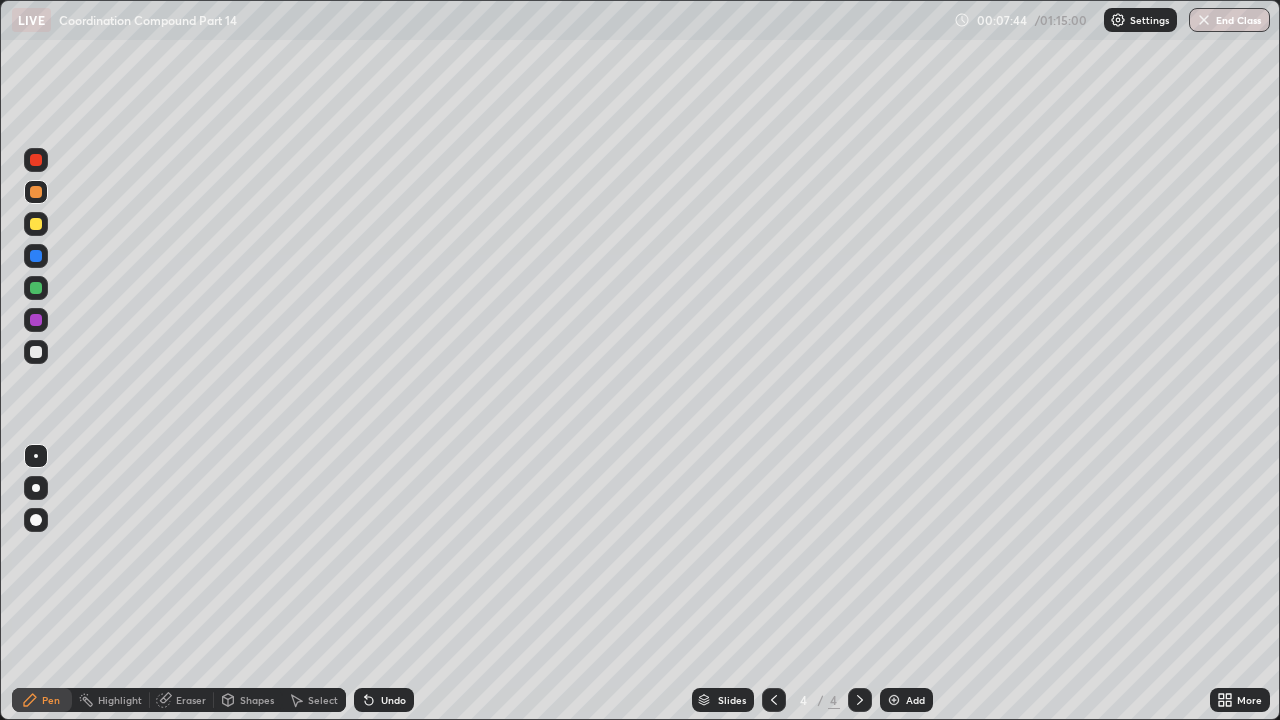 click on "Shapes" at bounding box center (257, 700) 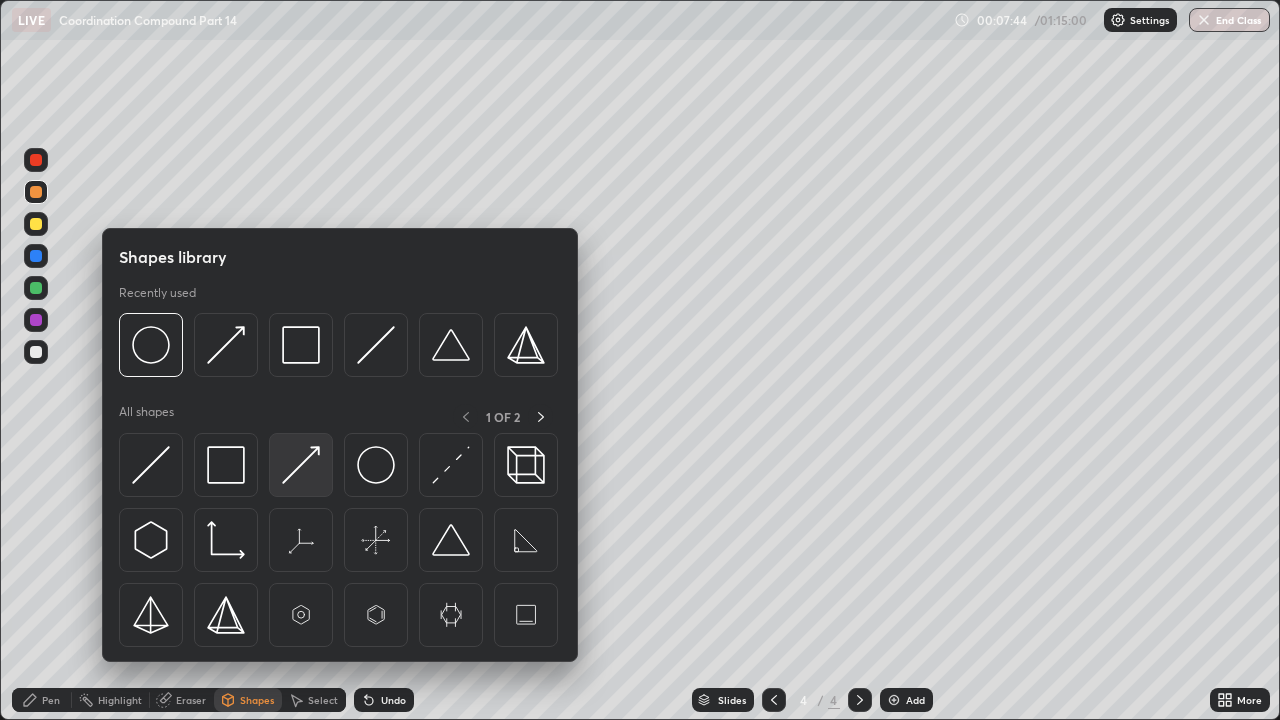 click at bounding box center [301, 465] 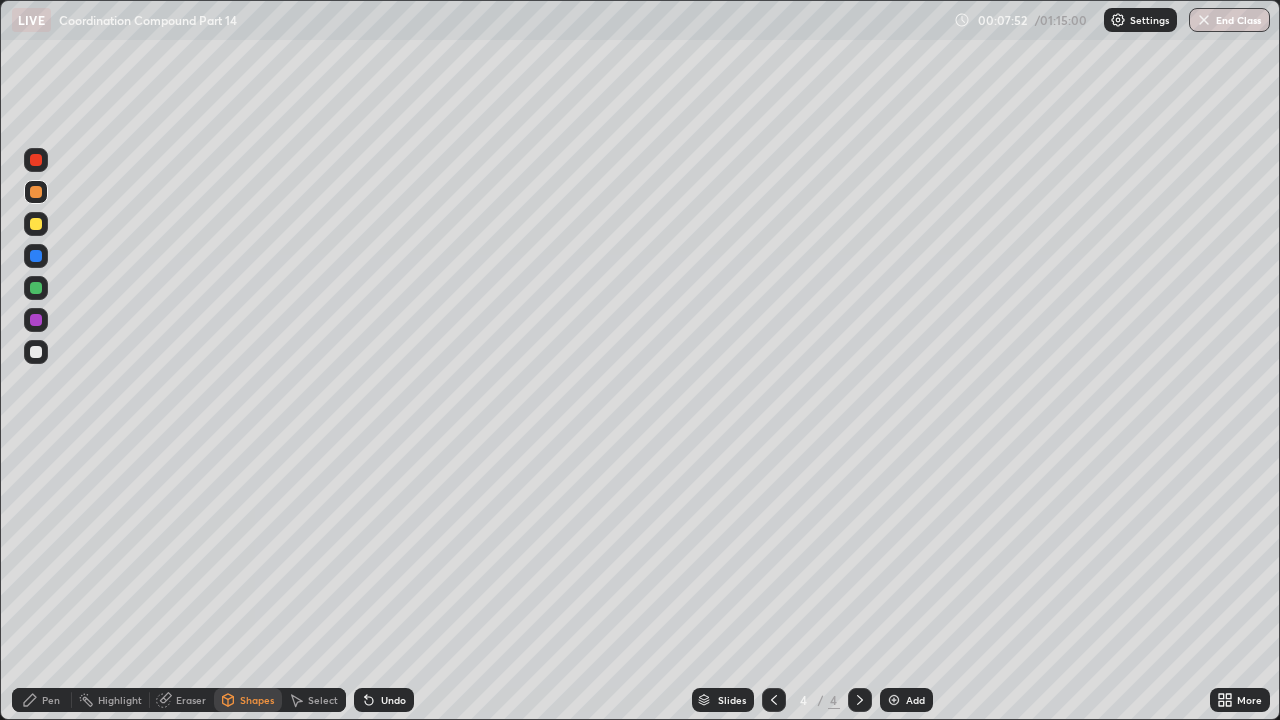 click at bounding box center (36, 288) 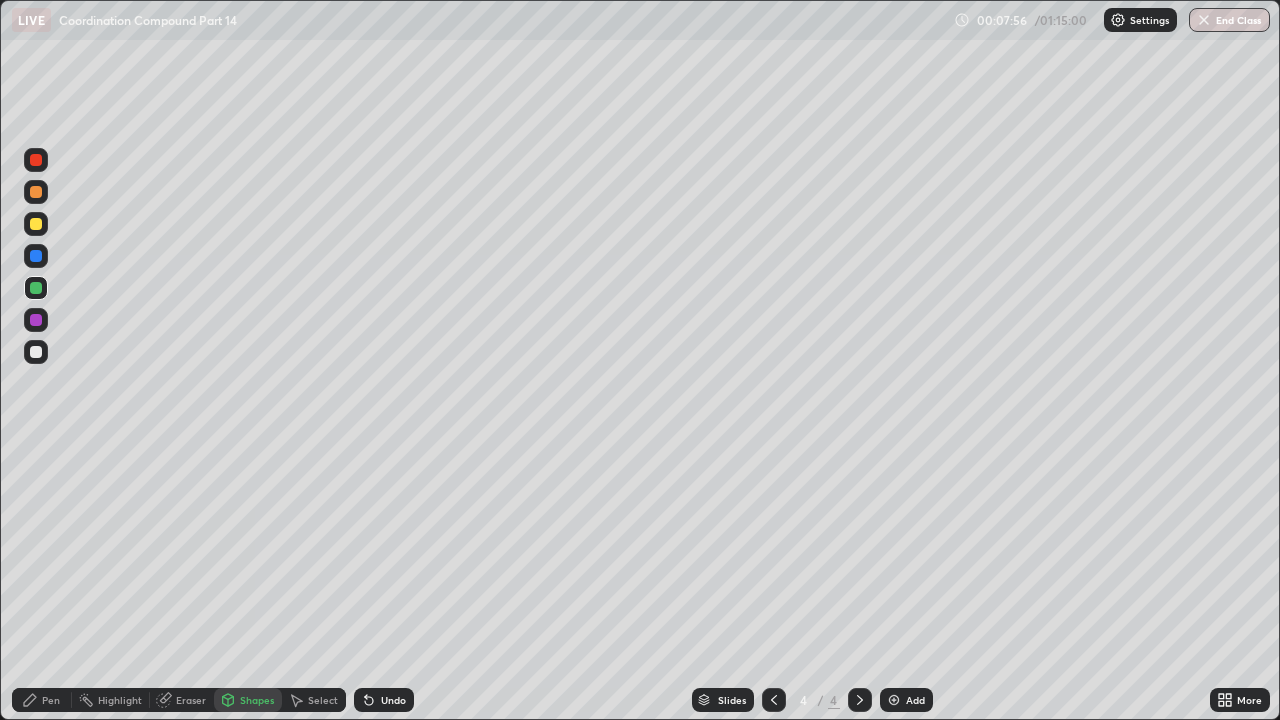 click on "Pen" at bounding box center [51, 700] 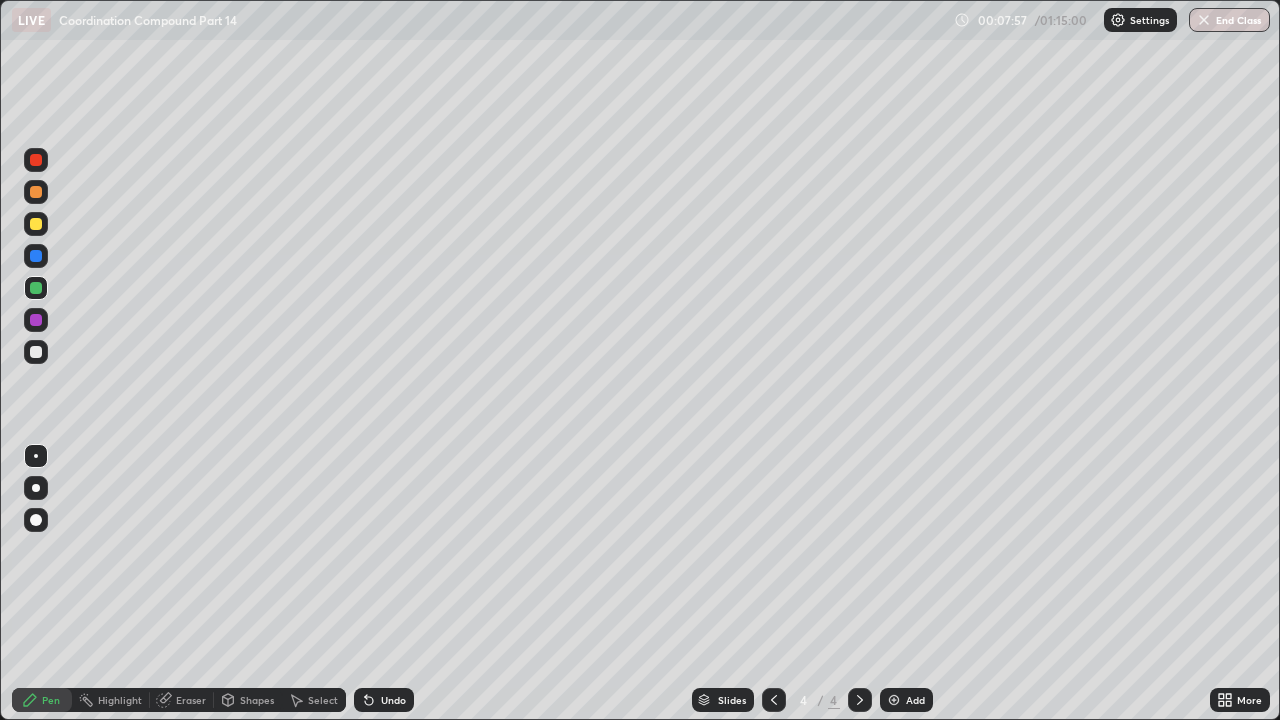 click at bounding box center [36, 320] 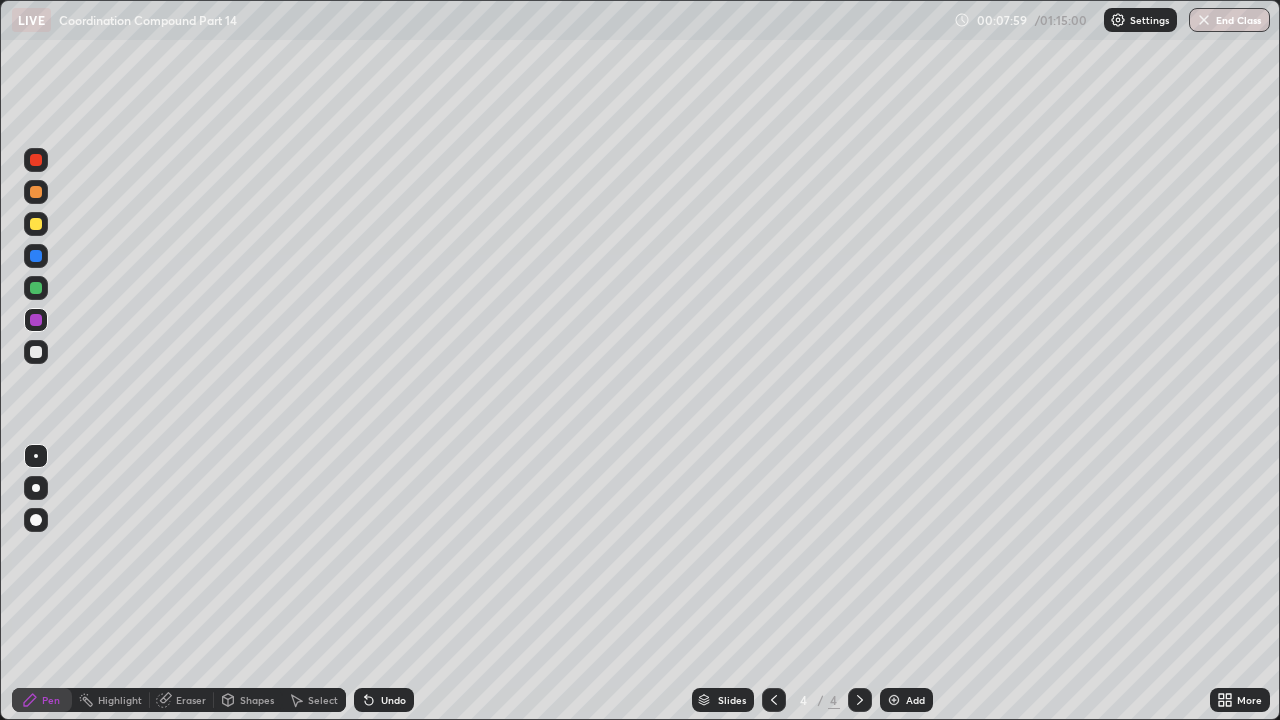 click at bounding box center (36, 352) 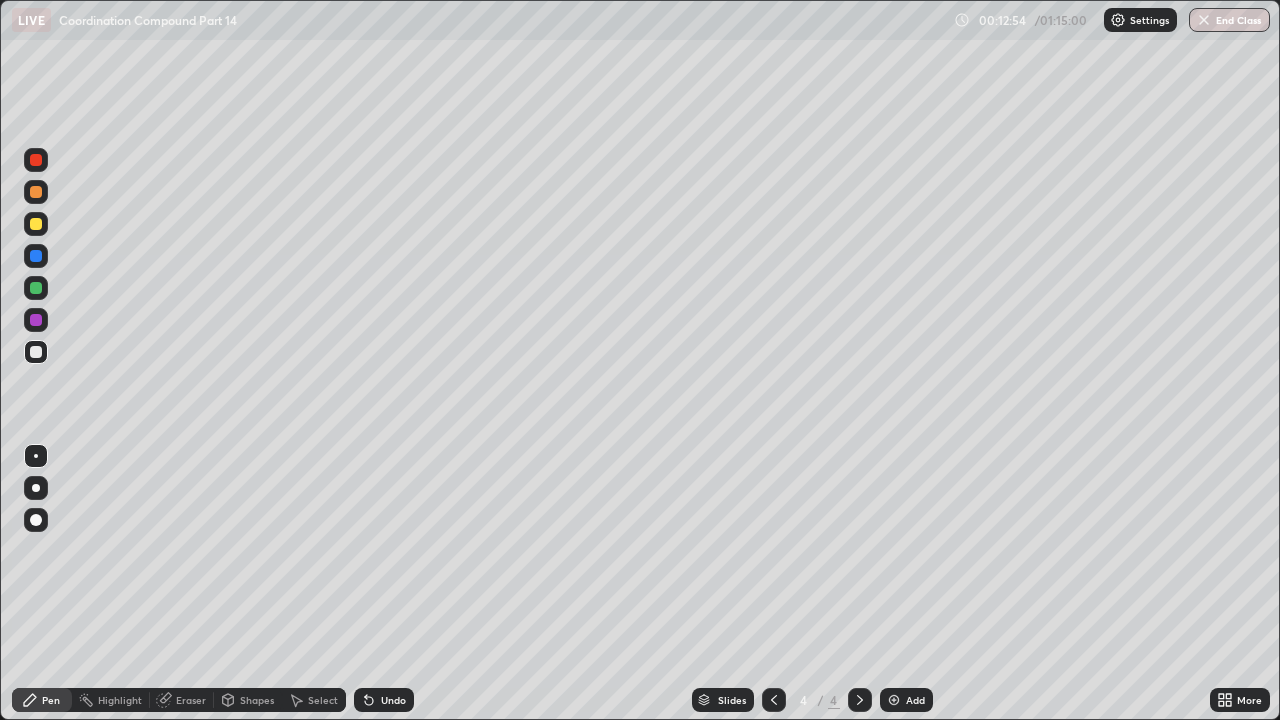 click on "Add" at bounding box center (906, 700) 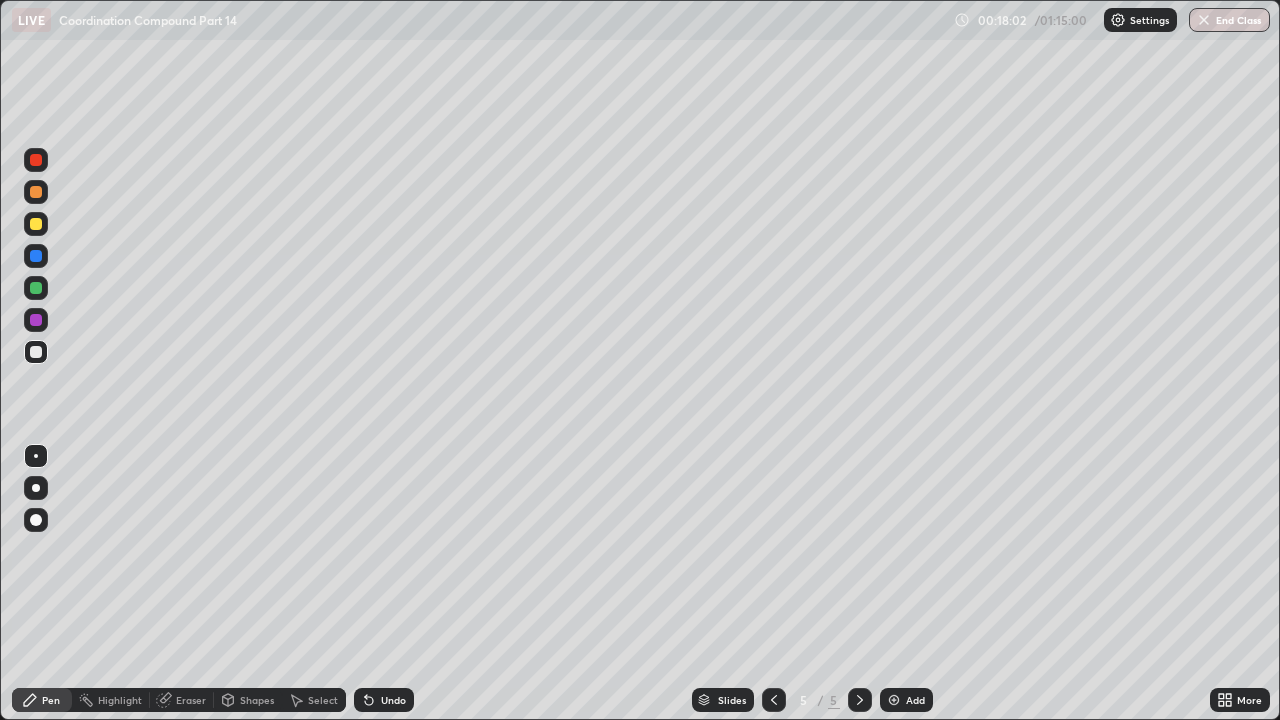 click at bounding box center (36, 192) 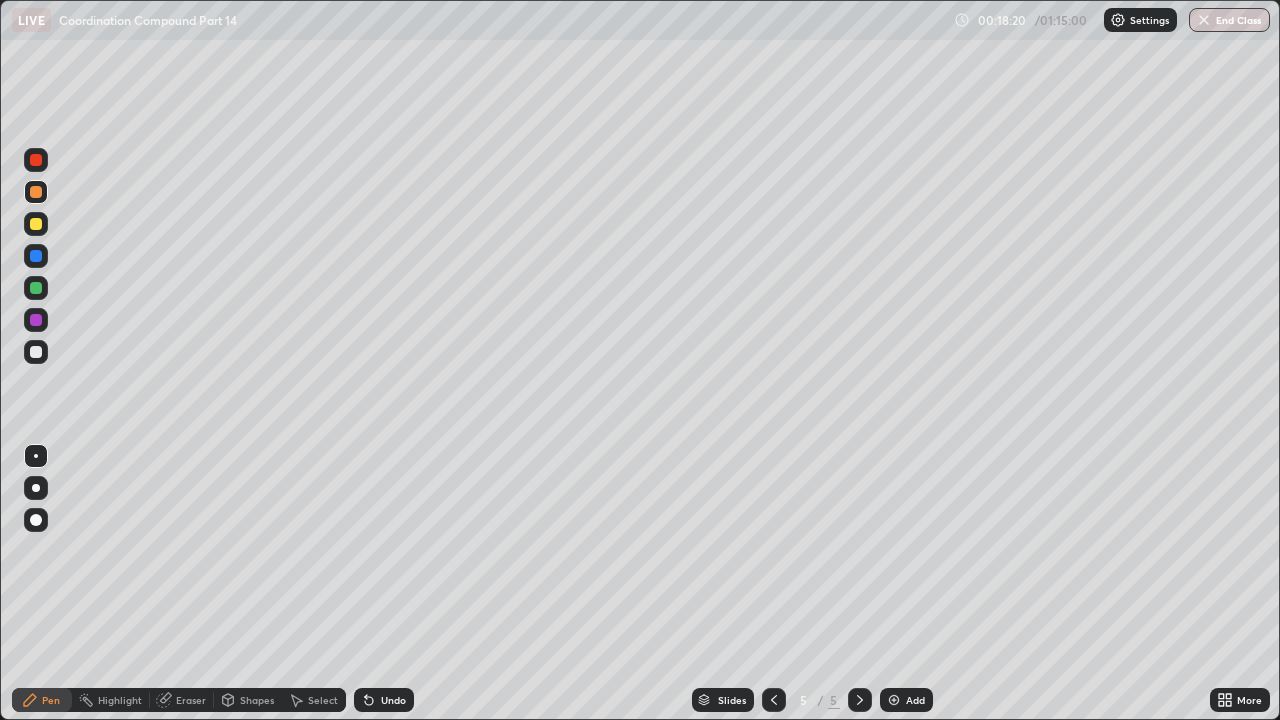 click on "Eraser" at bounding box center (182, 700) 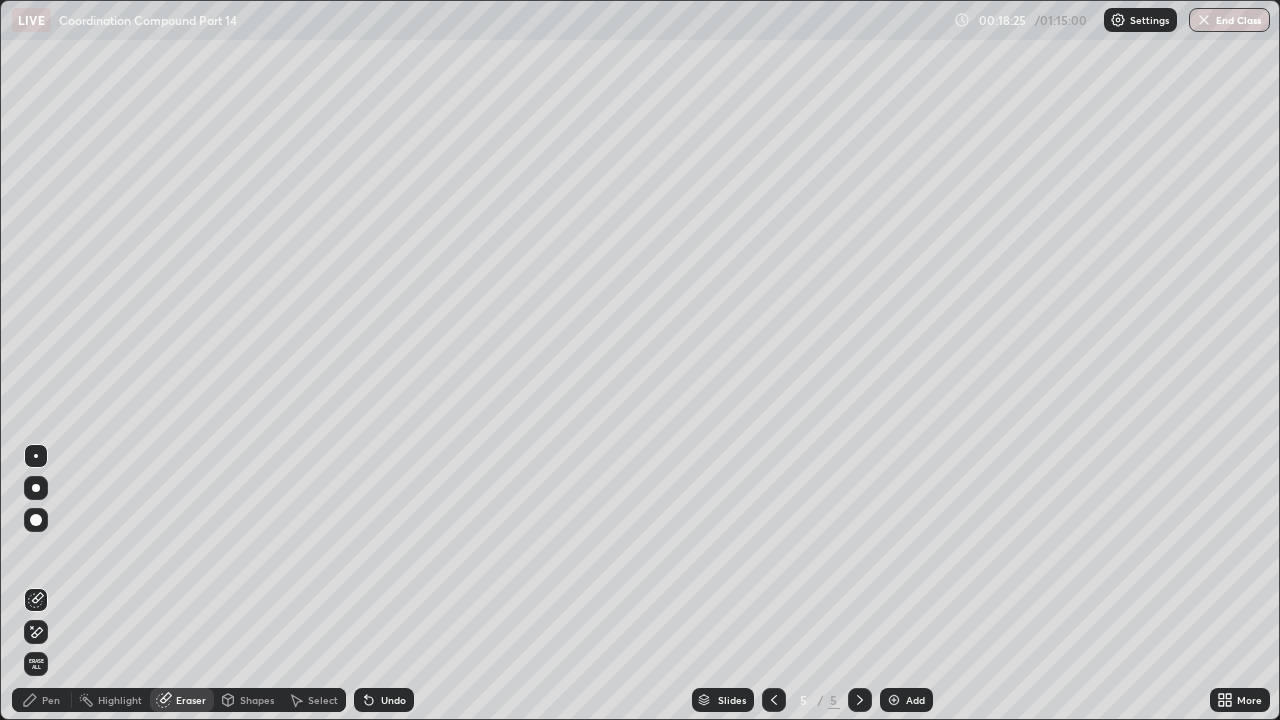 click 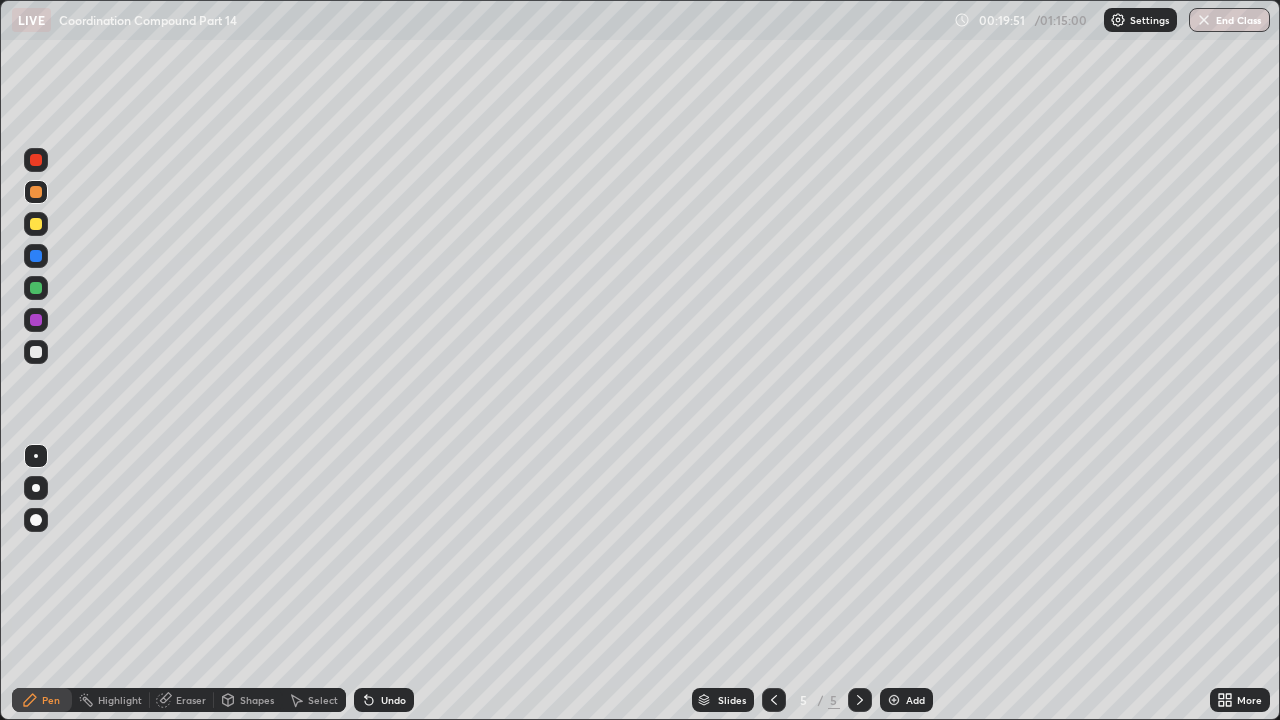 click on "Eraser" at bounding box center (191, 700) 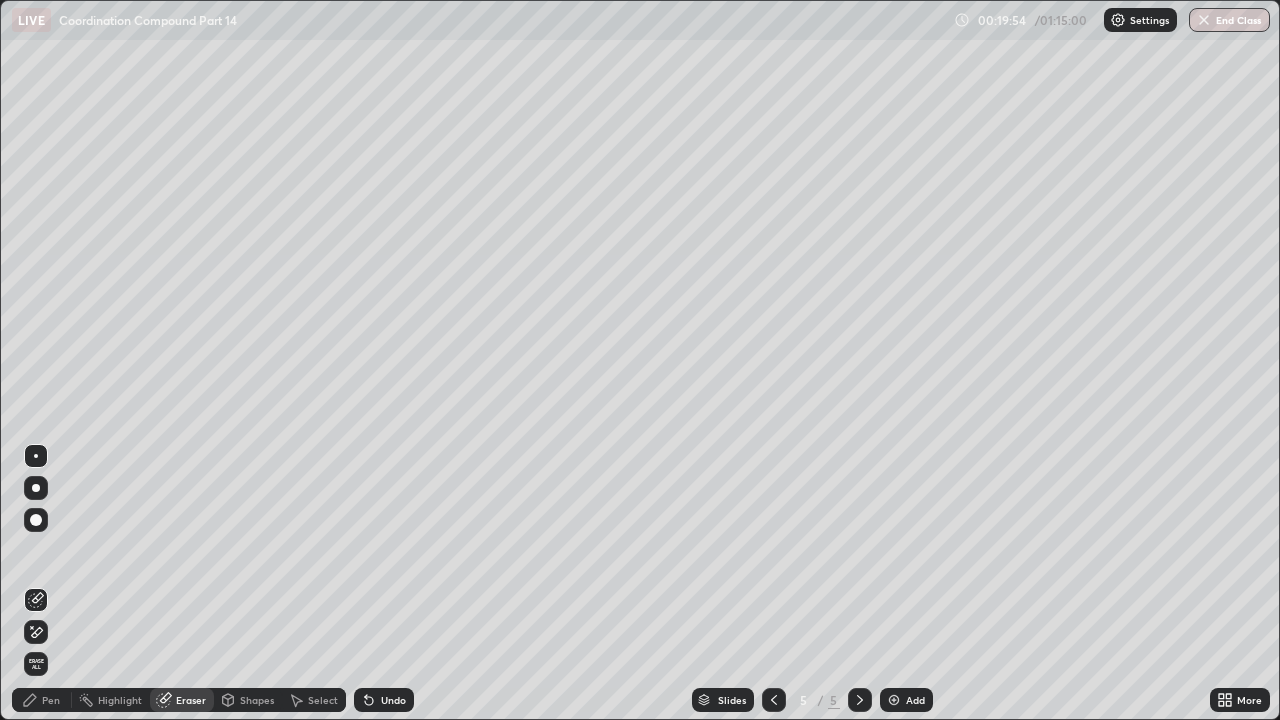 click on "Pen" at bounding box center [51, 700] 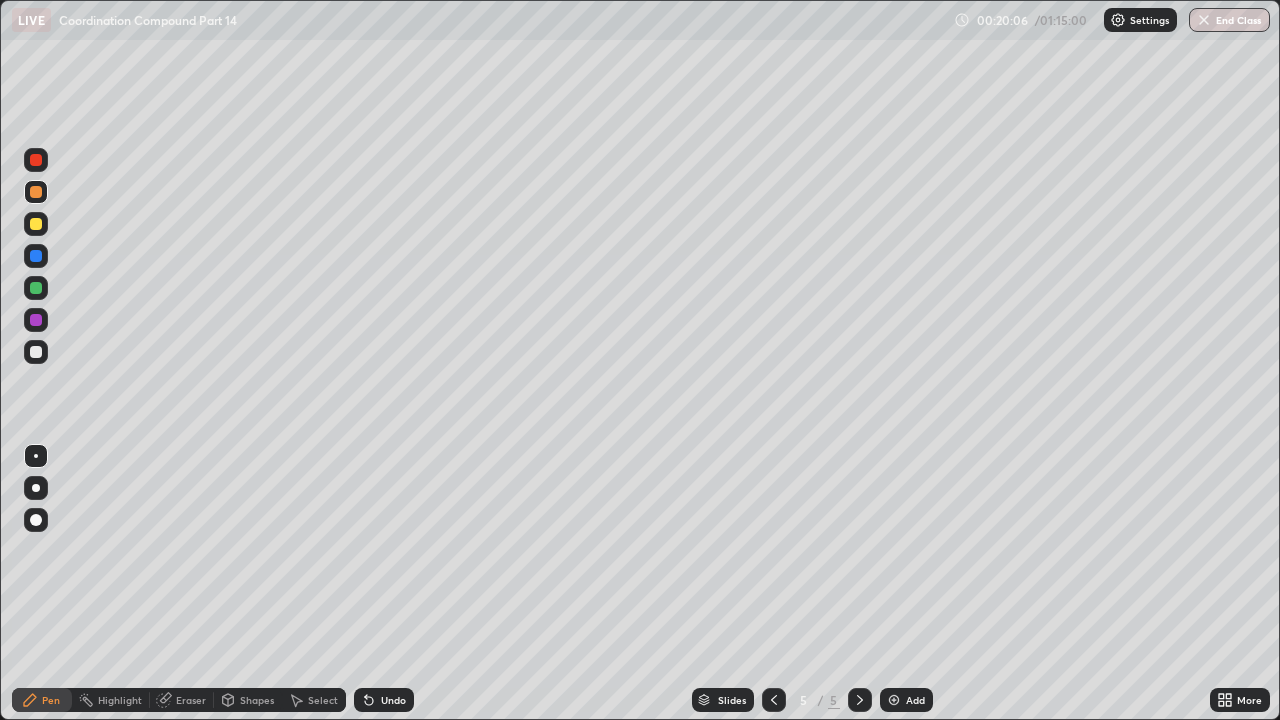 click at bounding box center (36, 320) 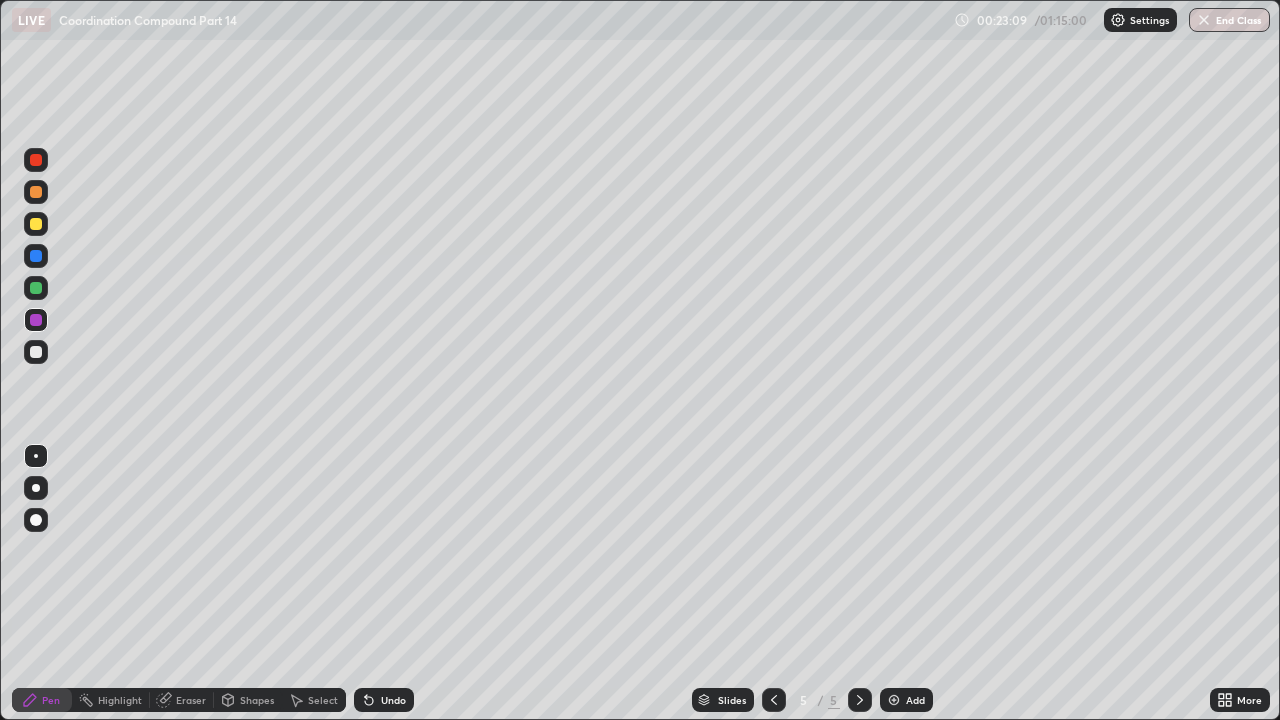 click at bounding box center (36, 288) 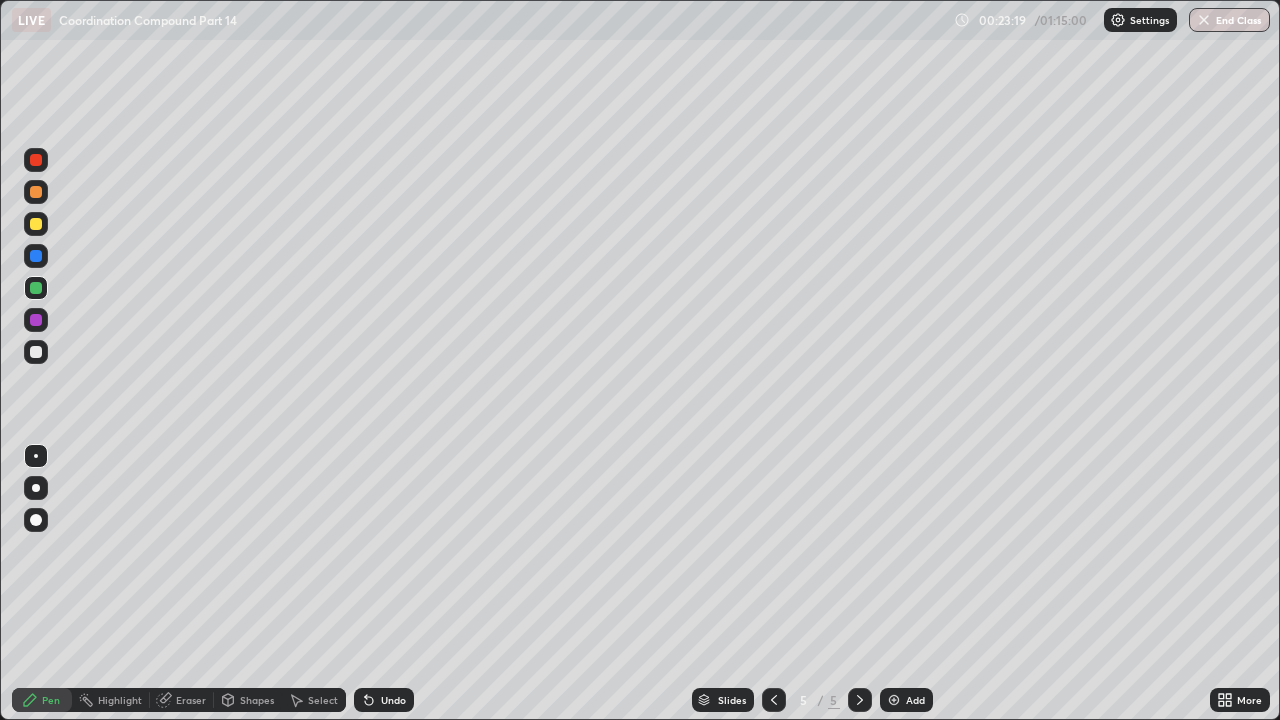 click on "Eraser" at bounding box center [191, 700] 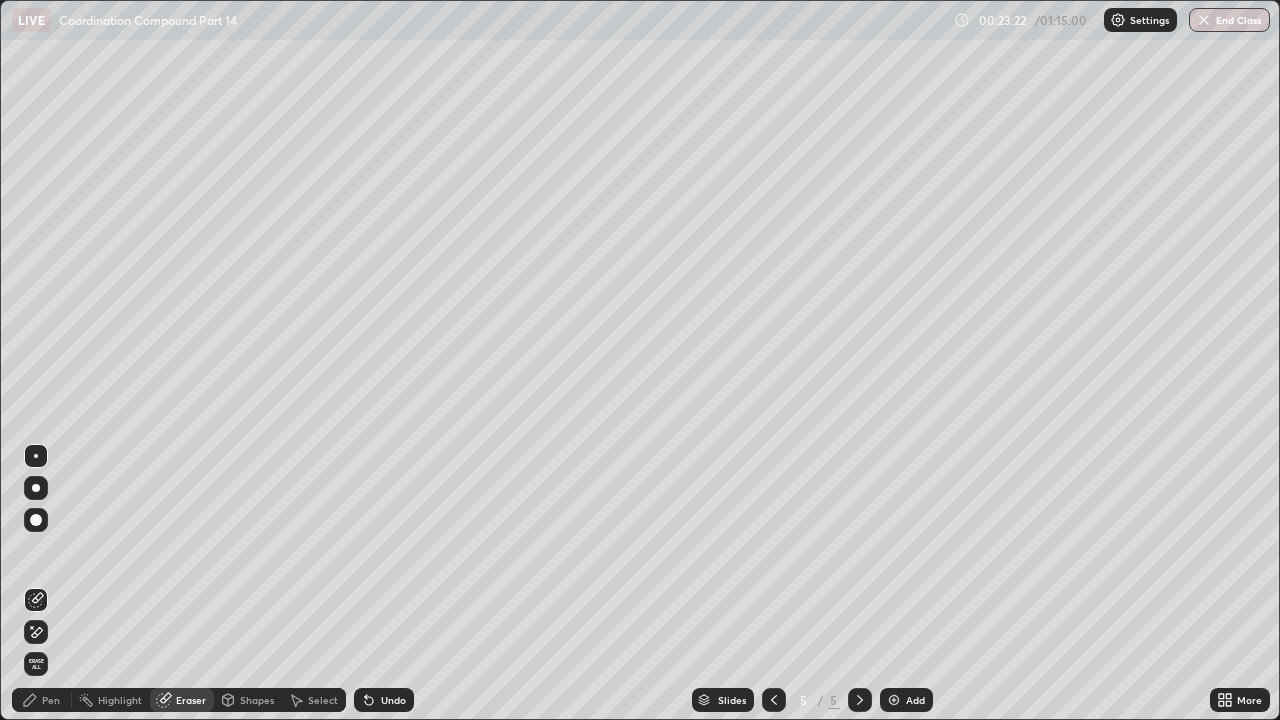 click on "Pen" at bounding box center [51, 700] 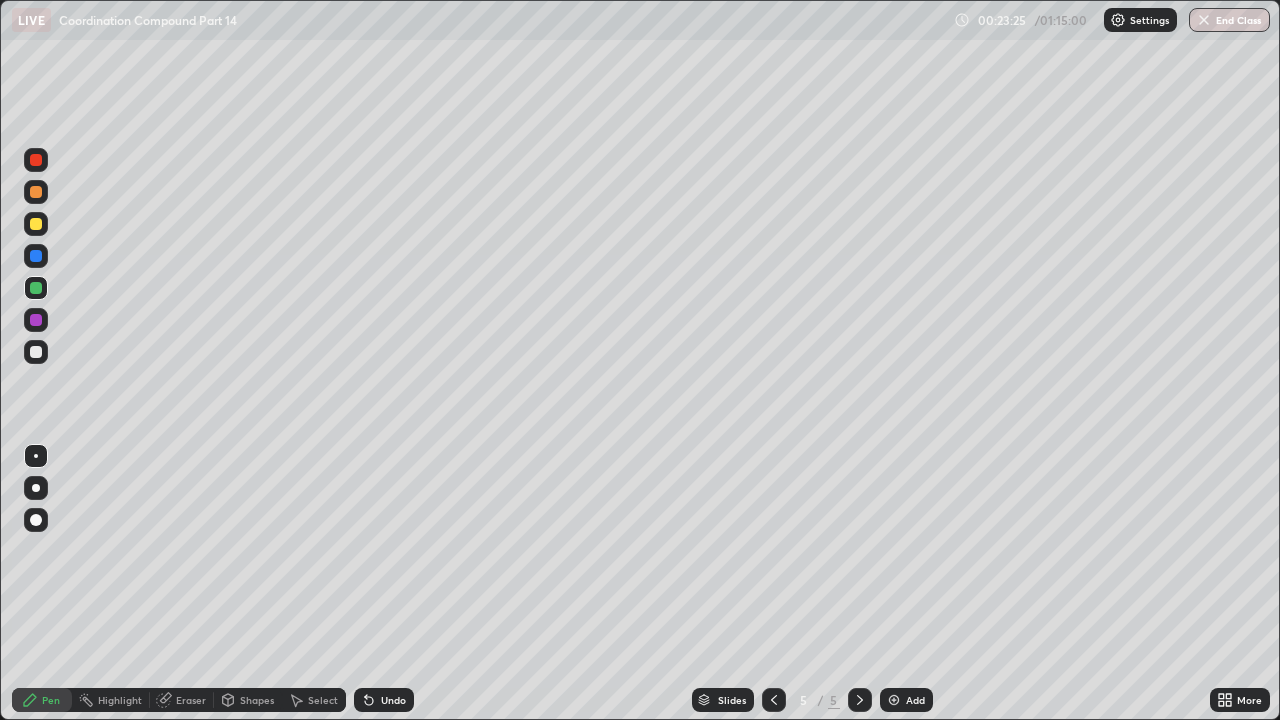 click at bounding box center (36, 192) 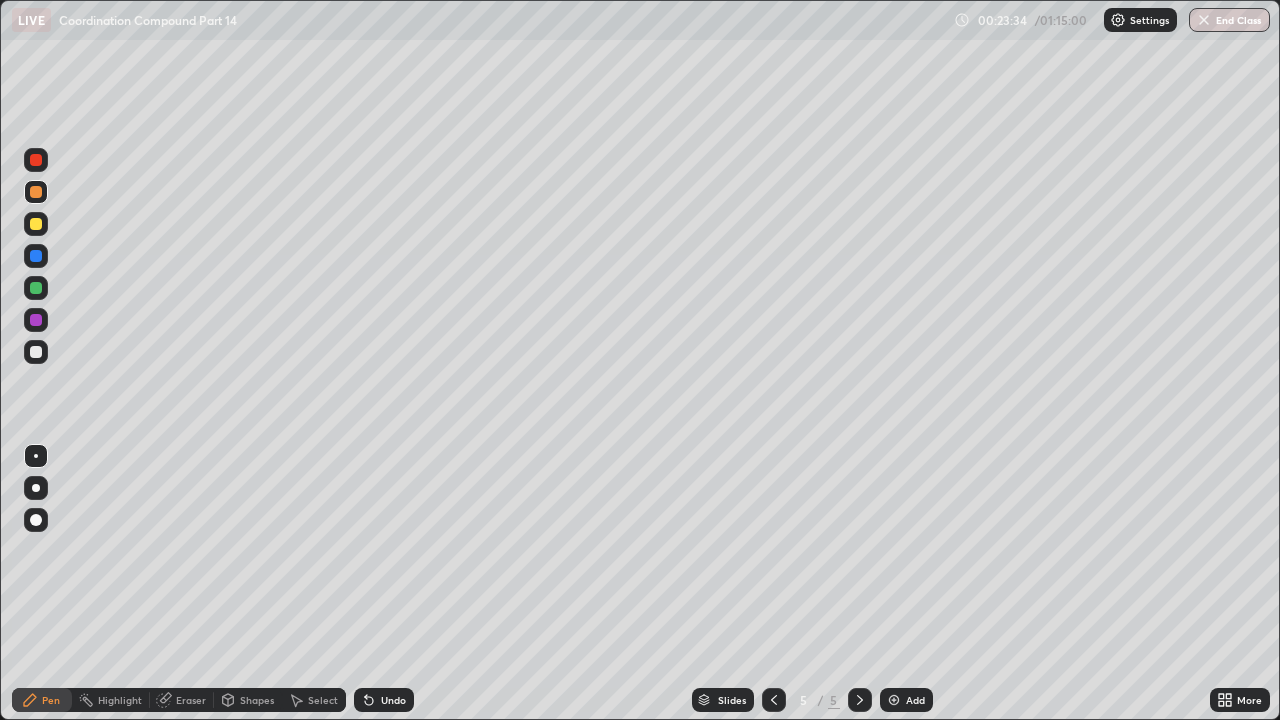 click 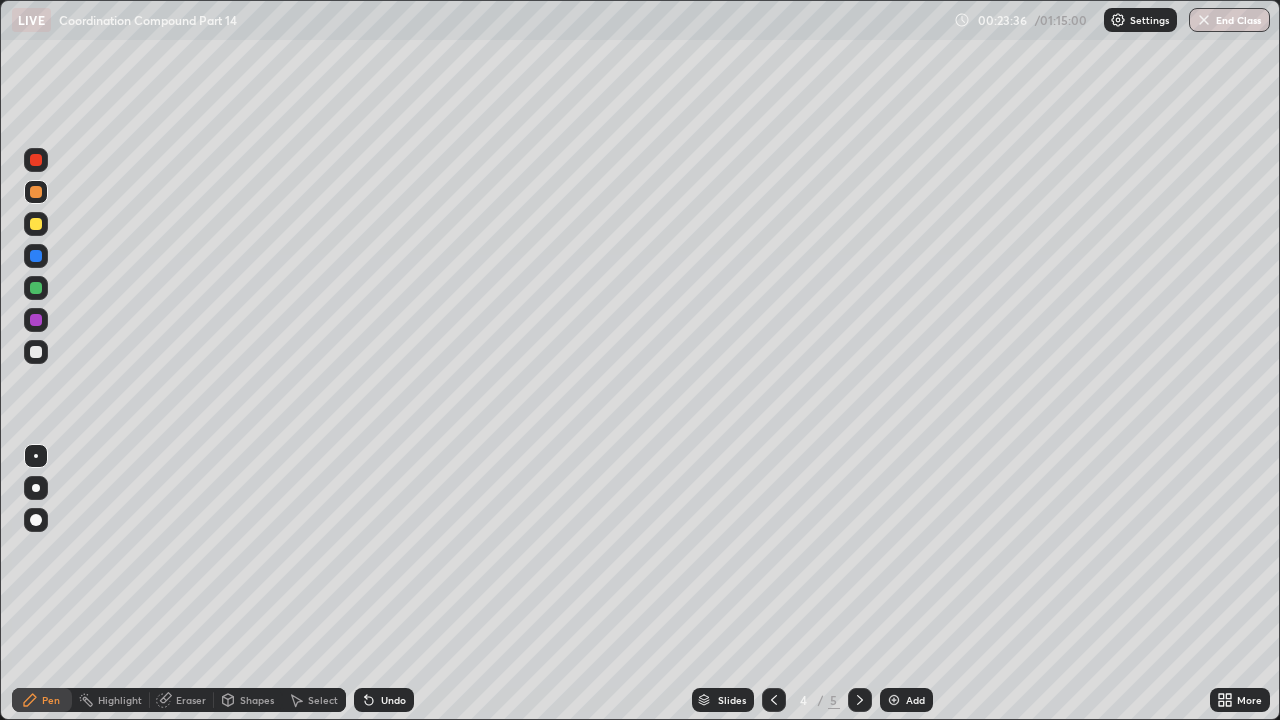 click 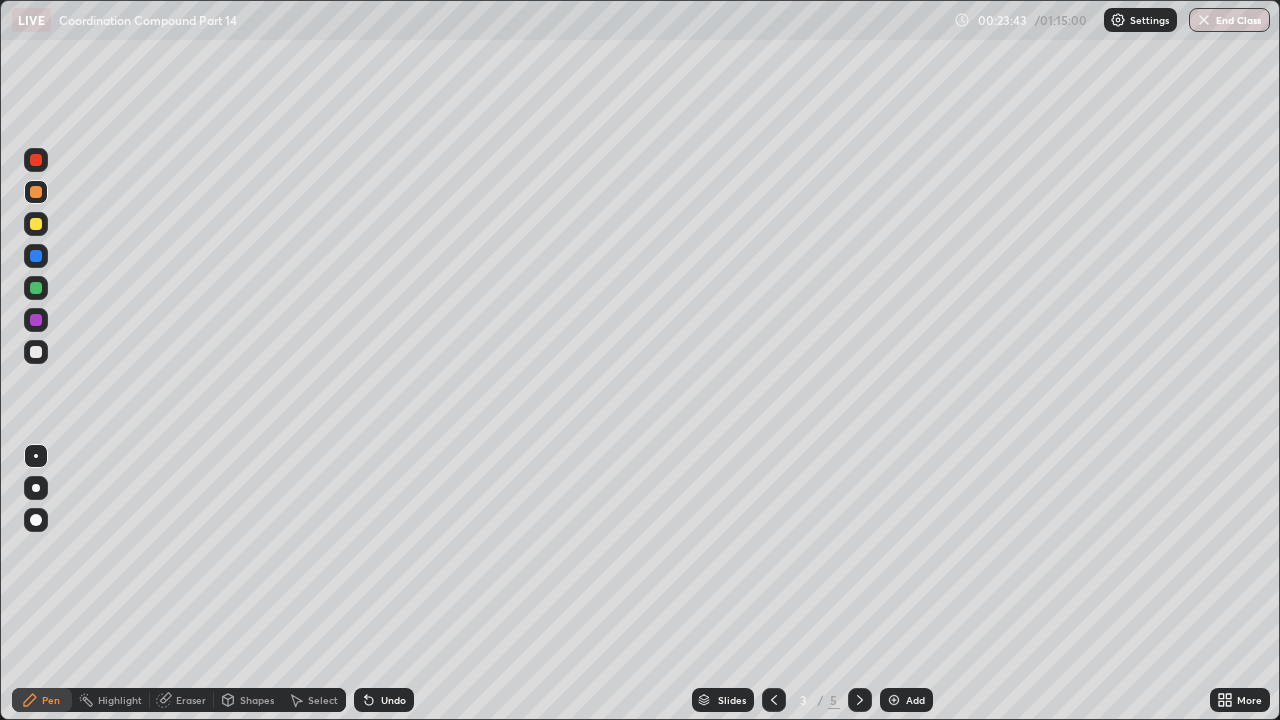 click 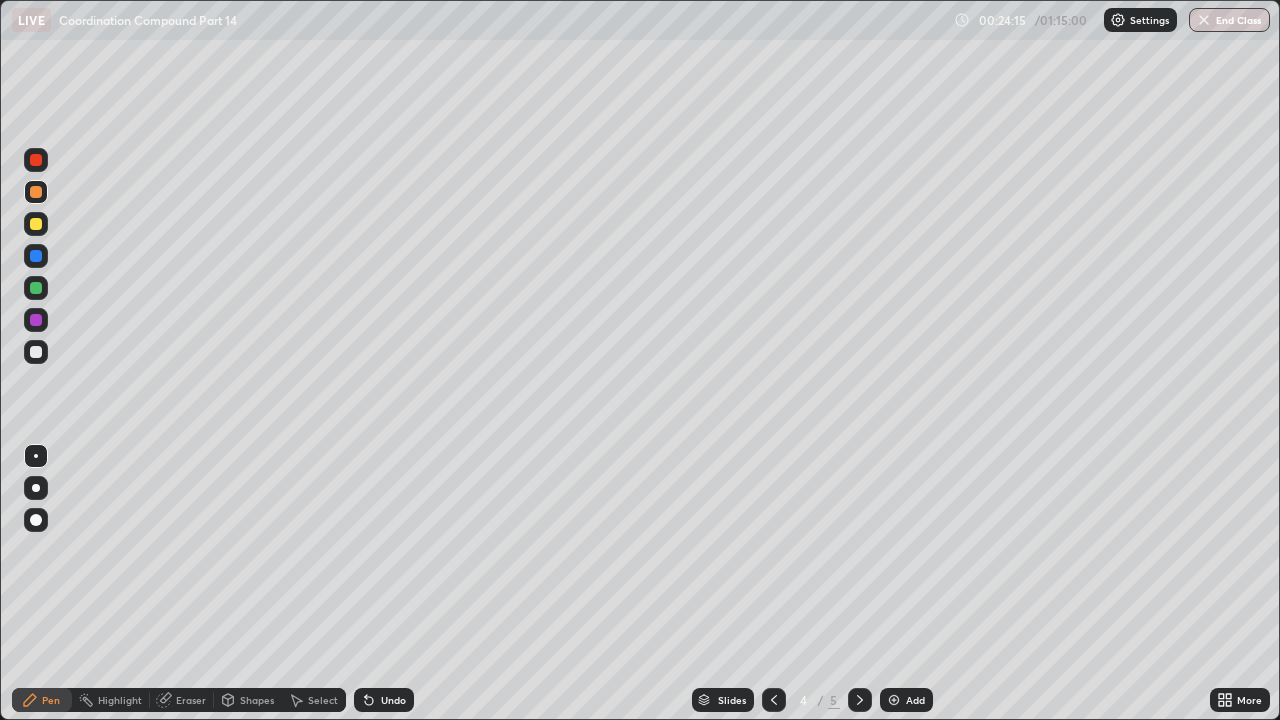click 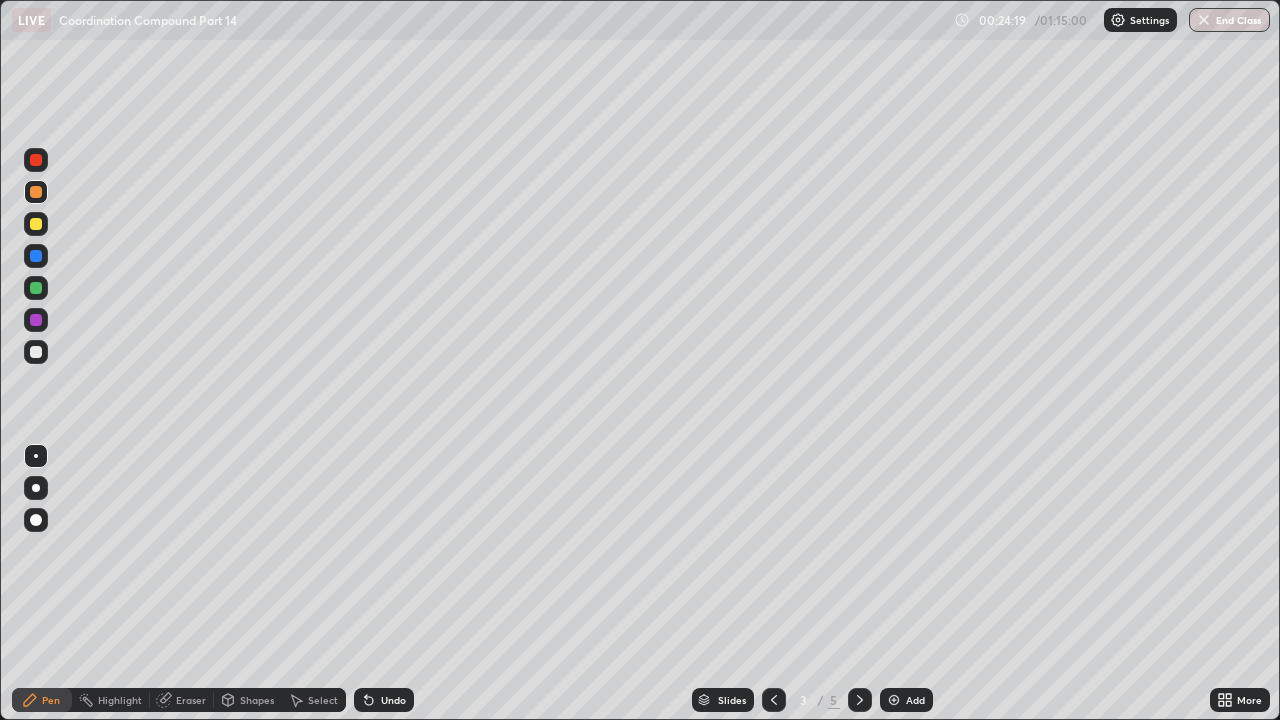 click 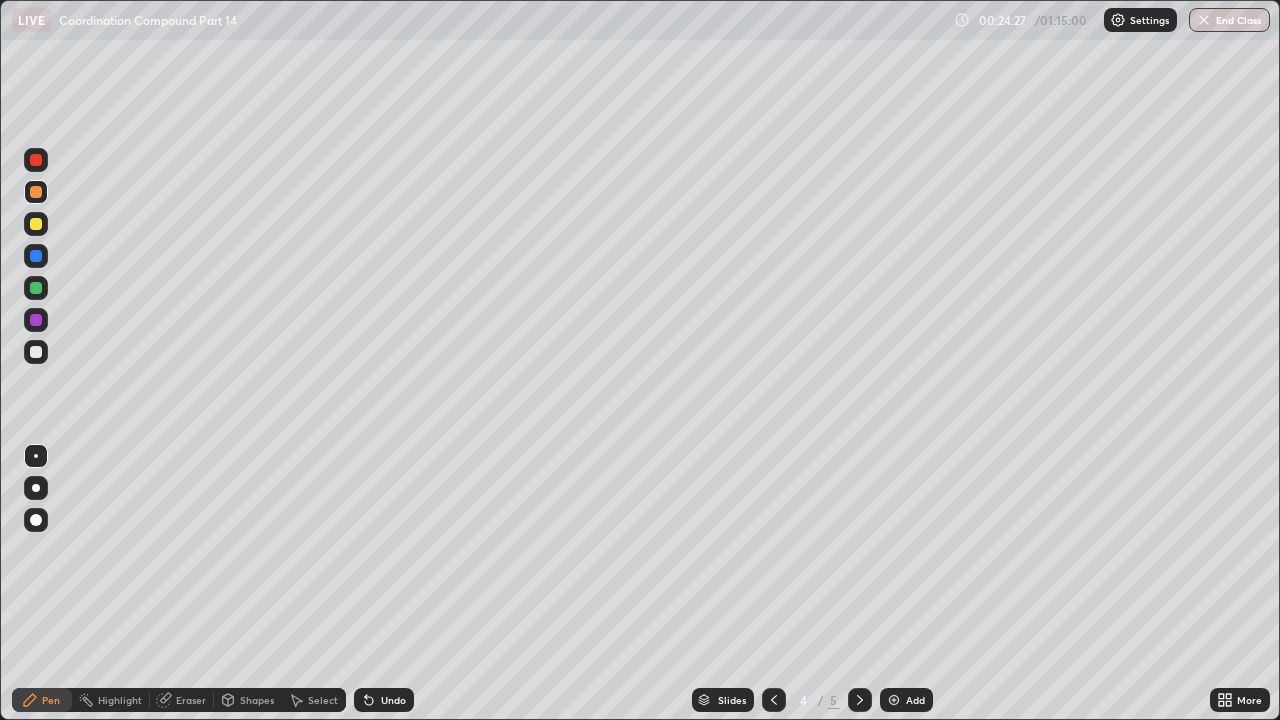 click 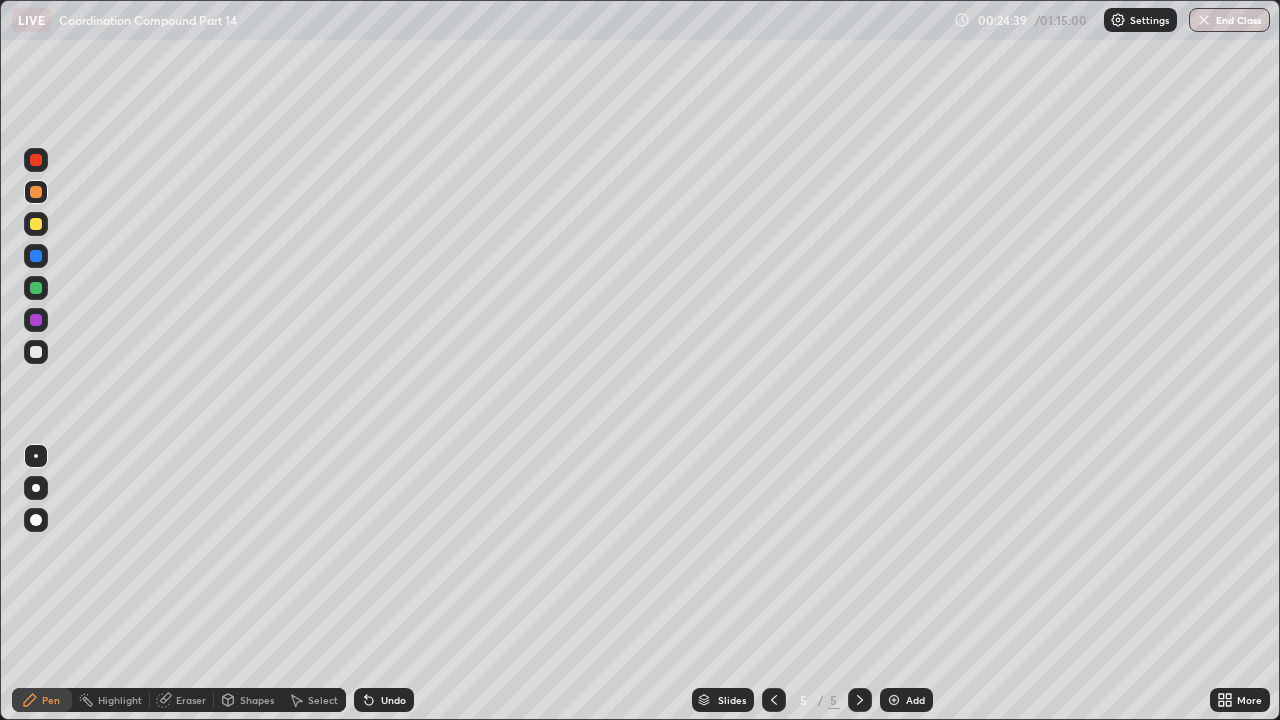 click at bounding box center [36, 352] 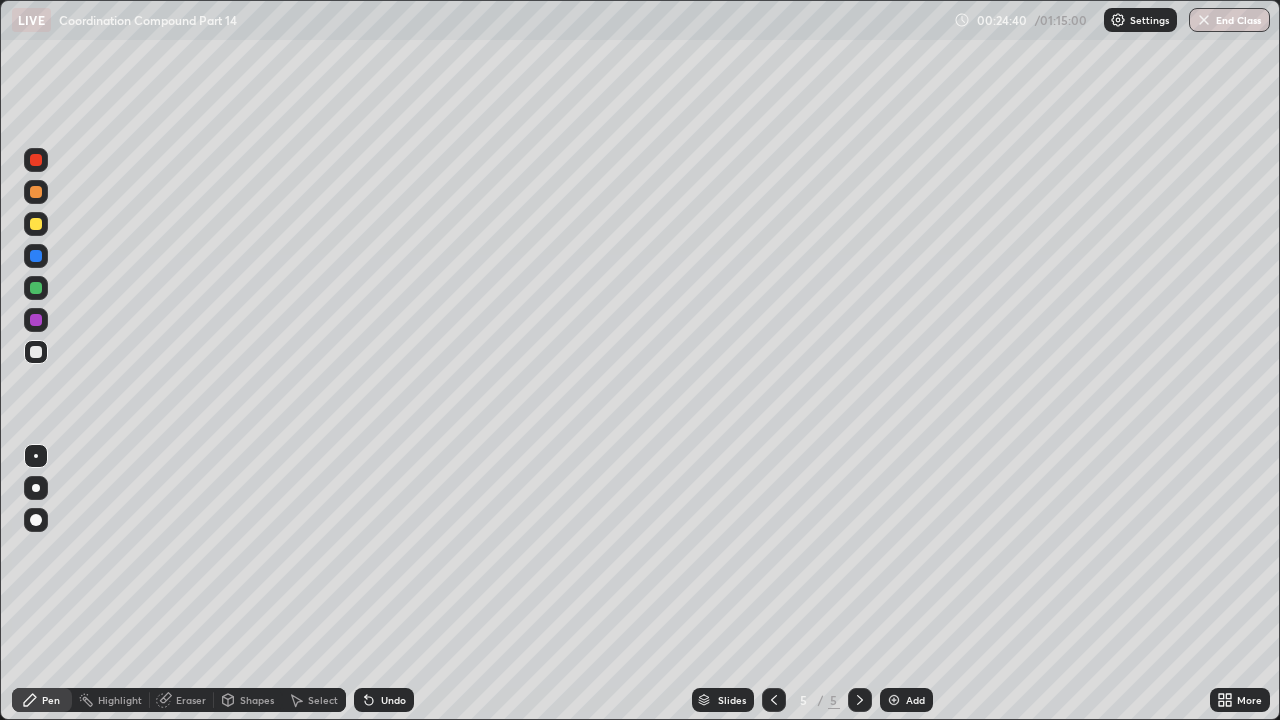 click on "Shapes" at bounding box center [257, 700] 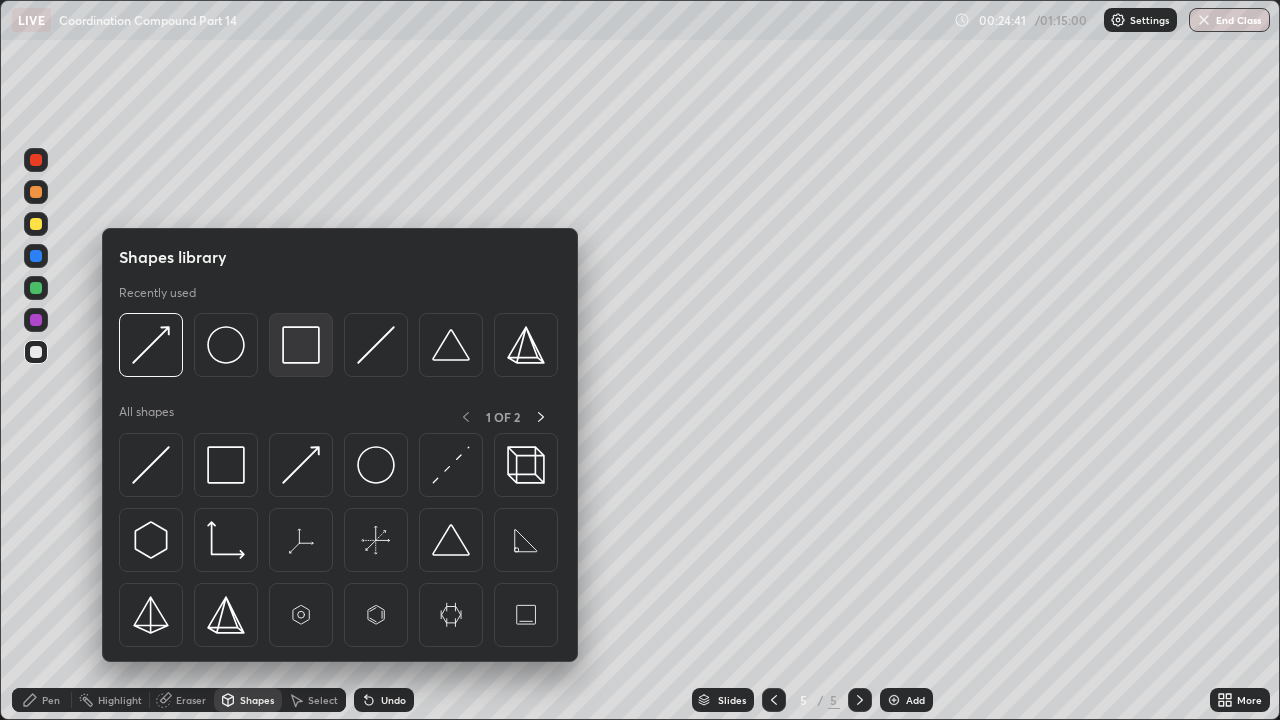 click at bounding box center [301, 345] 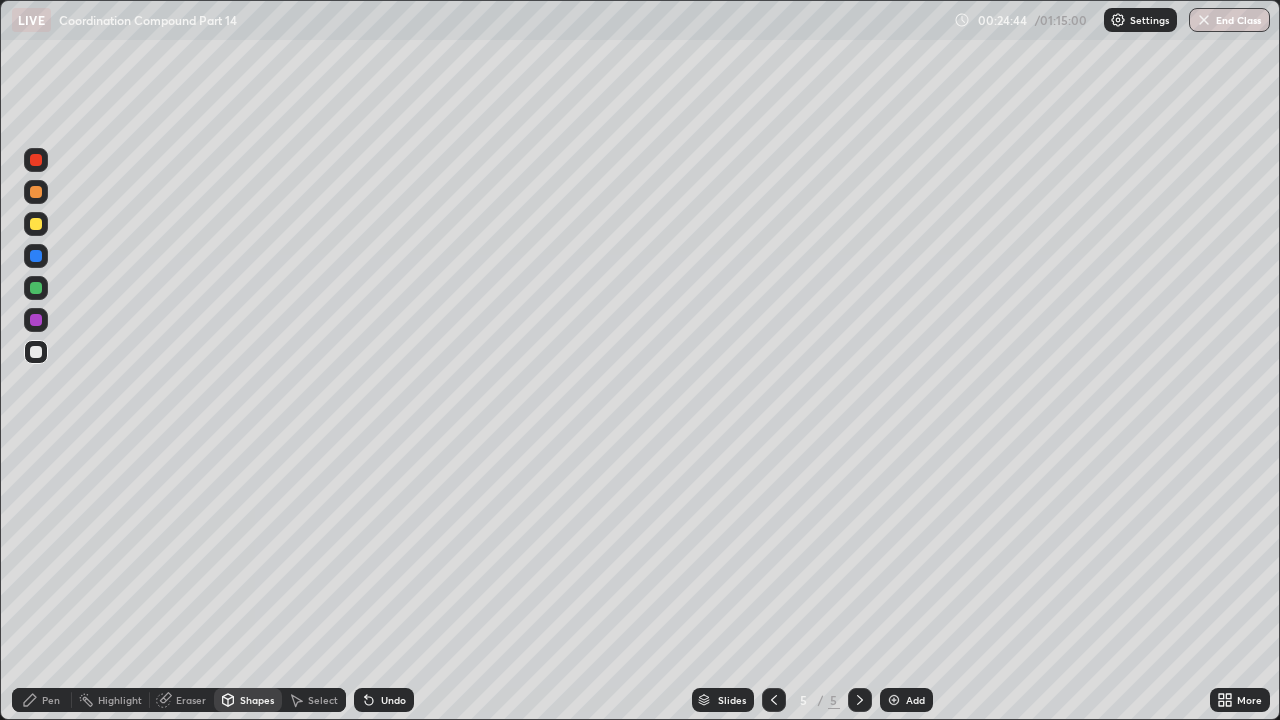 click on "Pen" at bounding box center [51, 700] 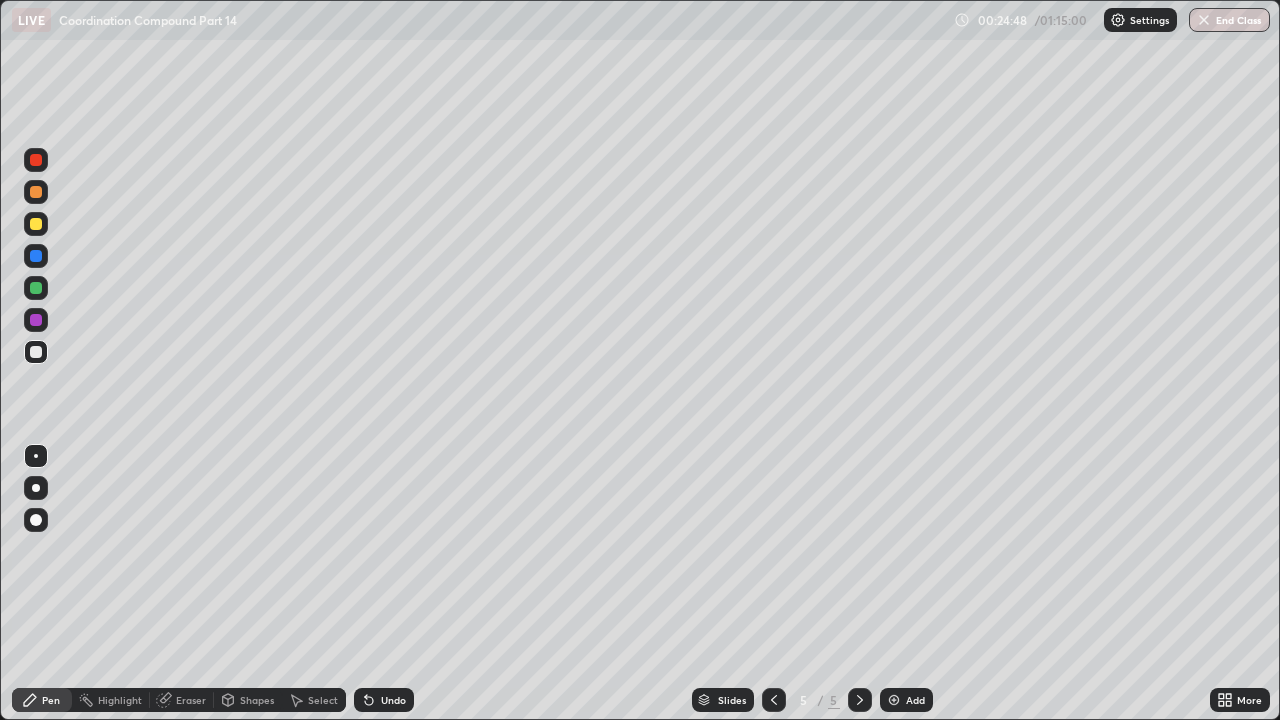 click at bounding box center (36, 288) 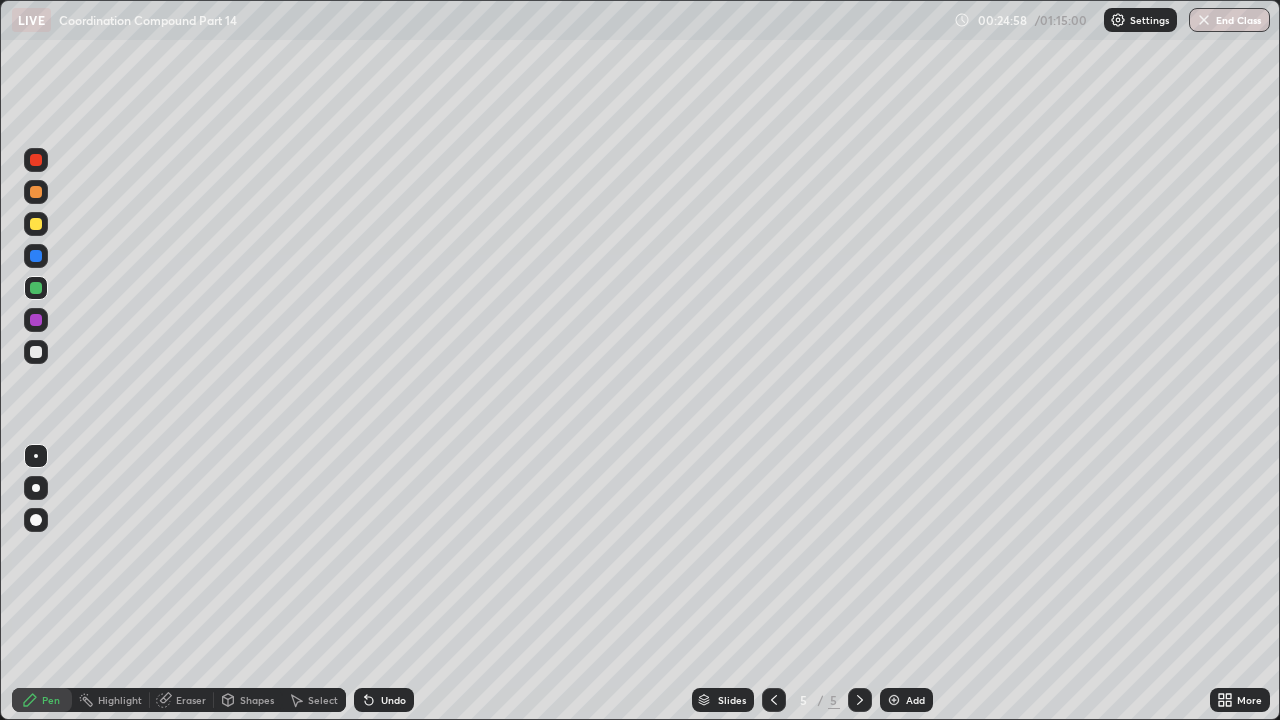 click 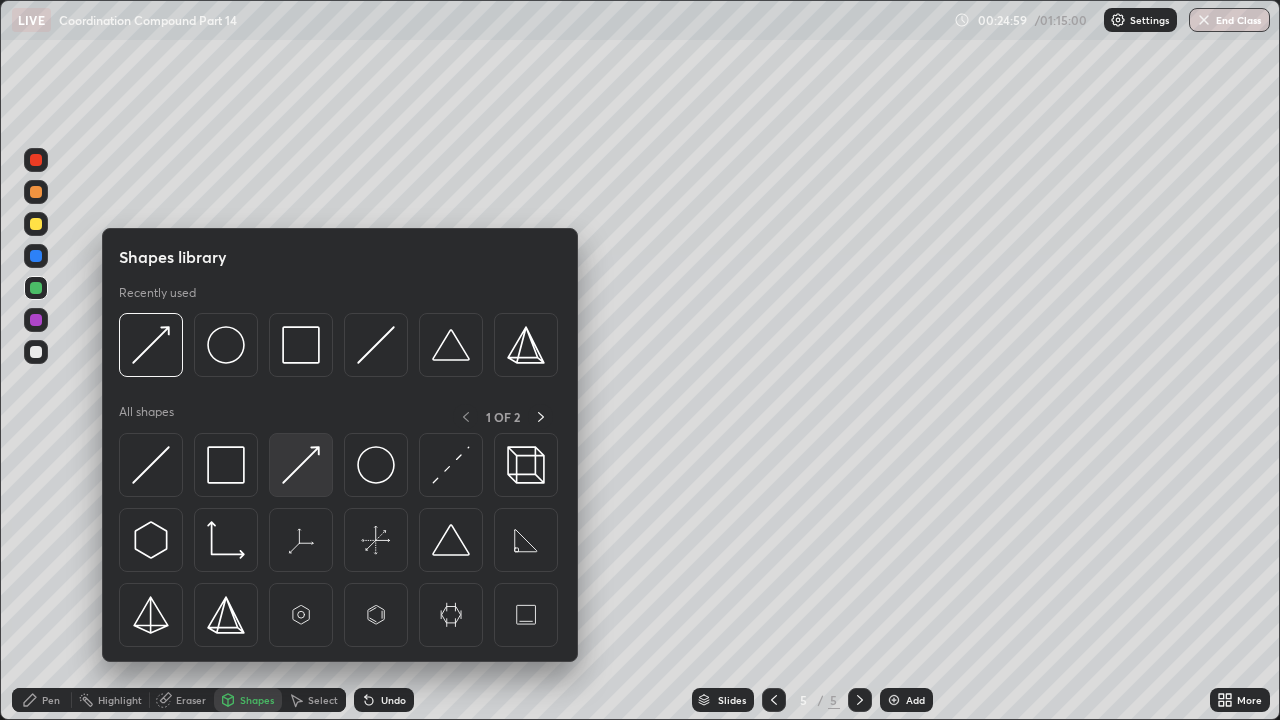 click at bounding box center [301, 465] 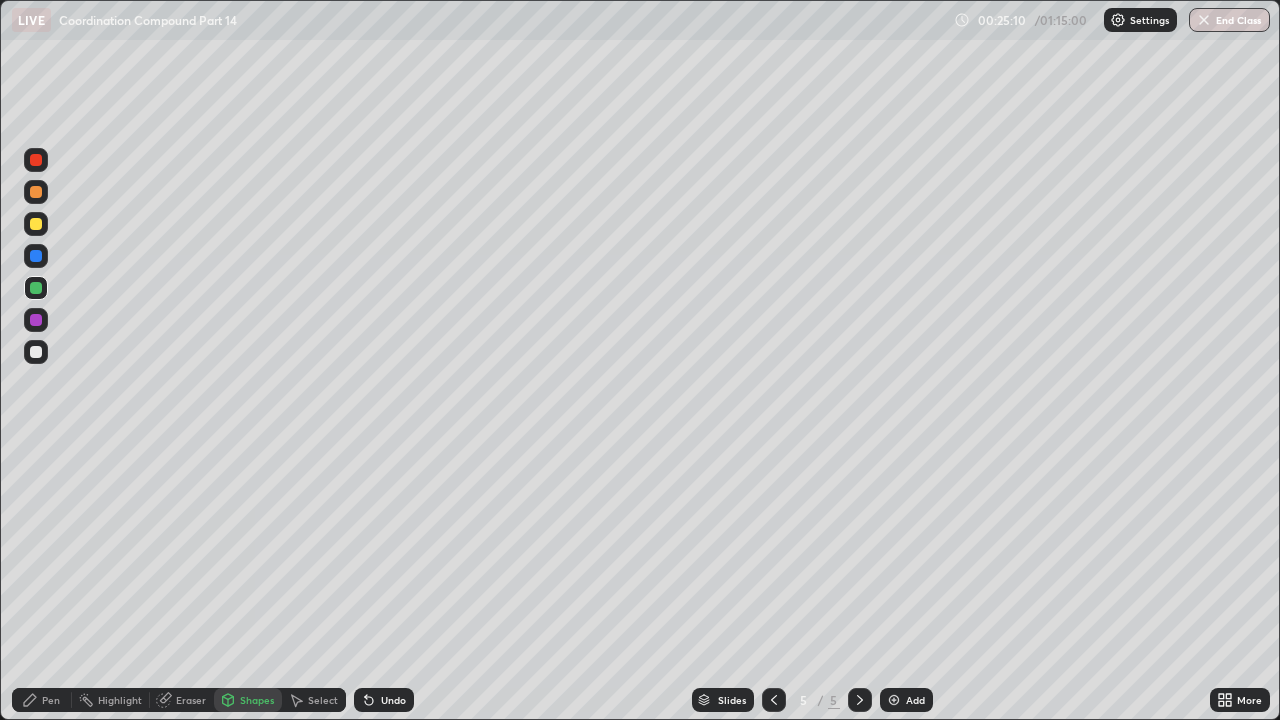 click on "Undo" at bounding box center [393, 700] 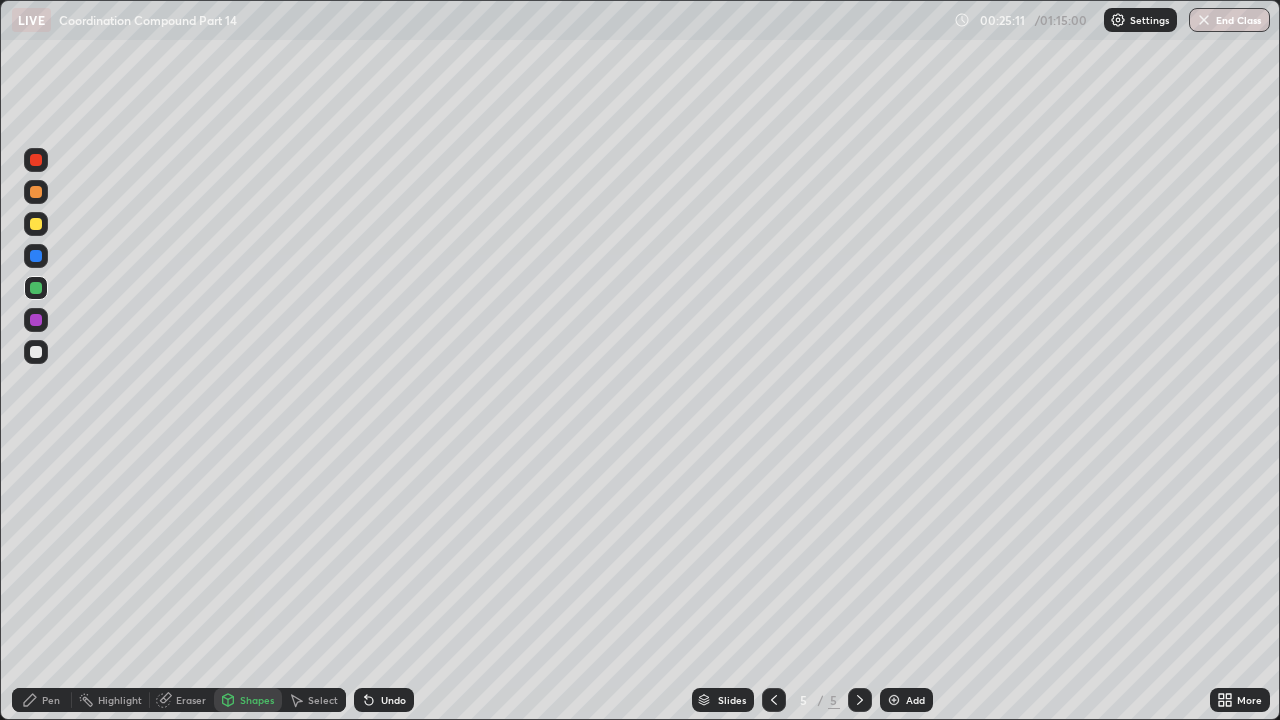 click on "Undo" at bounding box center [393, 700] 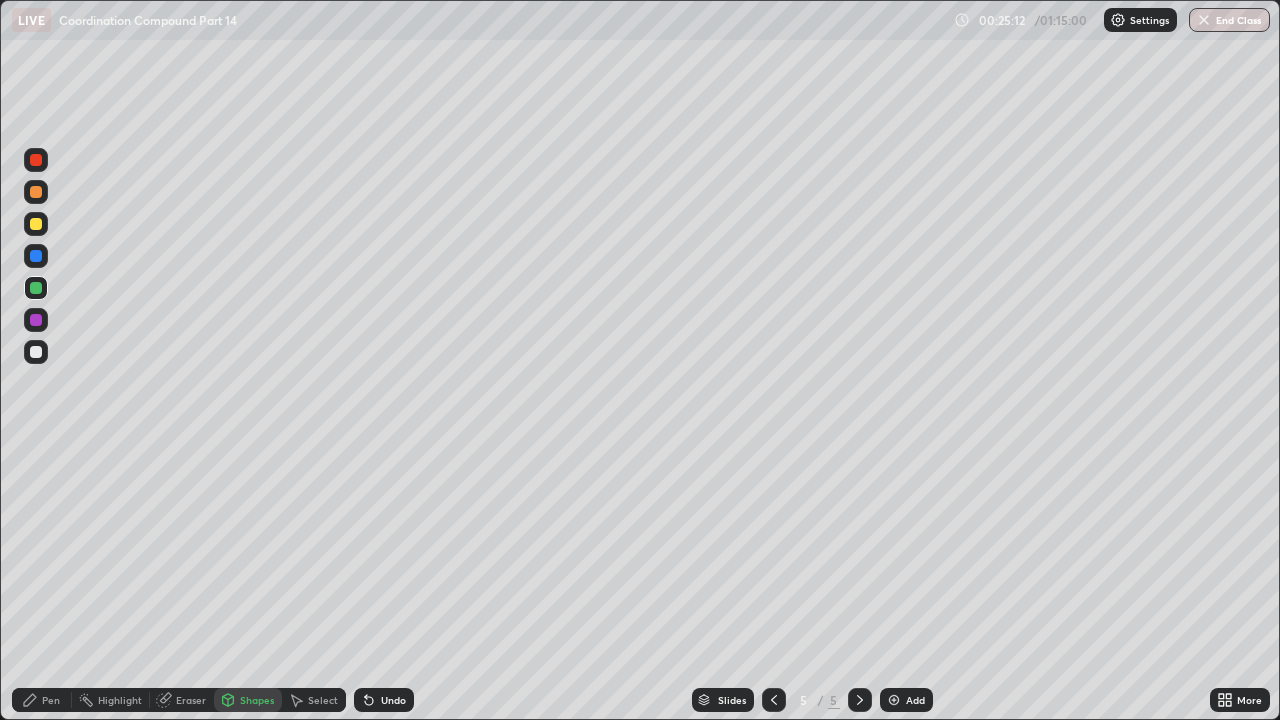 click on "Pen" at bounding box center [51, 700] 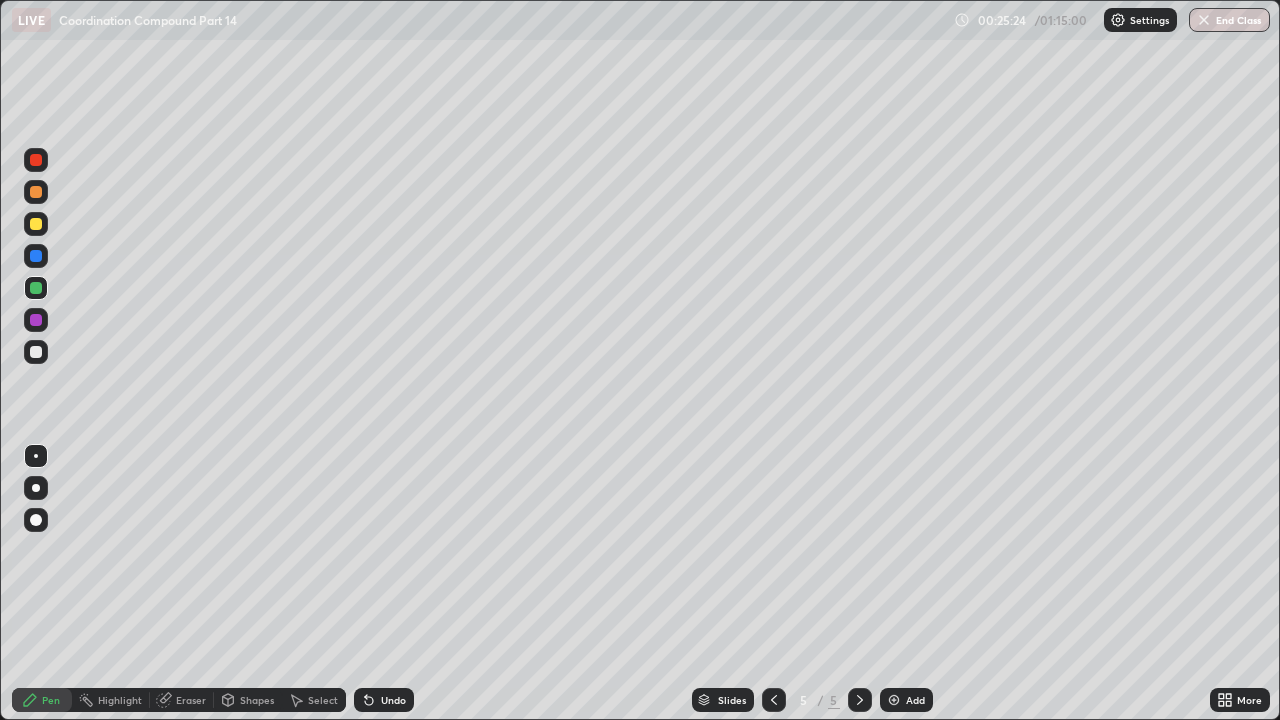 click at bounding box center (36, 352) 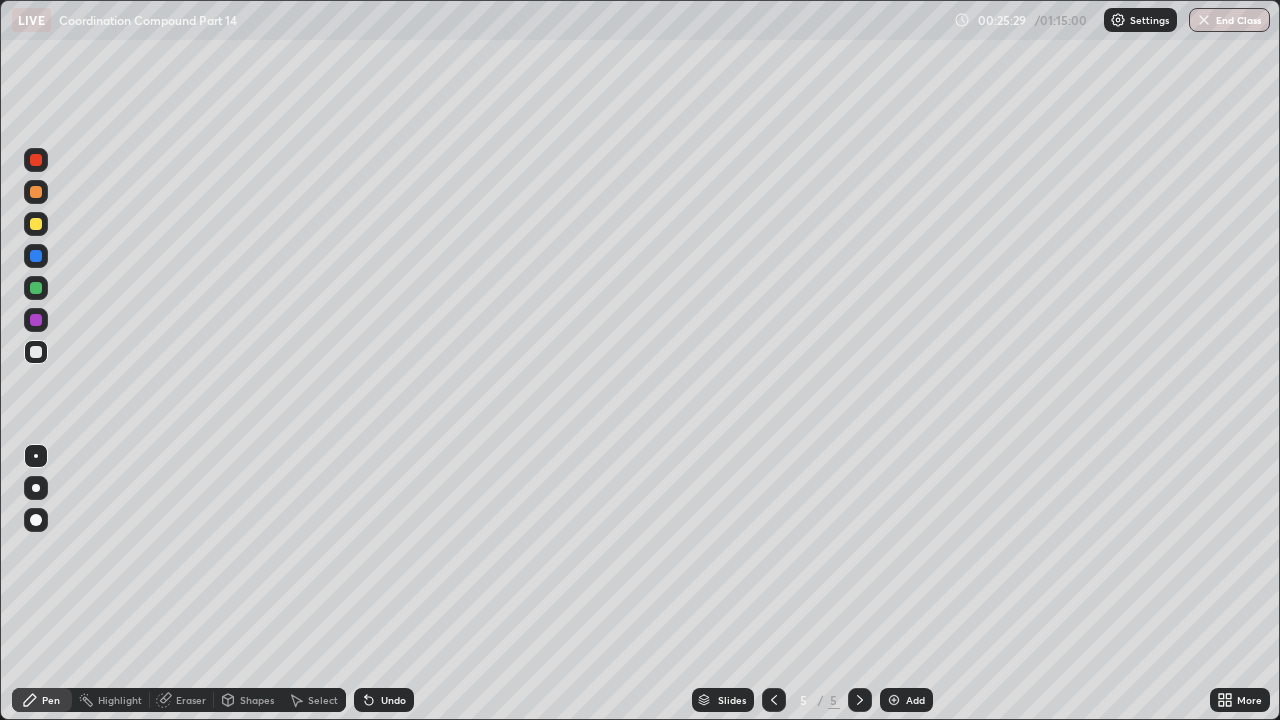 click at bounding box center [36, 288] 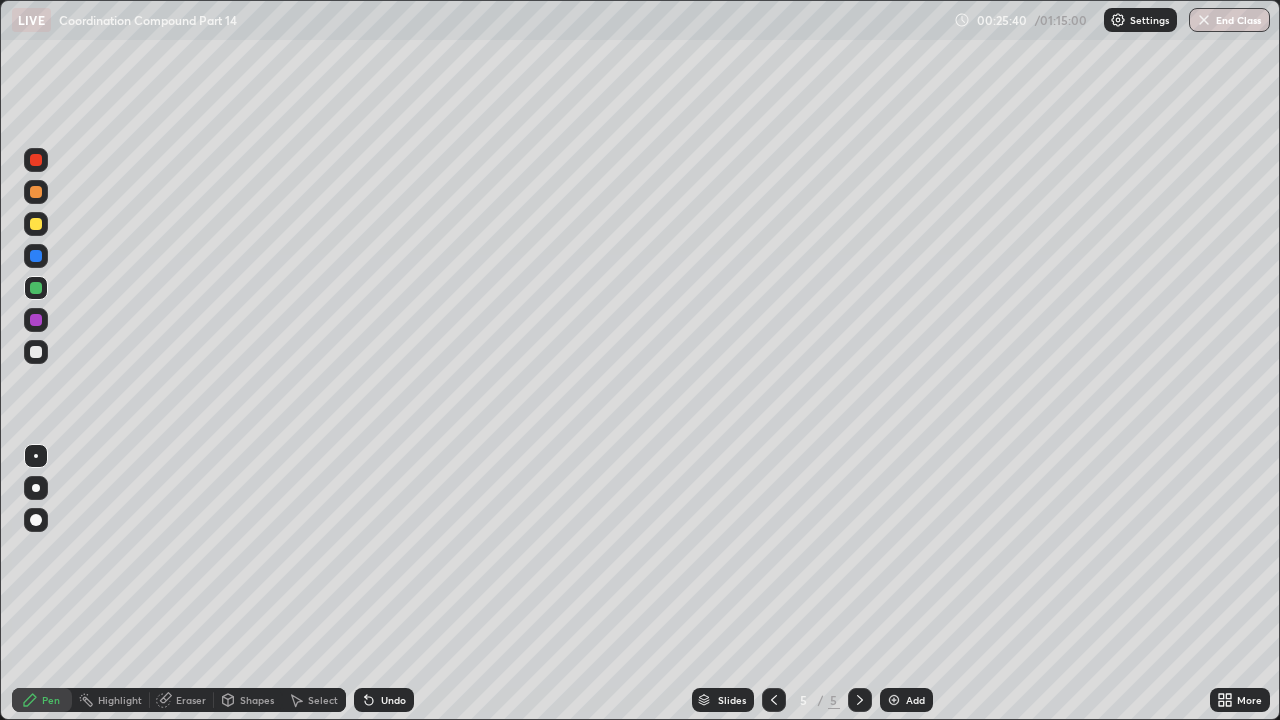 click on "Shapes" at bounding box center (248, 700) 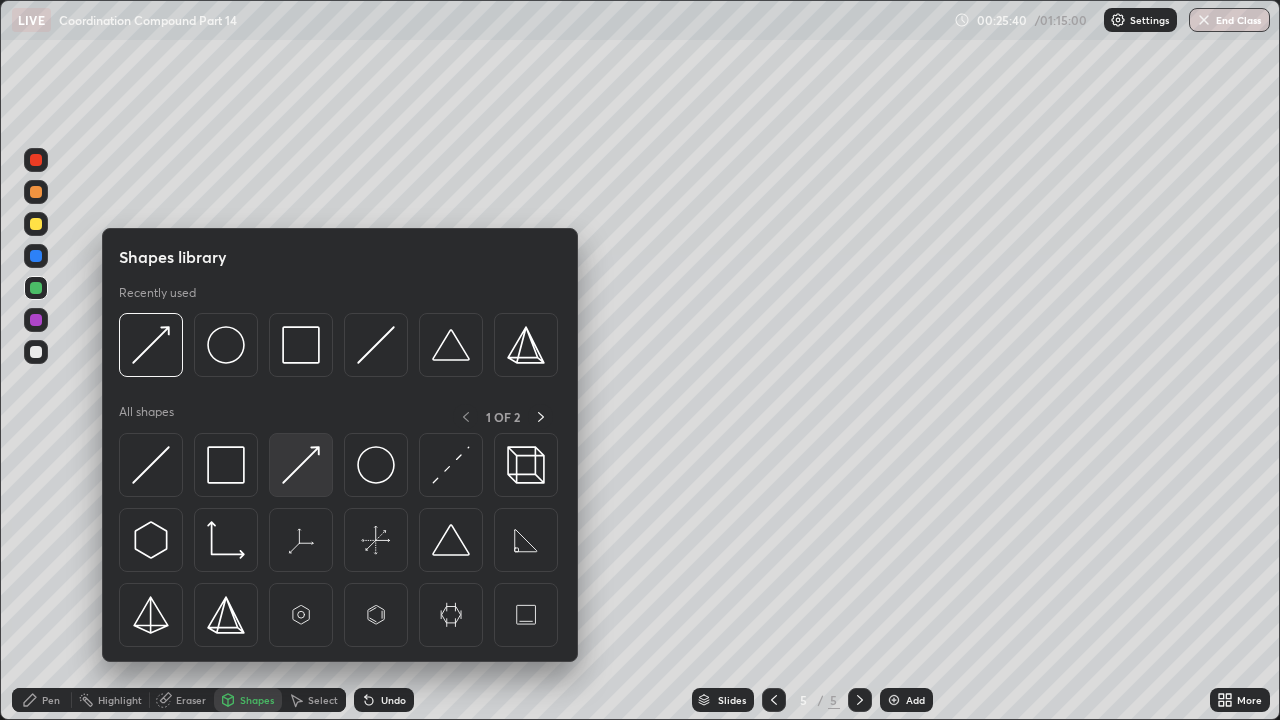 click at bounding box center [301, 465] 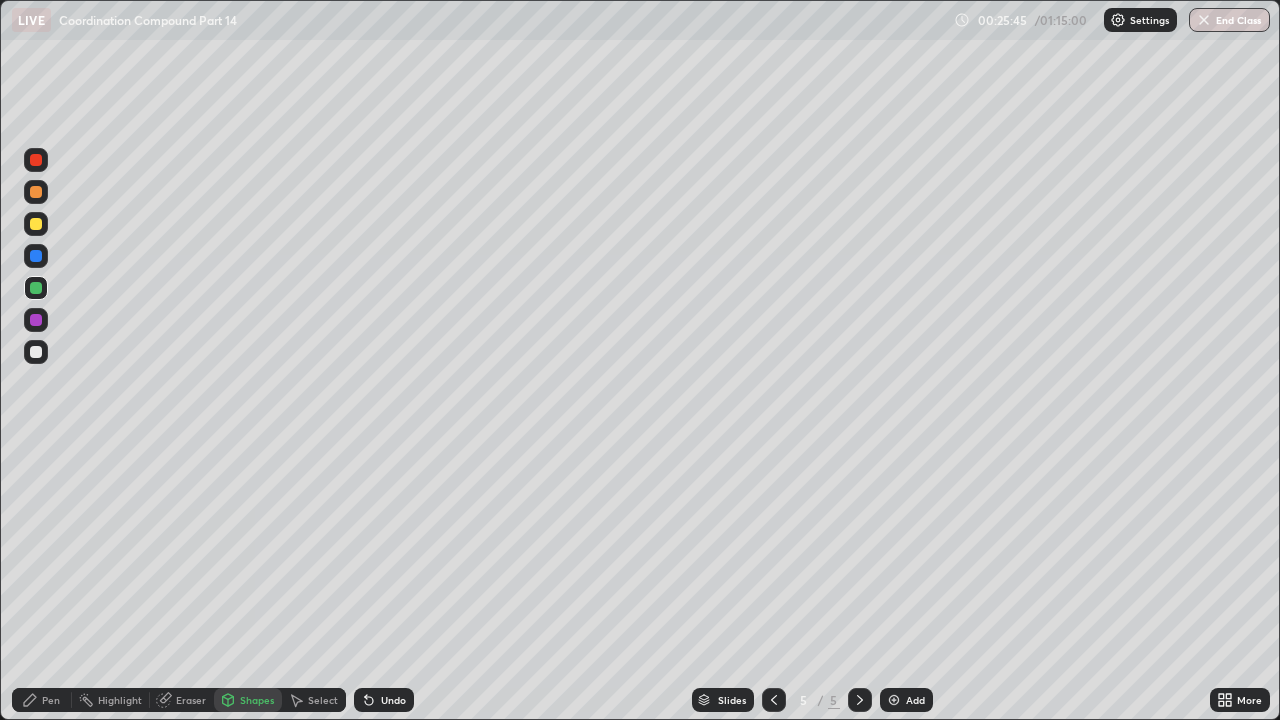 click on "Pen" at bounding box center (51, 700) 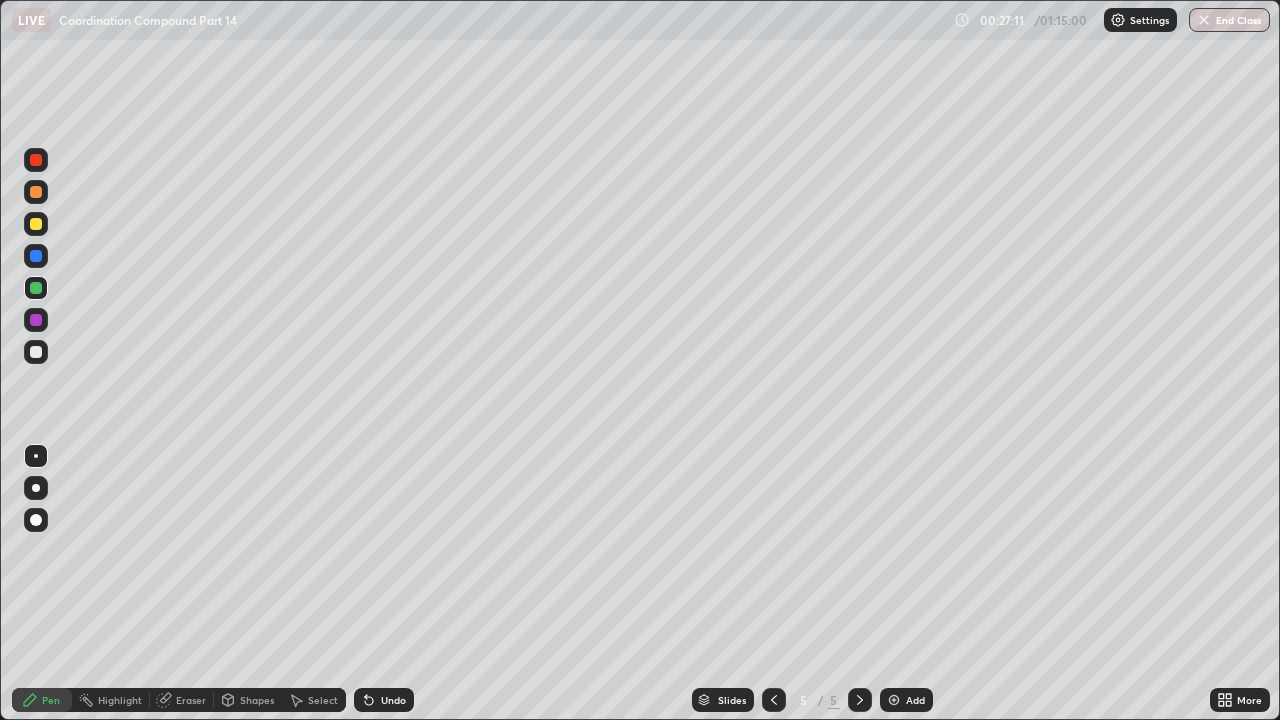 click 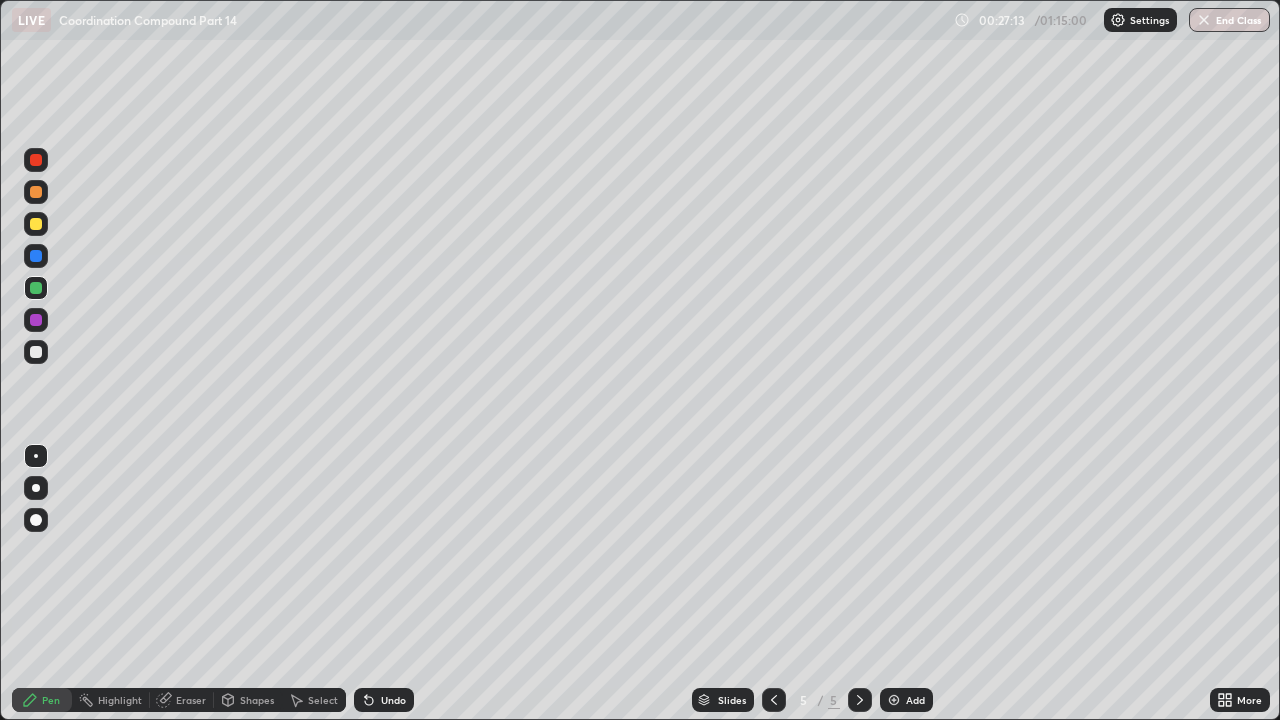 click at bounding box center (894, 700) 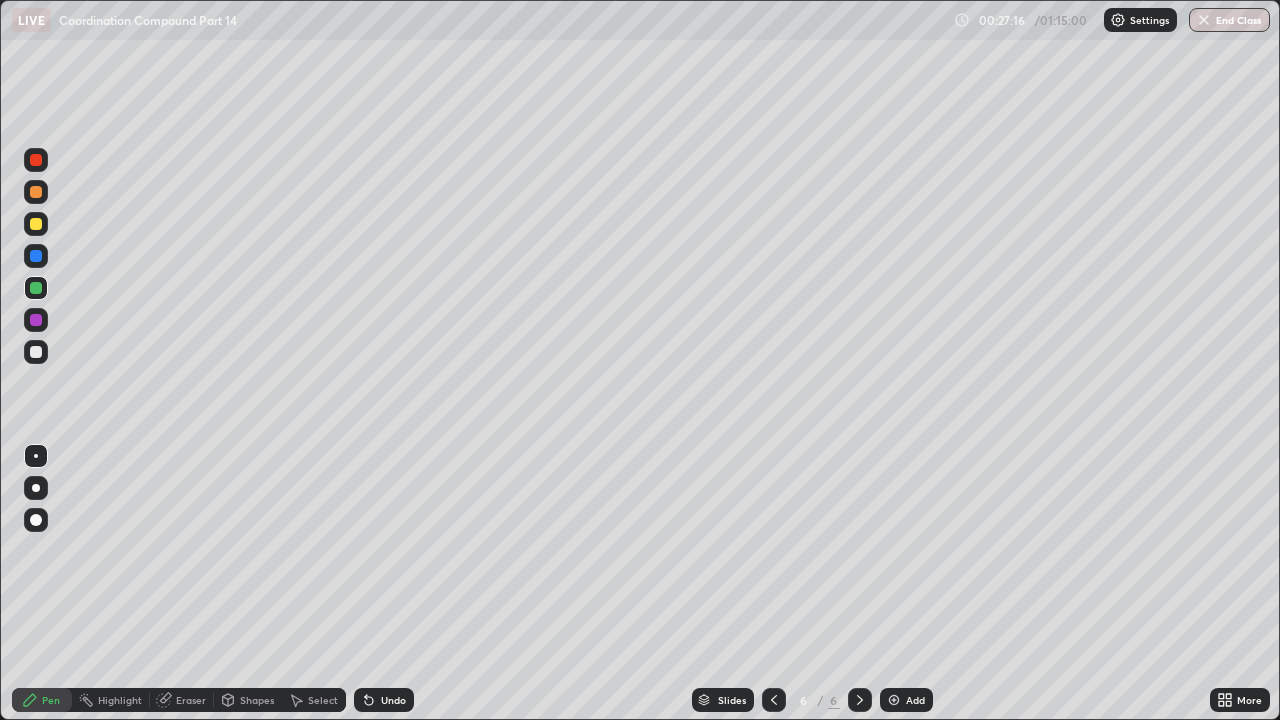 click at bounding box center (36, 352) 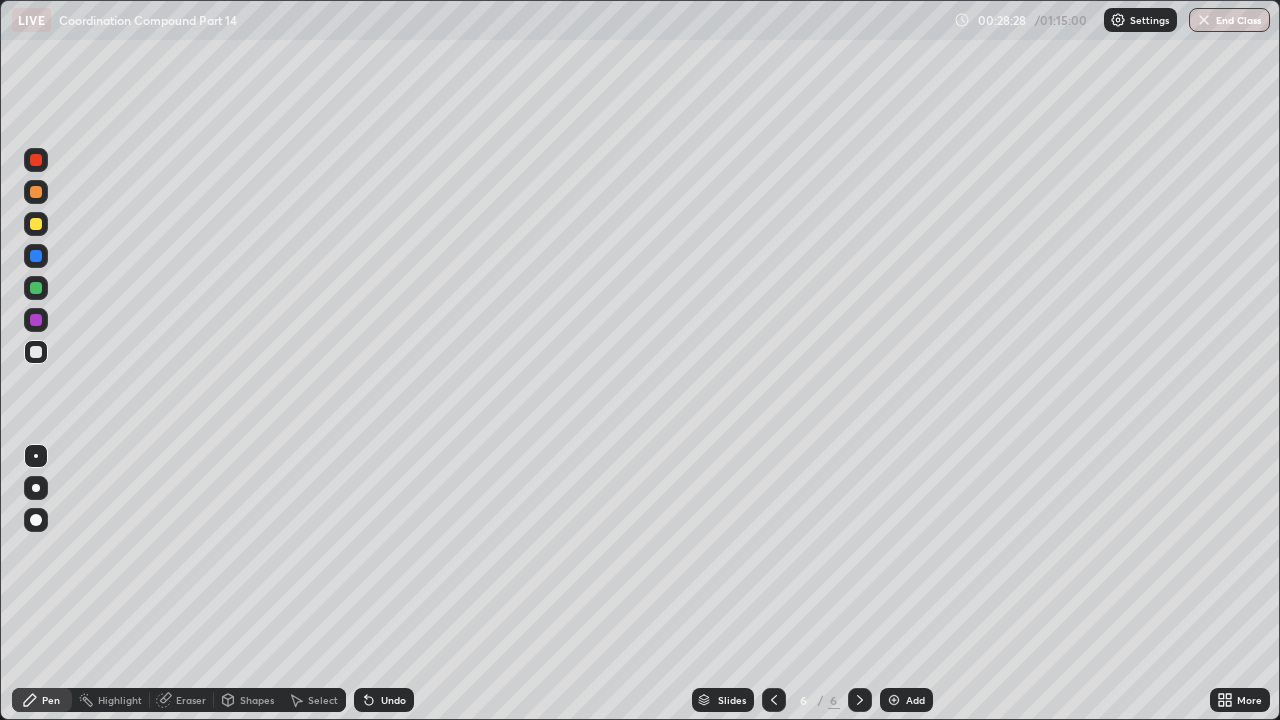 click 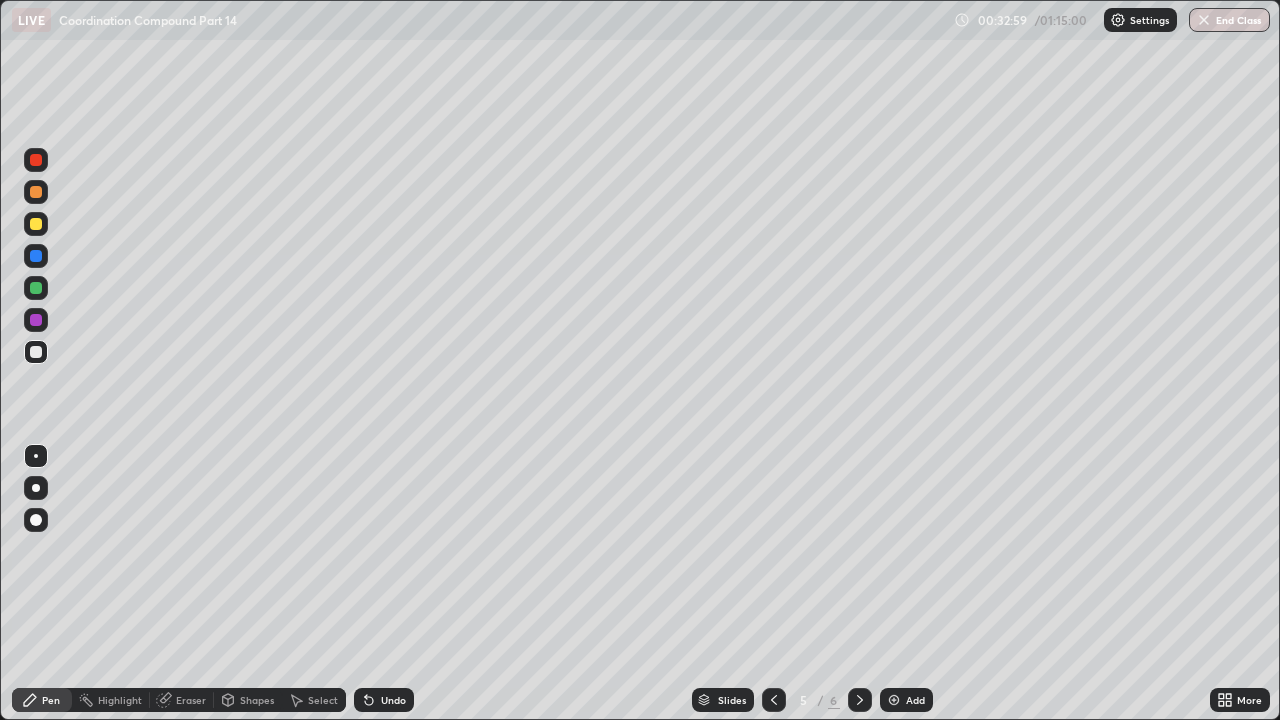 click at bounding box center [860, 700] 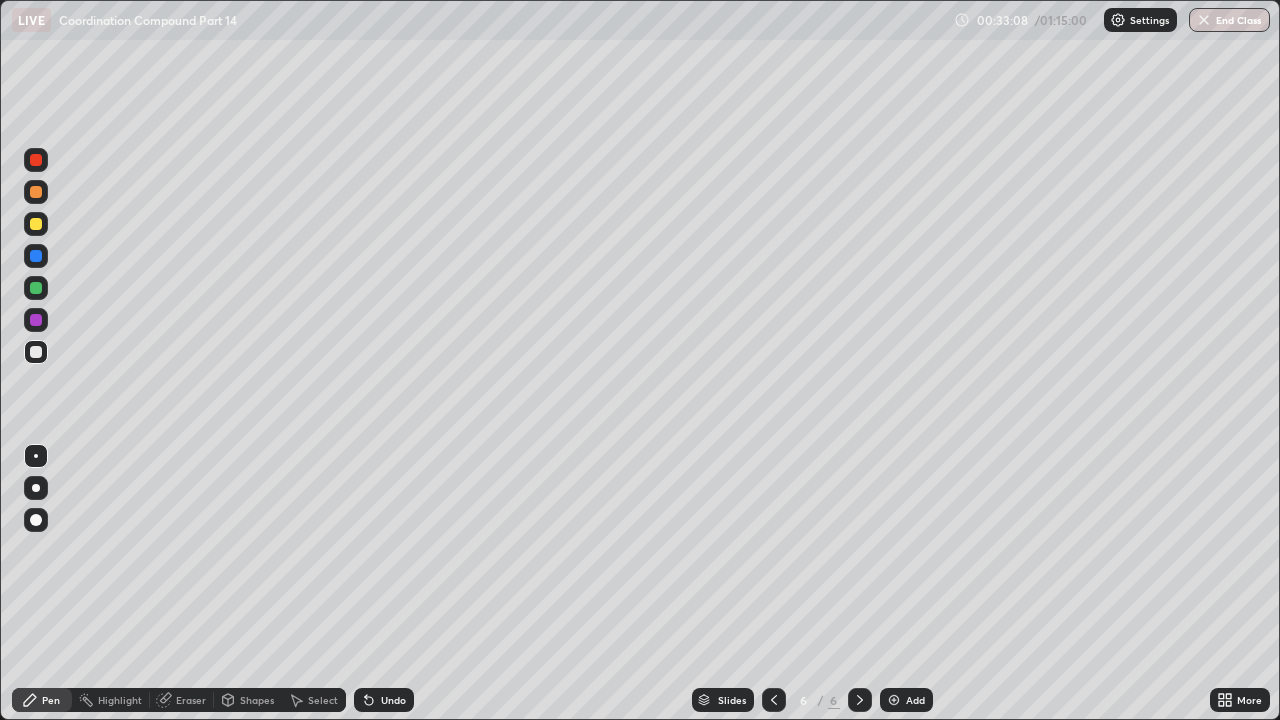 click 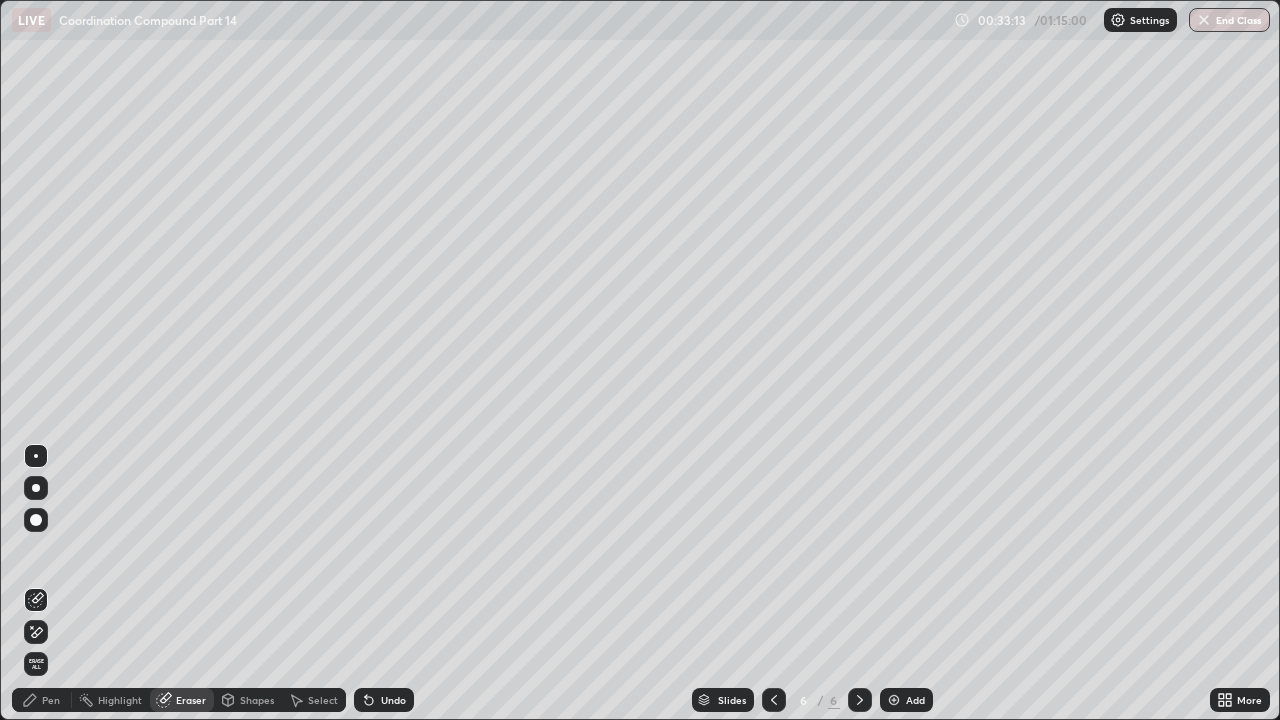 click on "Pen" at bounding box center [42, 700] 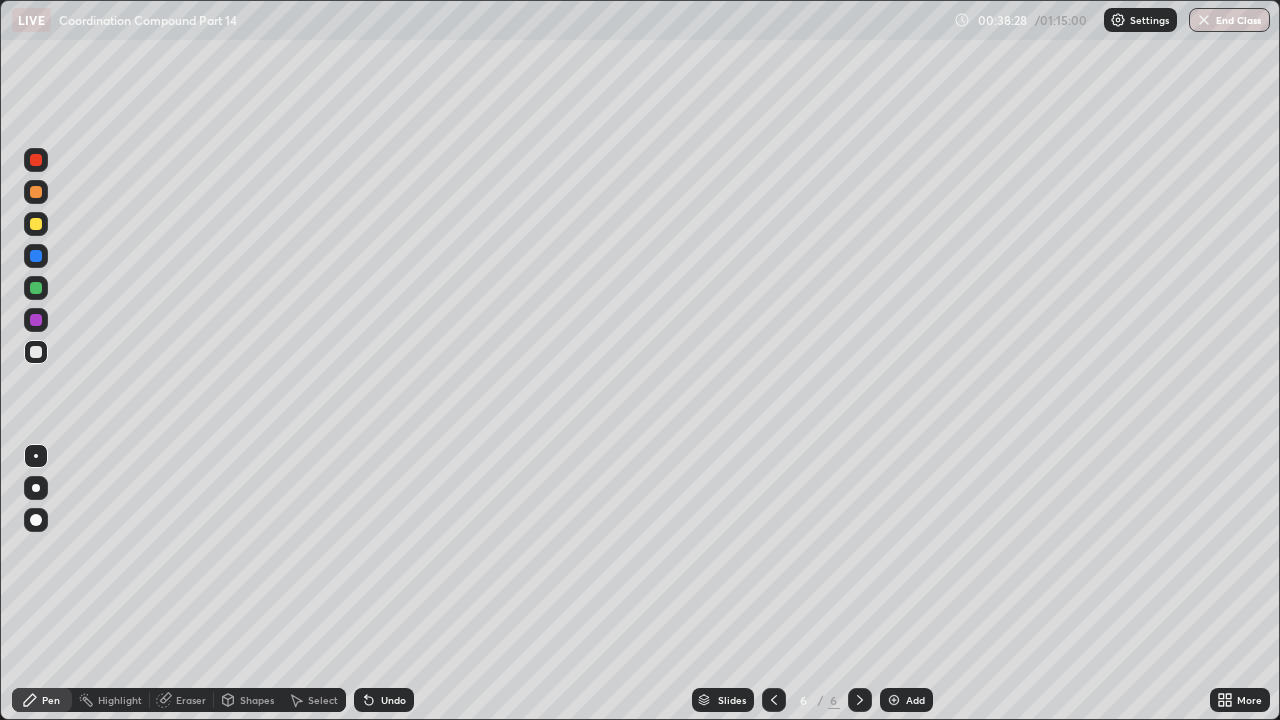 click at bounding box center (894, 700) 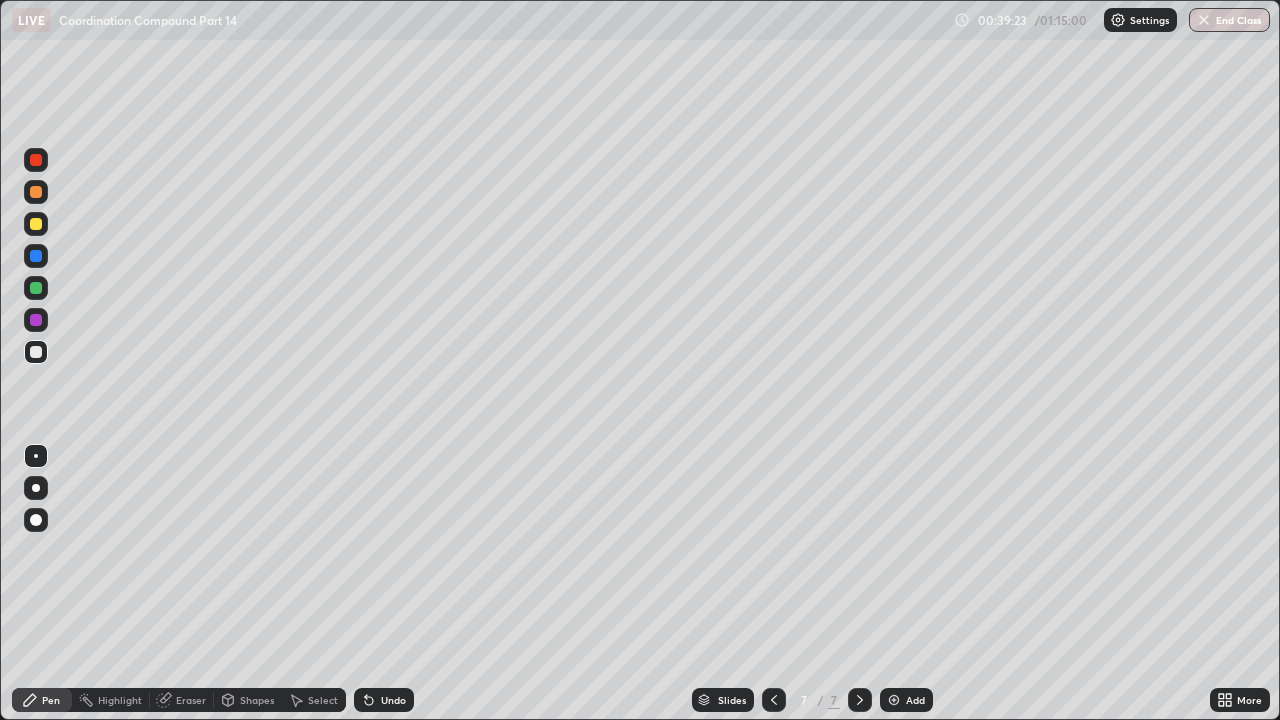 click at bounding box center [36, 192] 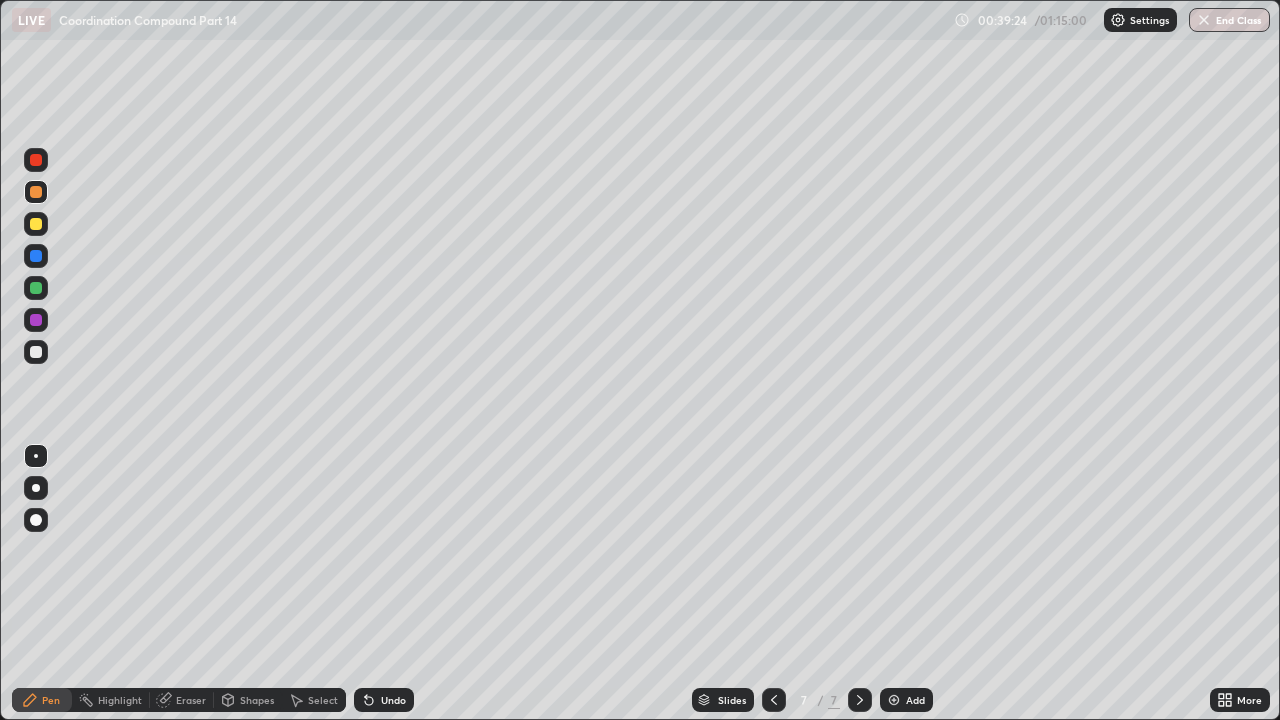 click 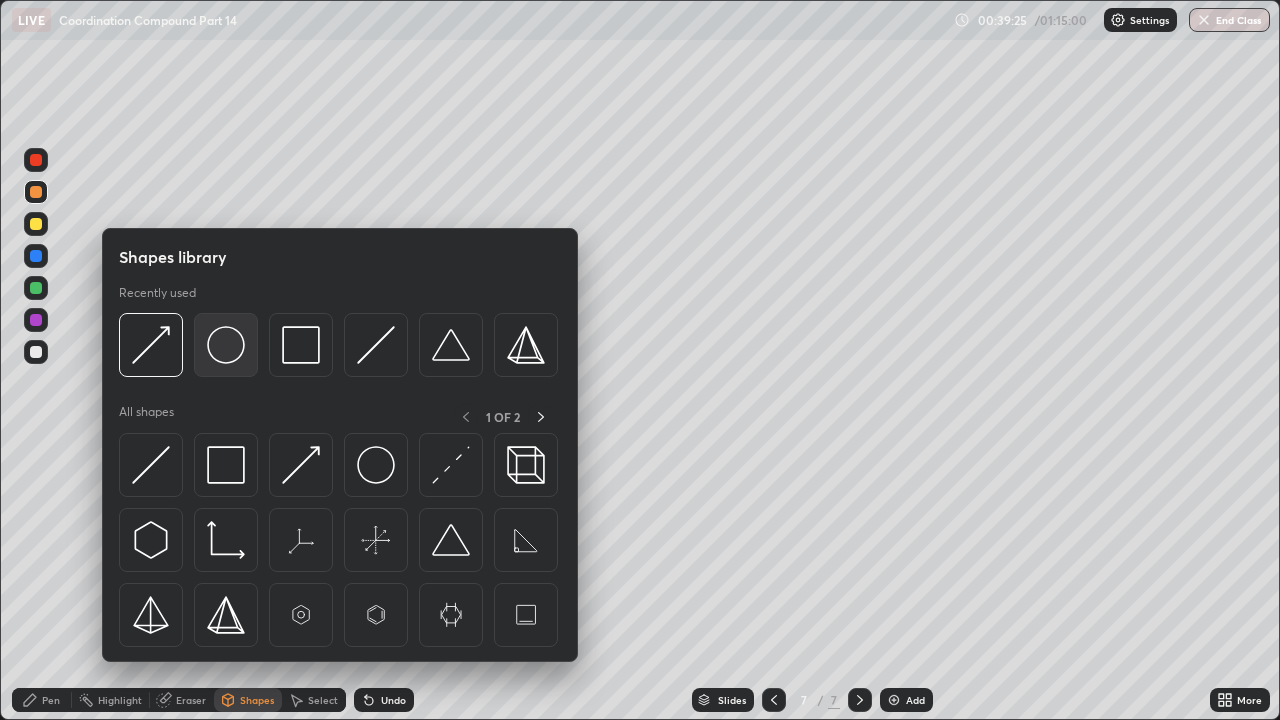 click at bounding box center [226, 345] 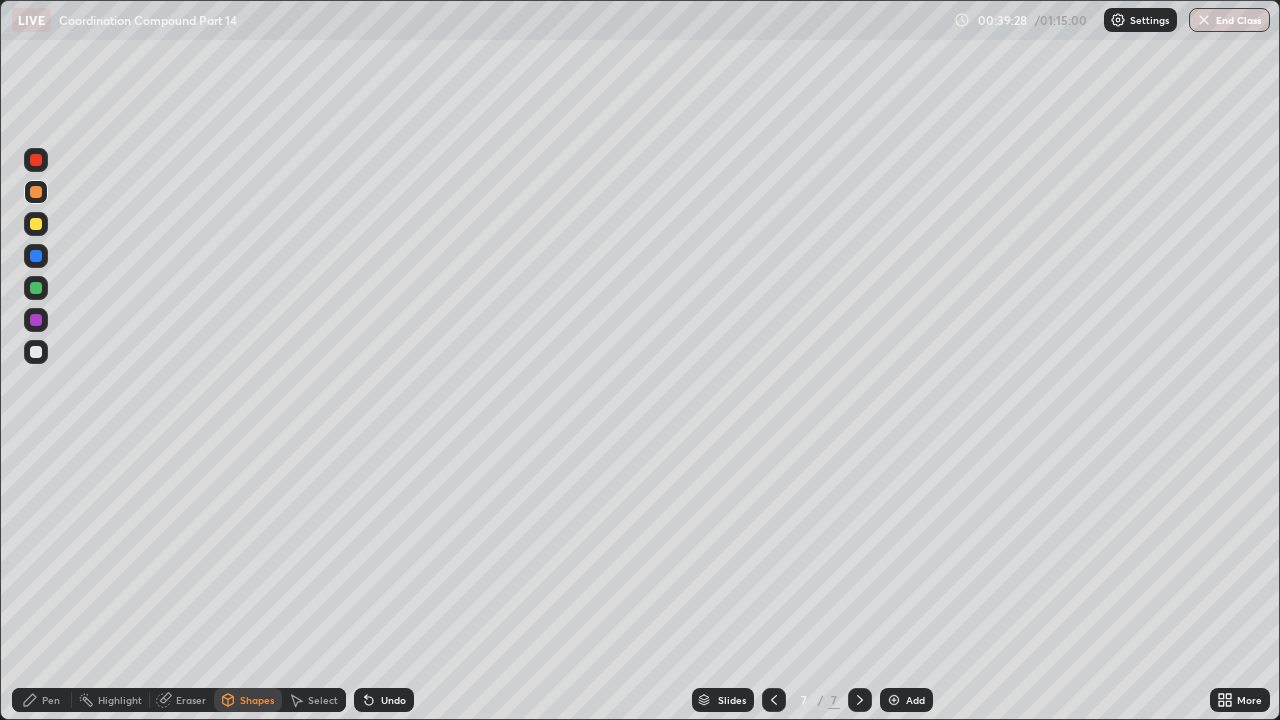 click on "Shapes" at bounding box center (257, 700) 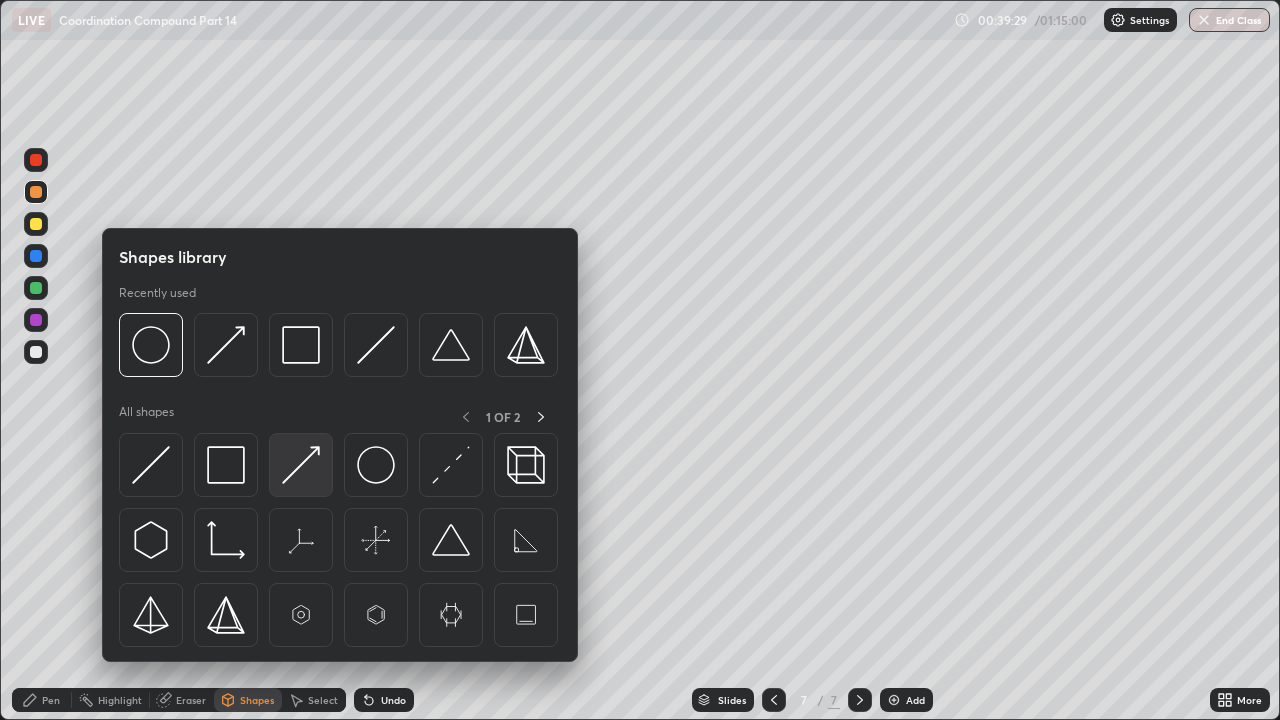 click at bounding box center [301, 465] 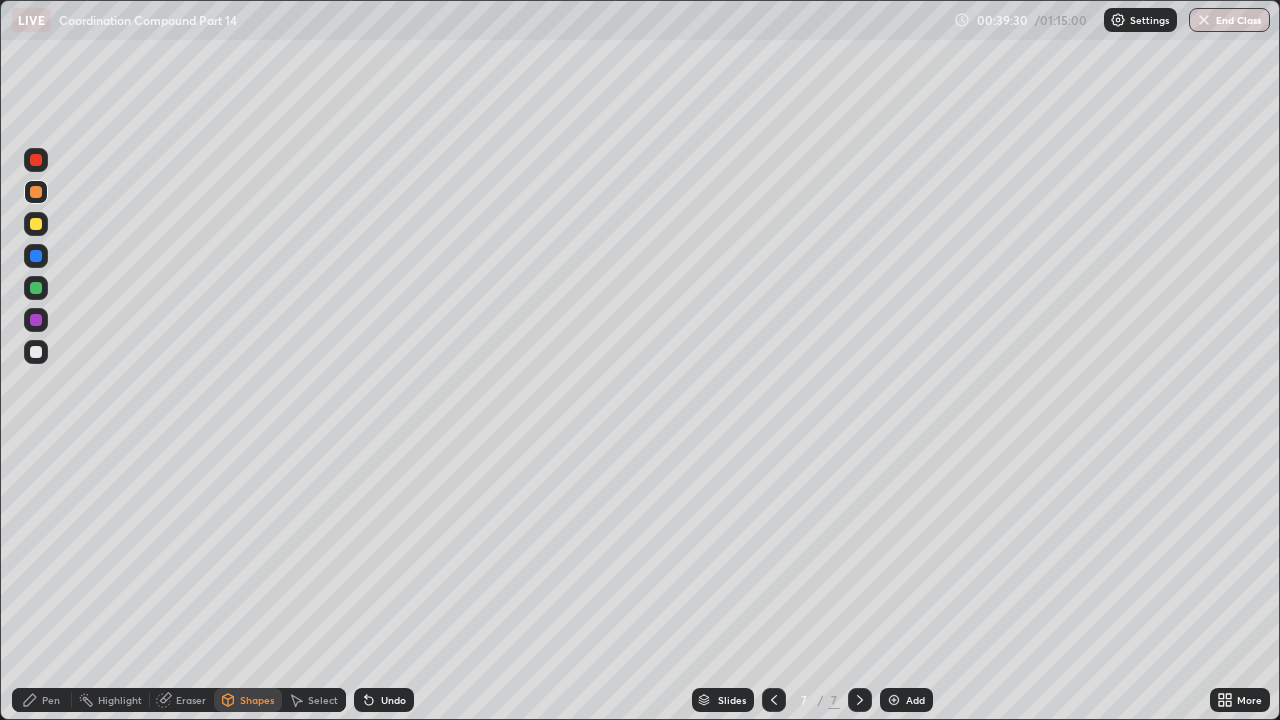 click at bounding box center [36, 320] 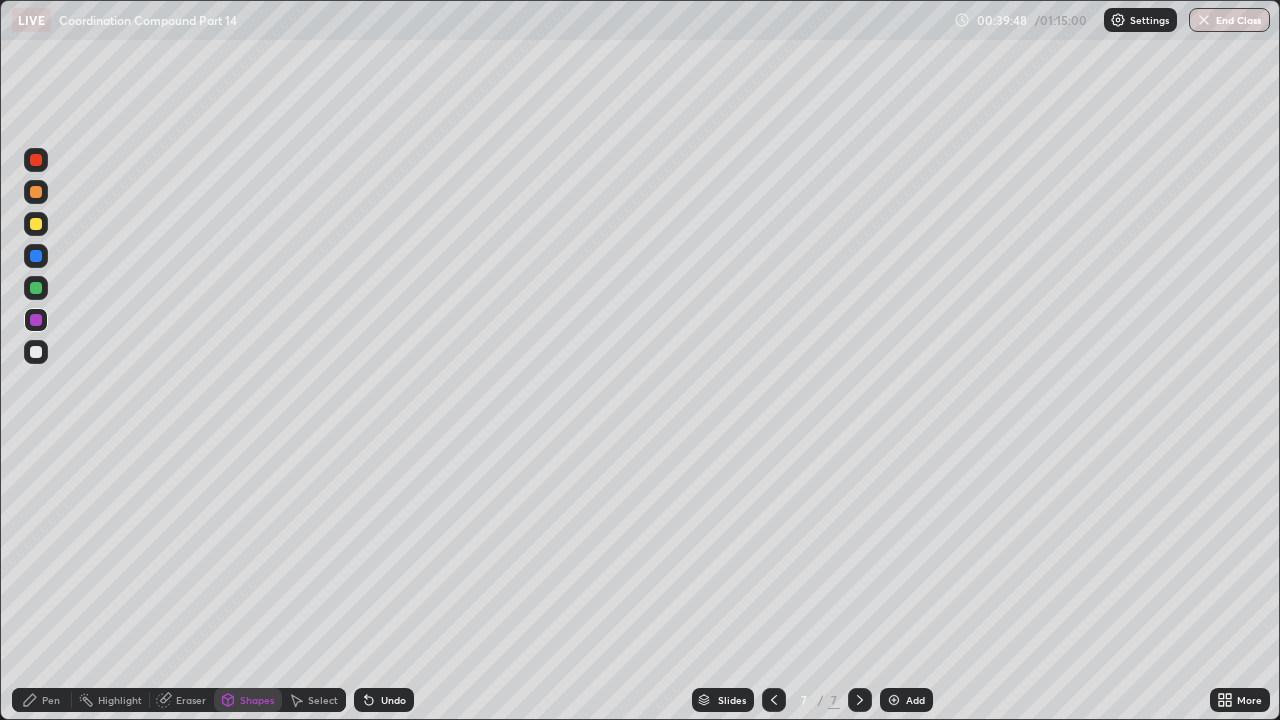 click 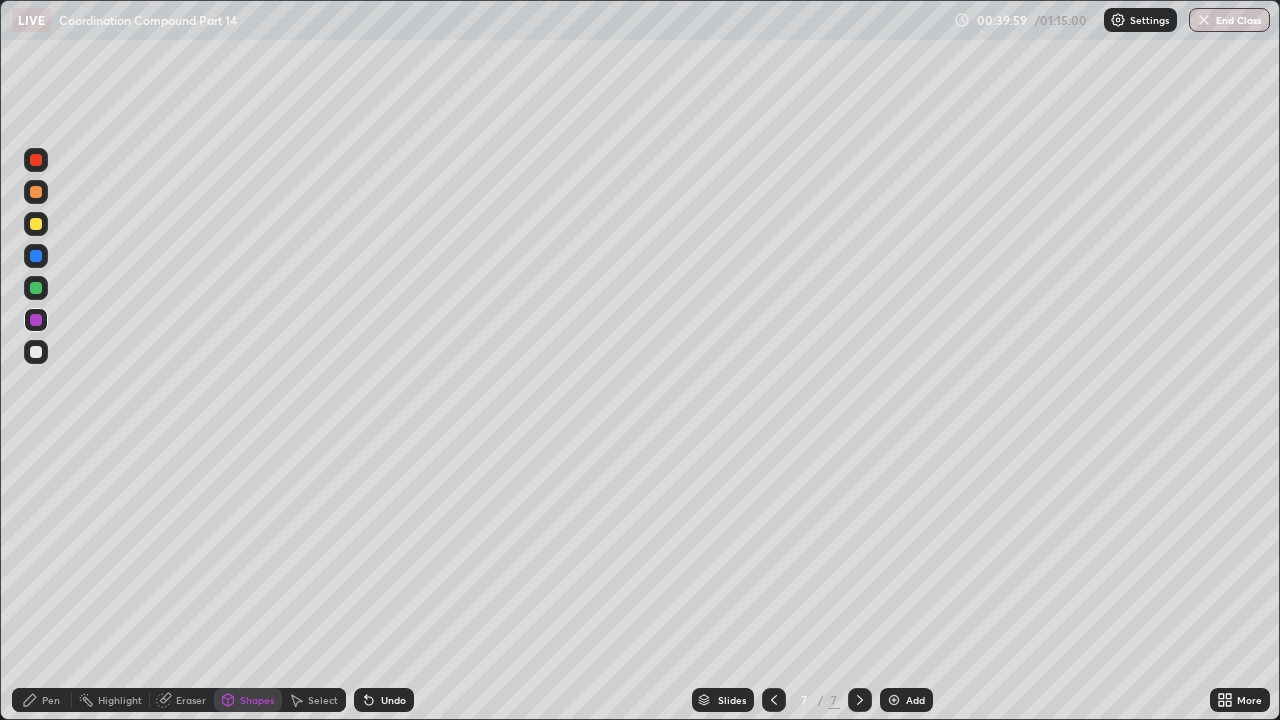 click on "Shapes" at bounding box center [257, 700] 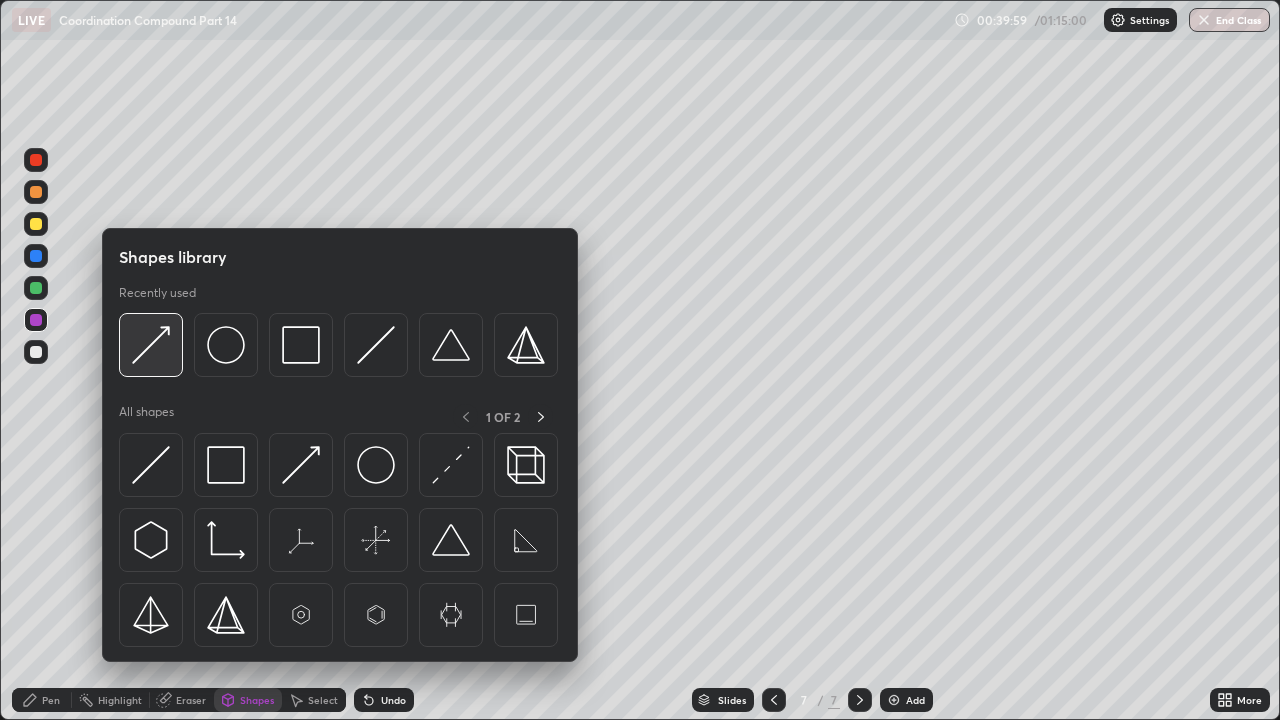 click at bounding box center (151, 345) 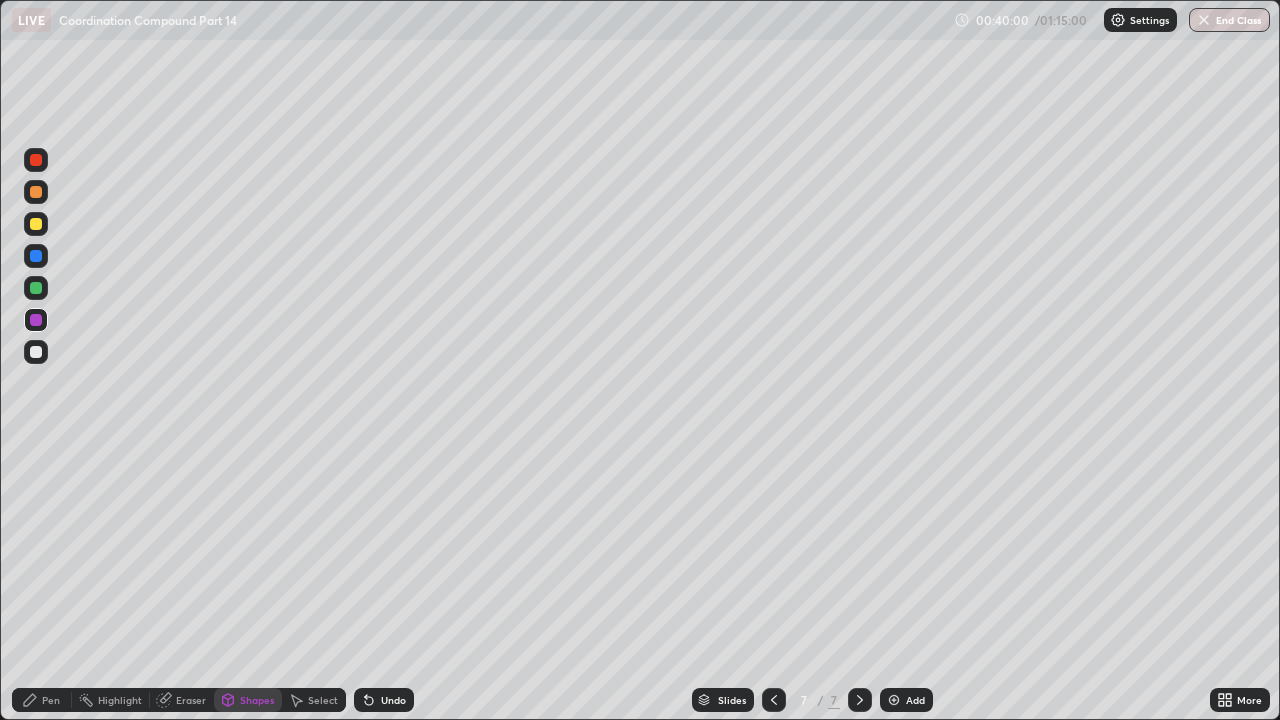 click at bounding box center (36, 256) 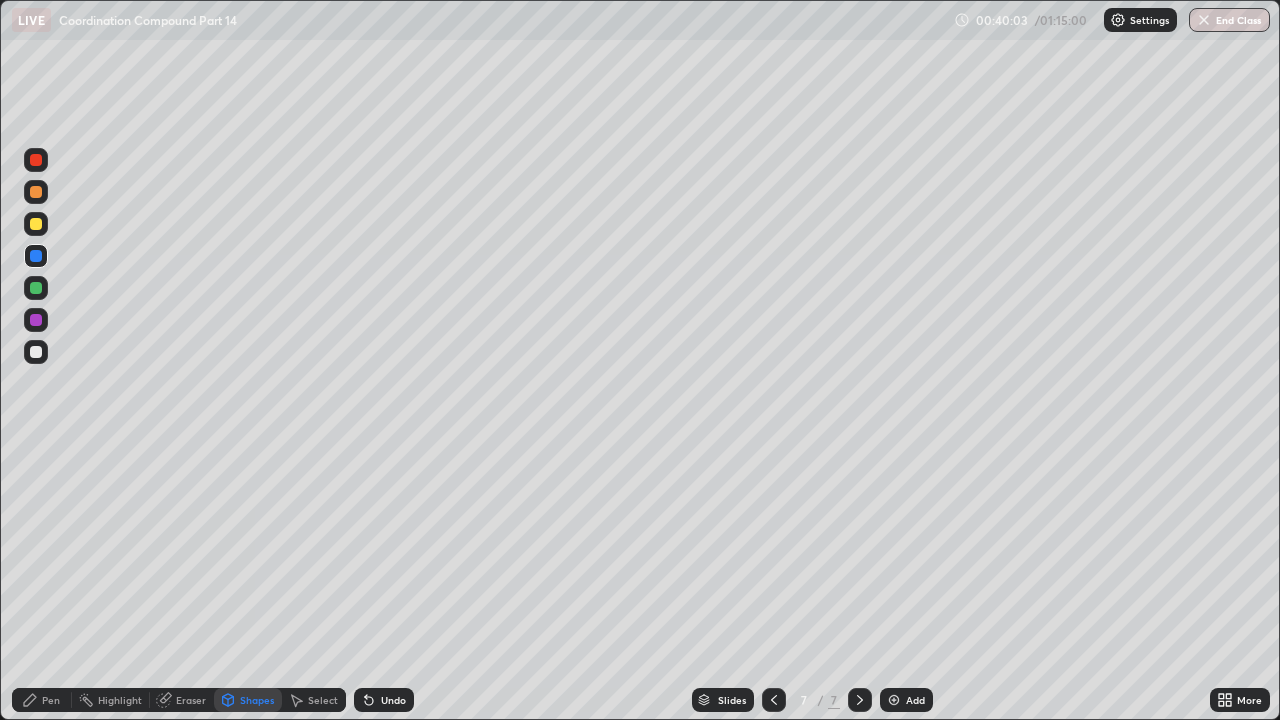click on "Pen" at bounding box center [42, 700] 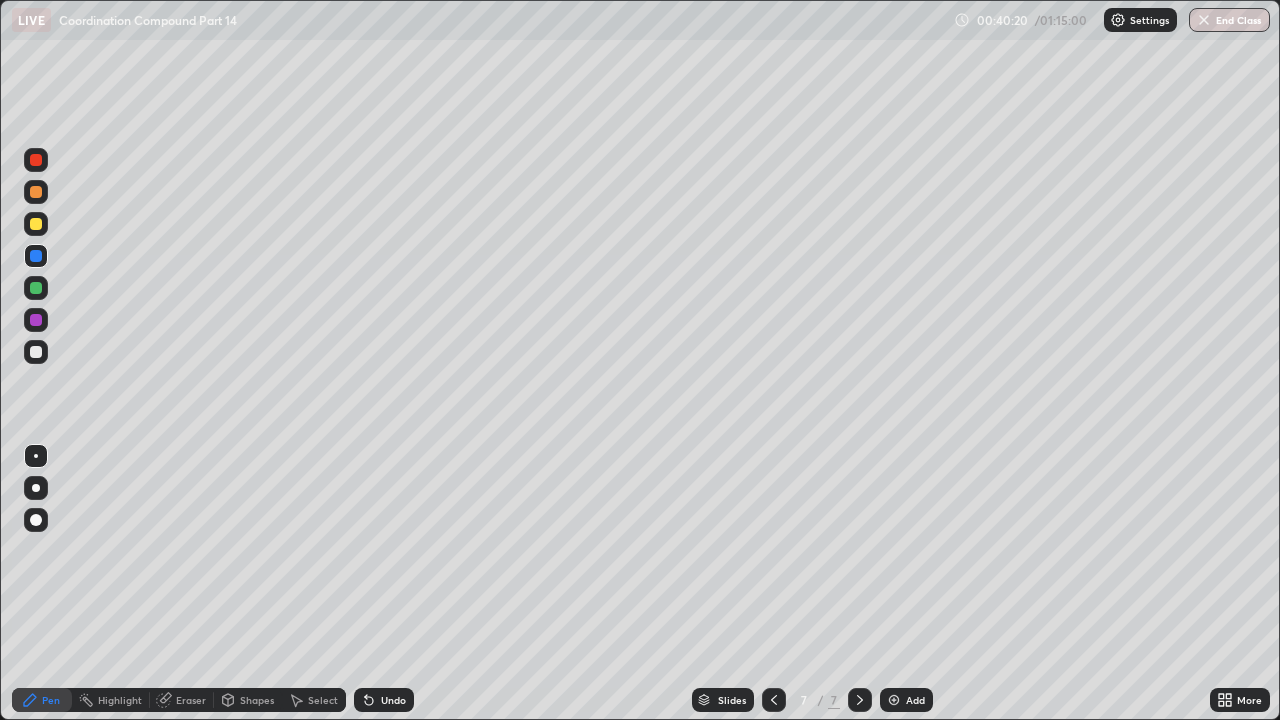 click on "Shapes" at bounding box center [257, 700] 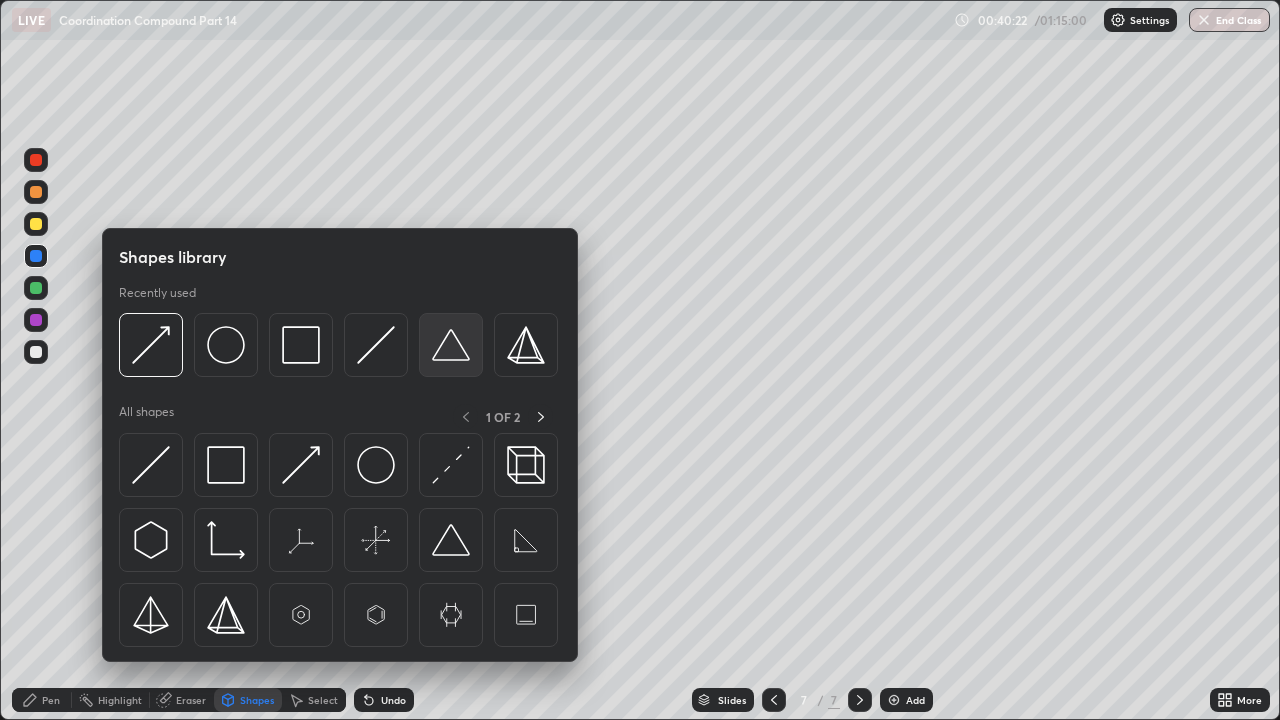 click at bounding box center (451, 345) 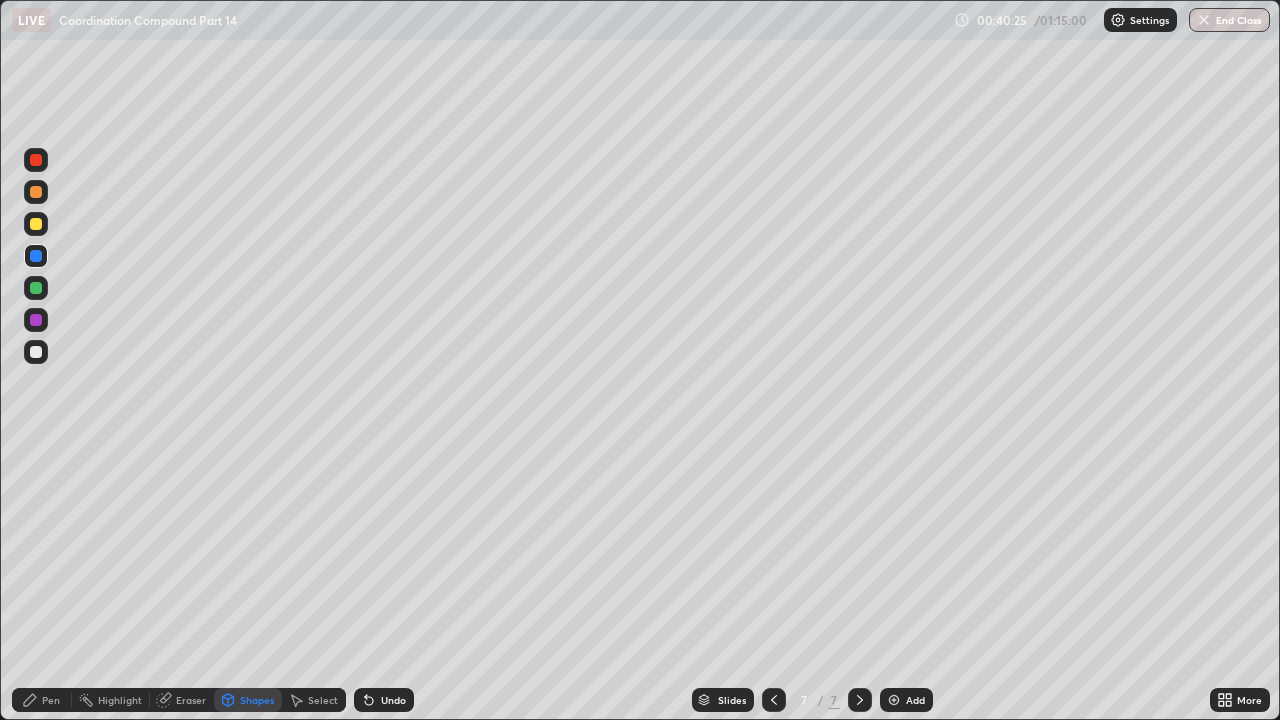 click on "Undo" at bounding box center [393, 700] 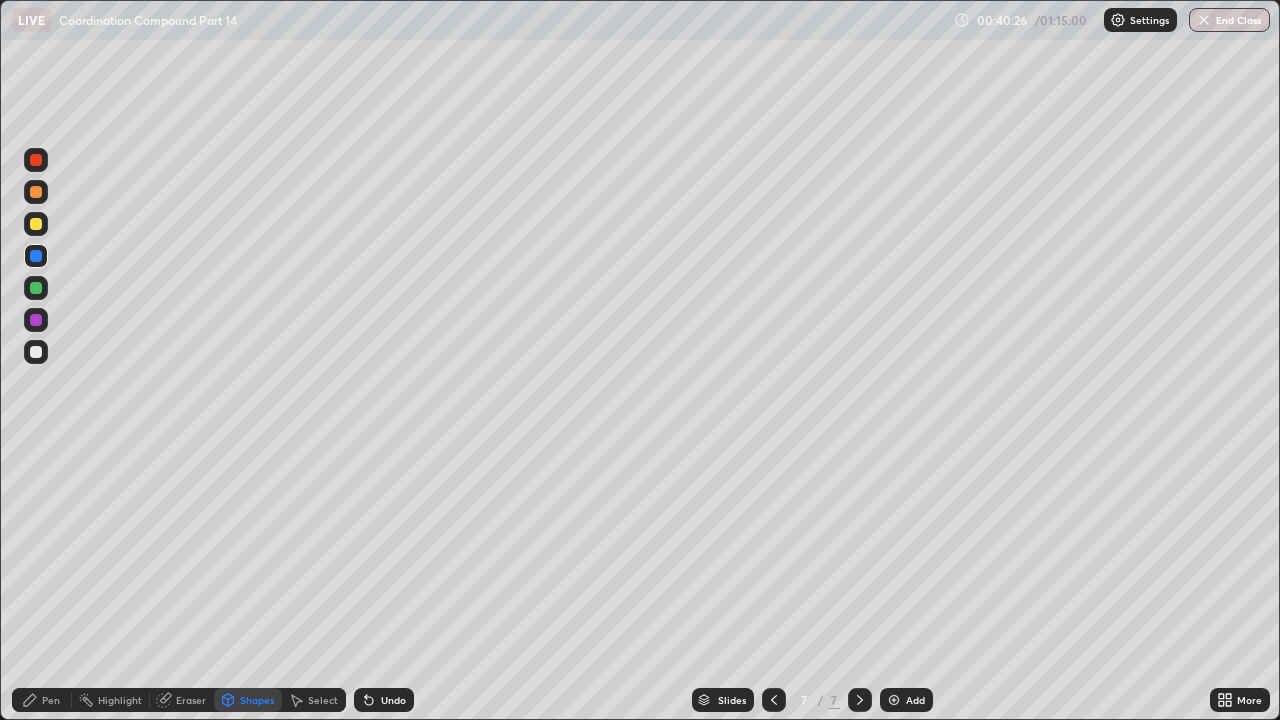 click at bounding box center [36, 224] 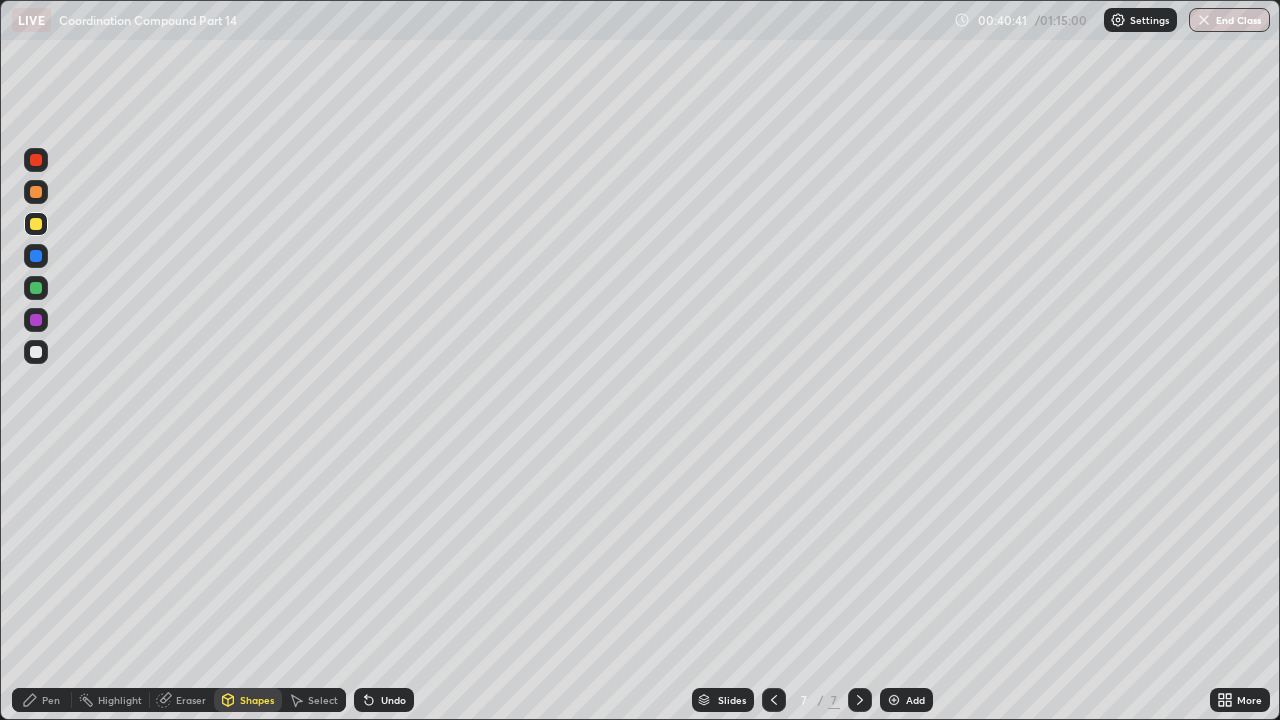 click on "Undo" at bounding box center [384, 700] 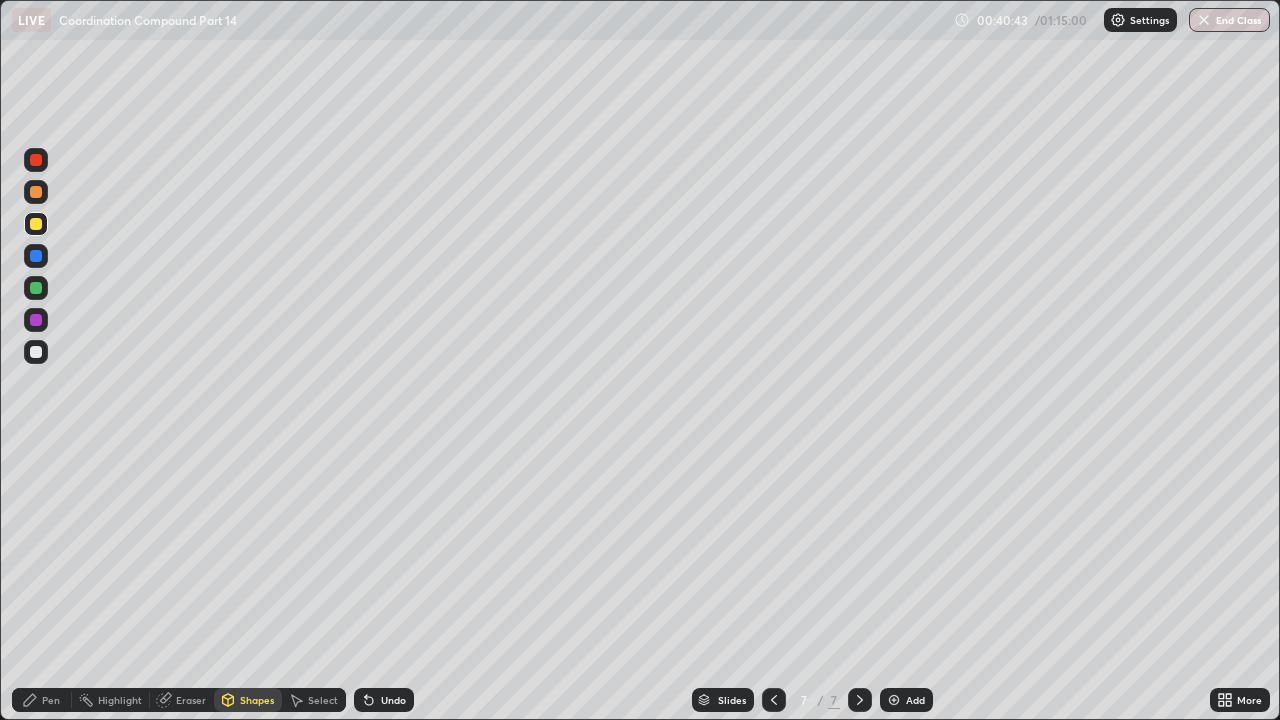click on "Shapes" at bounding box center (257, 700) 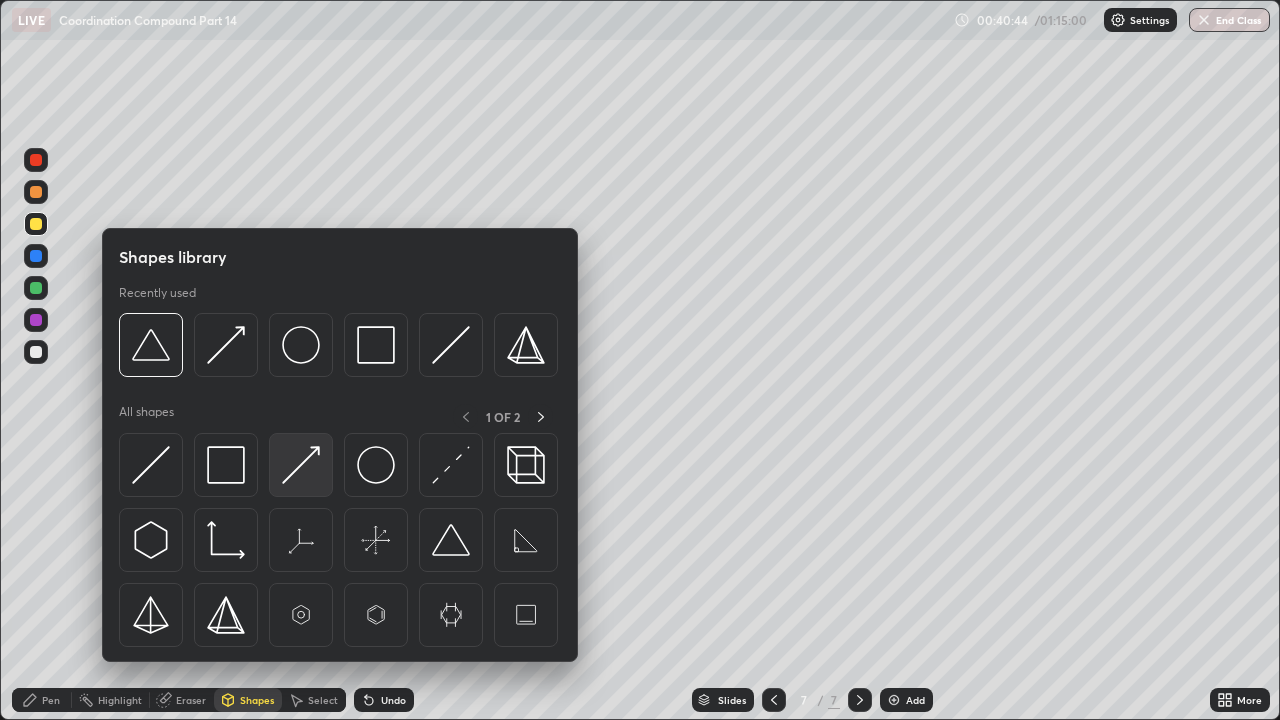 click at bounding box center [301, 465] 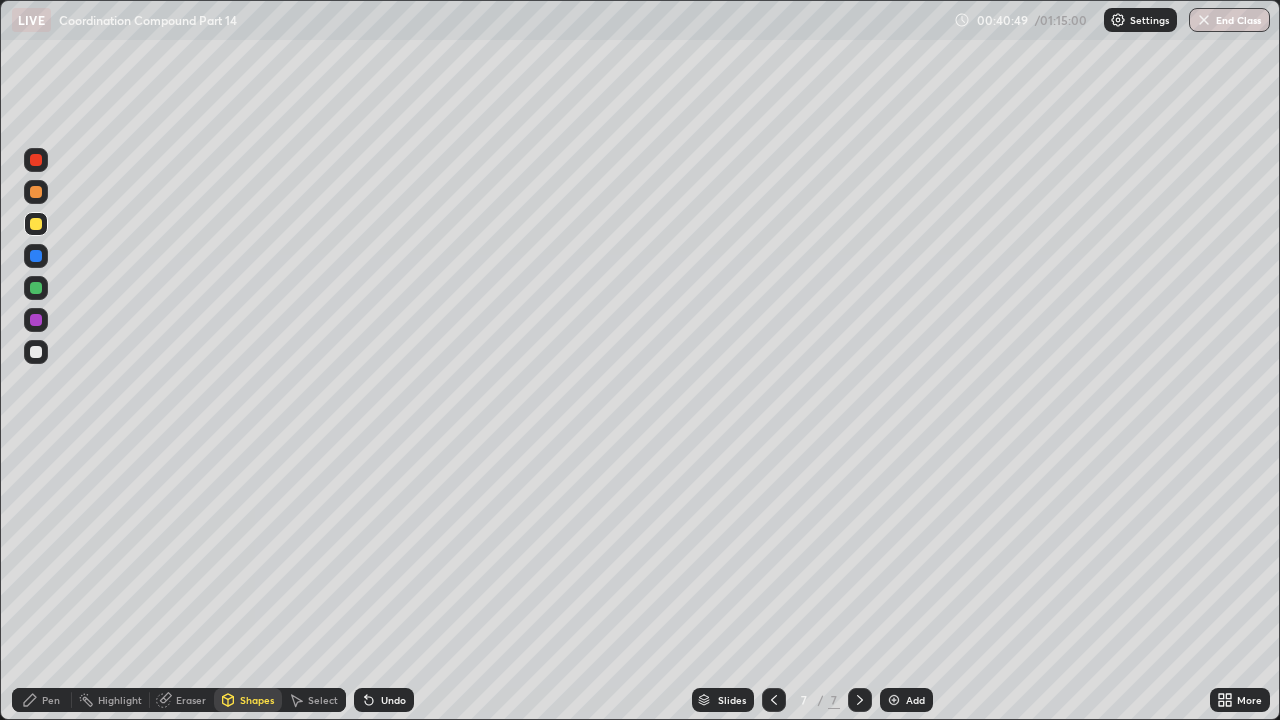 click on "Pen" at bounding box center (51, 700) 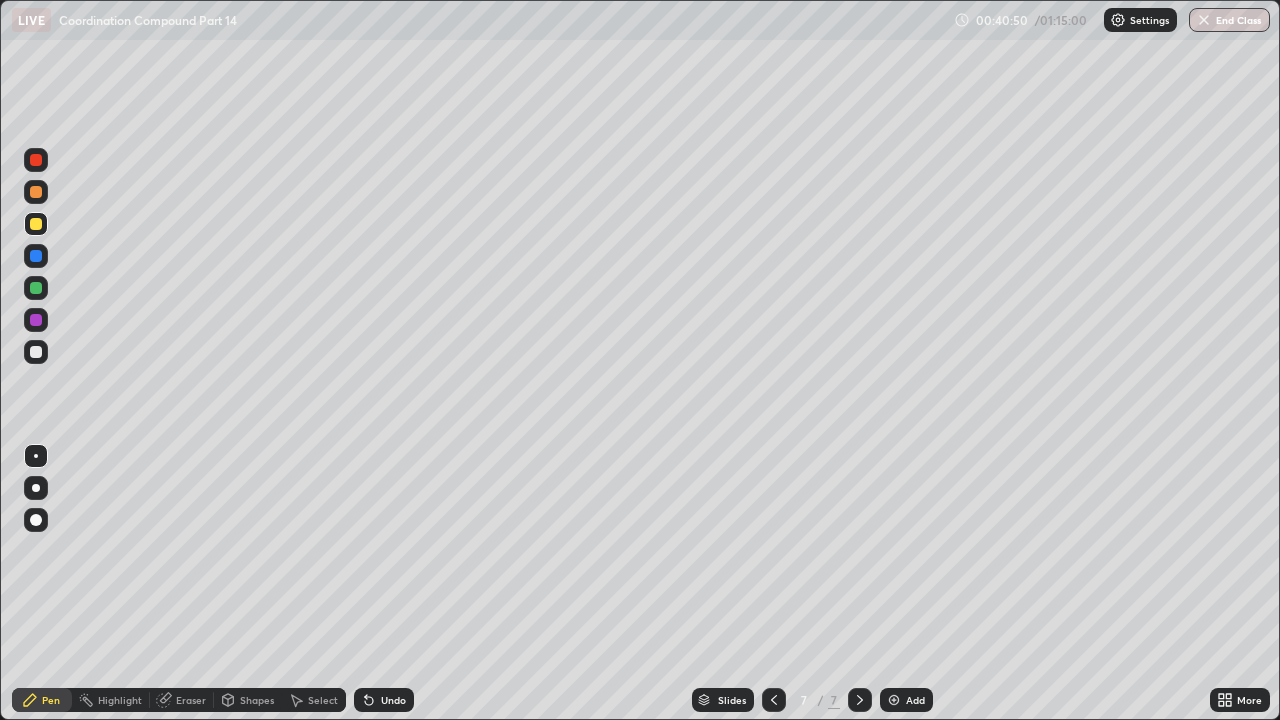 click on "Shapes" at bounding box center [257, 700] 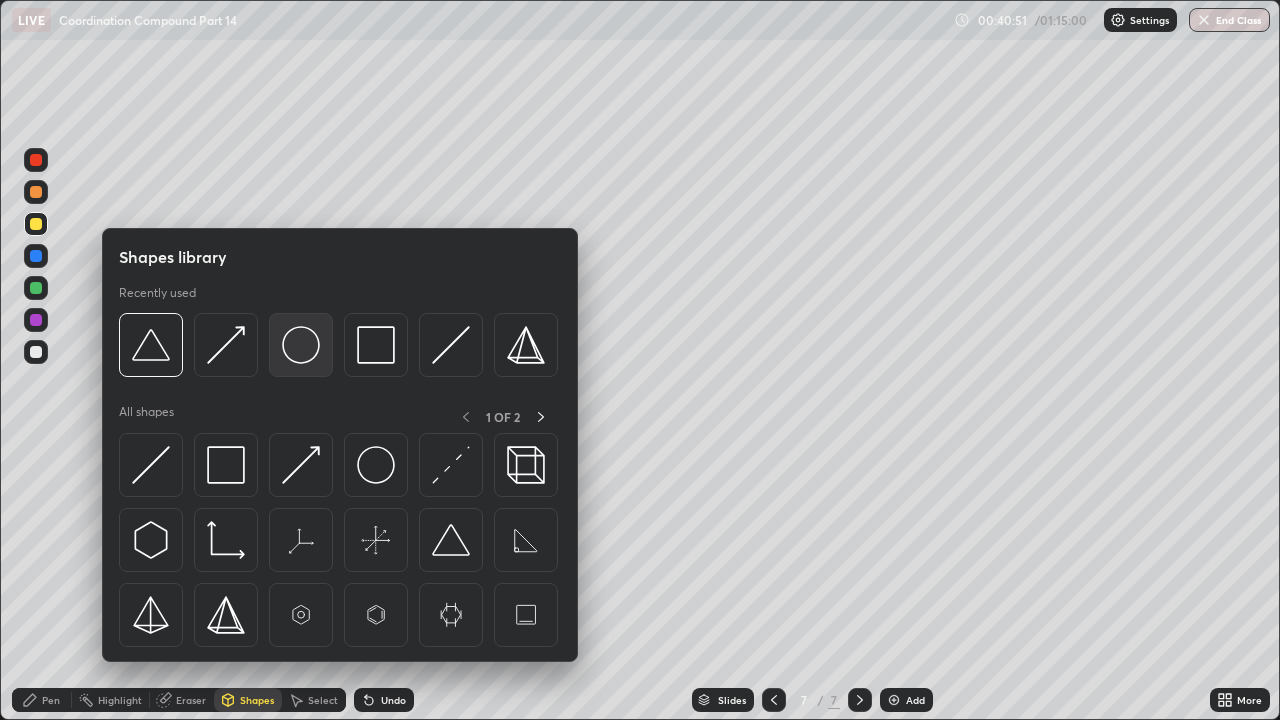 click at bounding box center [301, 345] 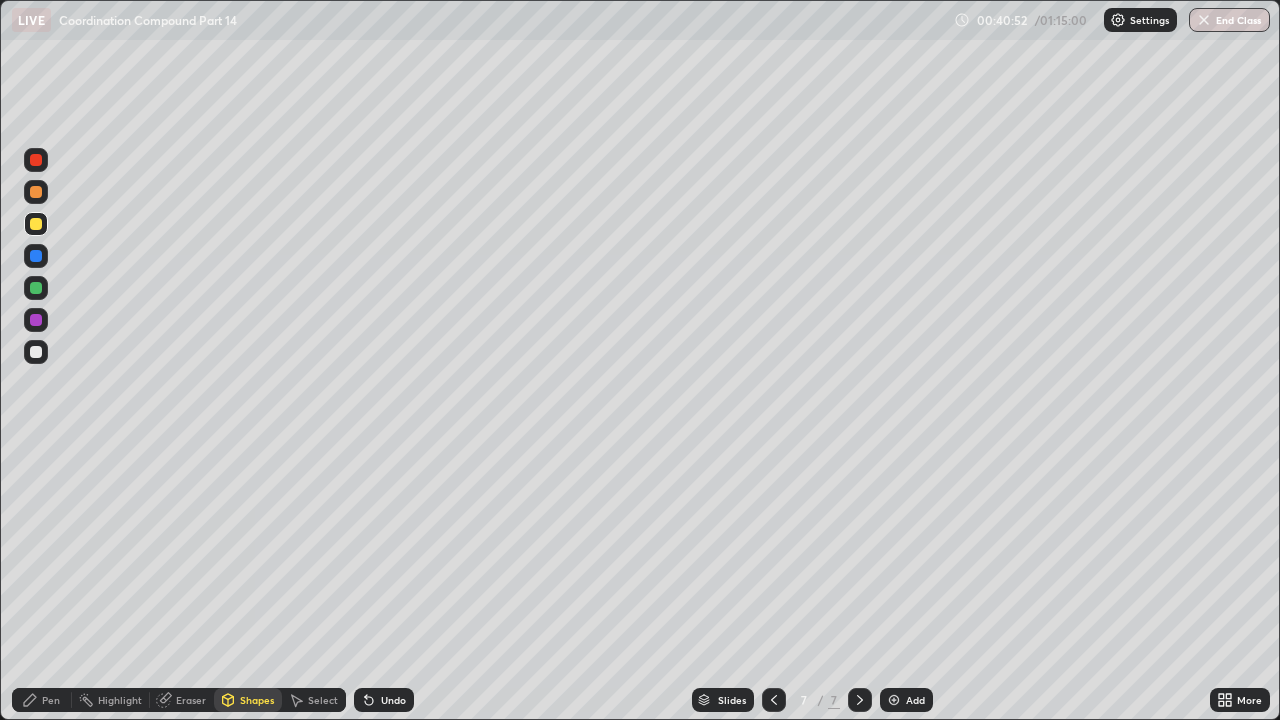 click at bounding box center [36, 192] 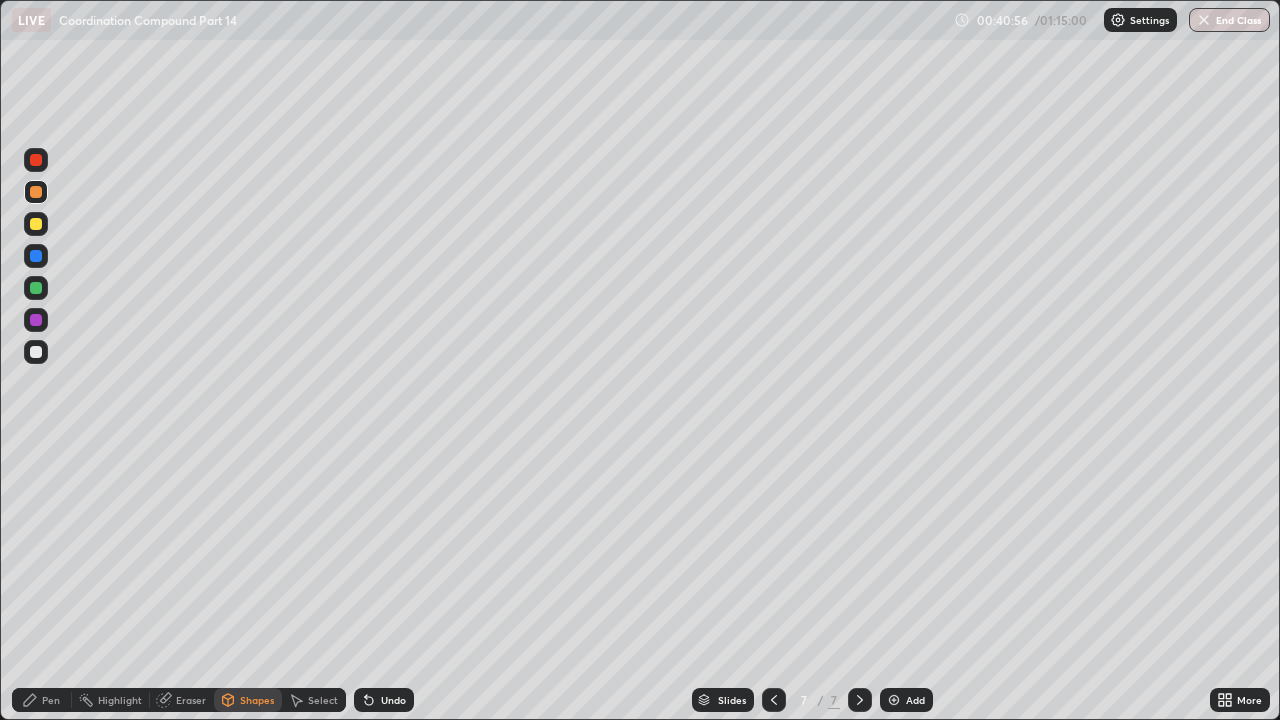 click on "Pen" at bounding box center (51, 700) 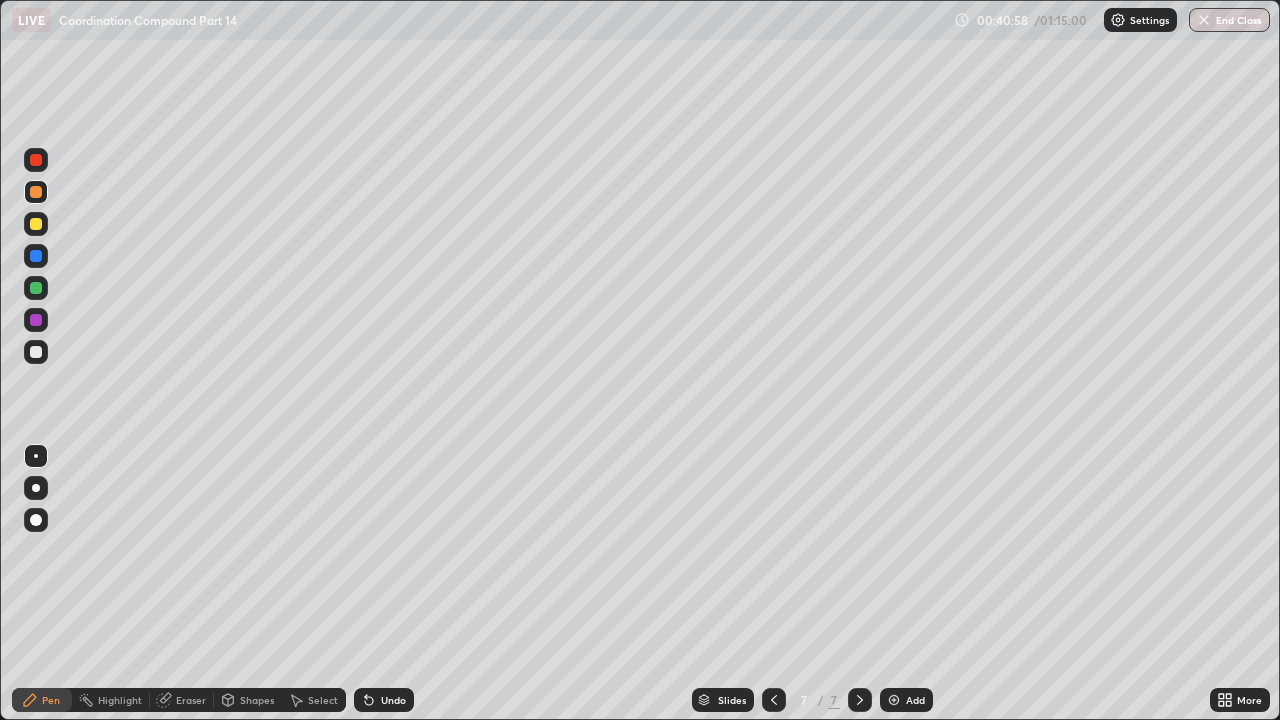 click at bounding box center [36, 320] 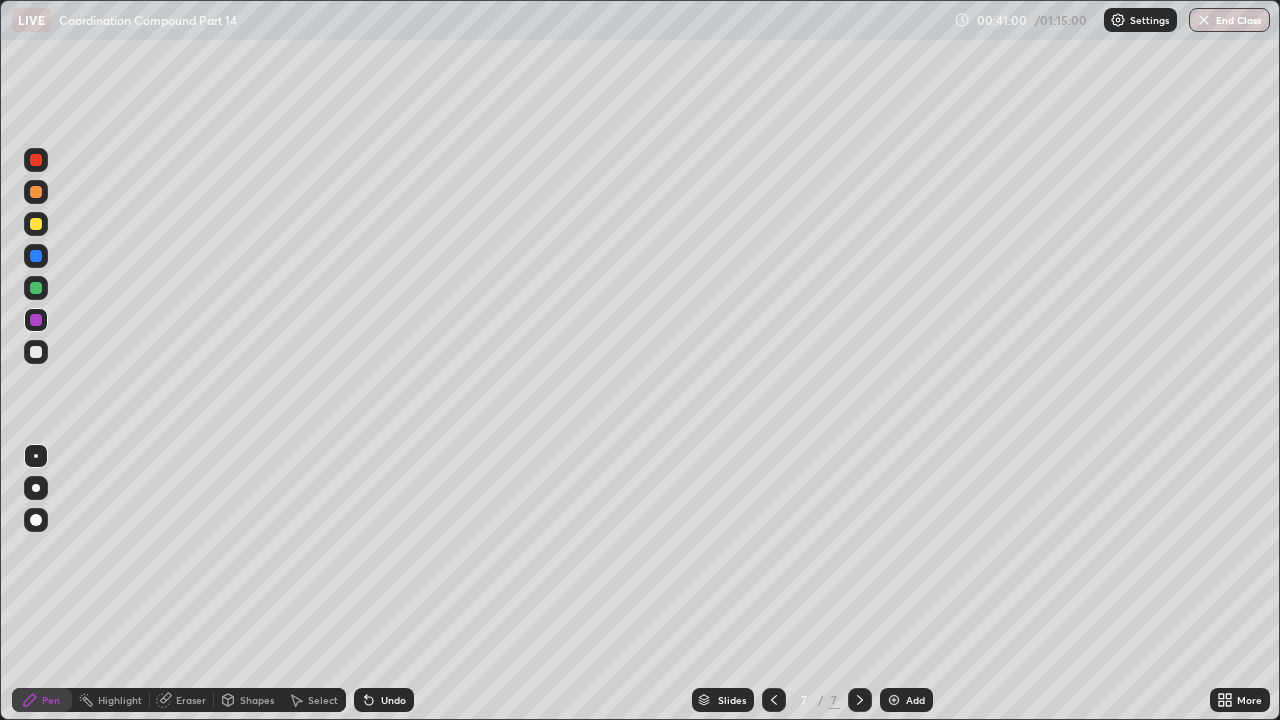 click 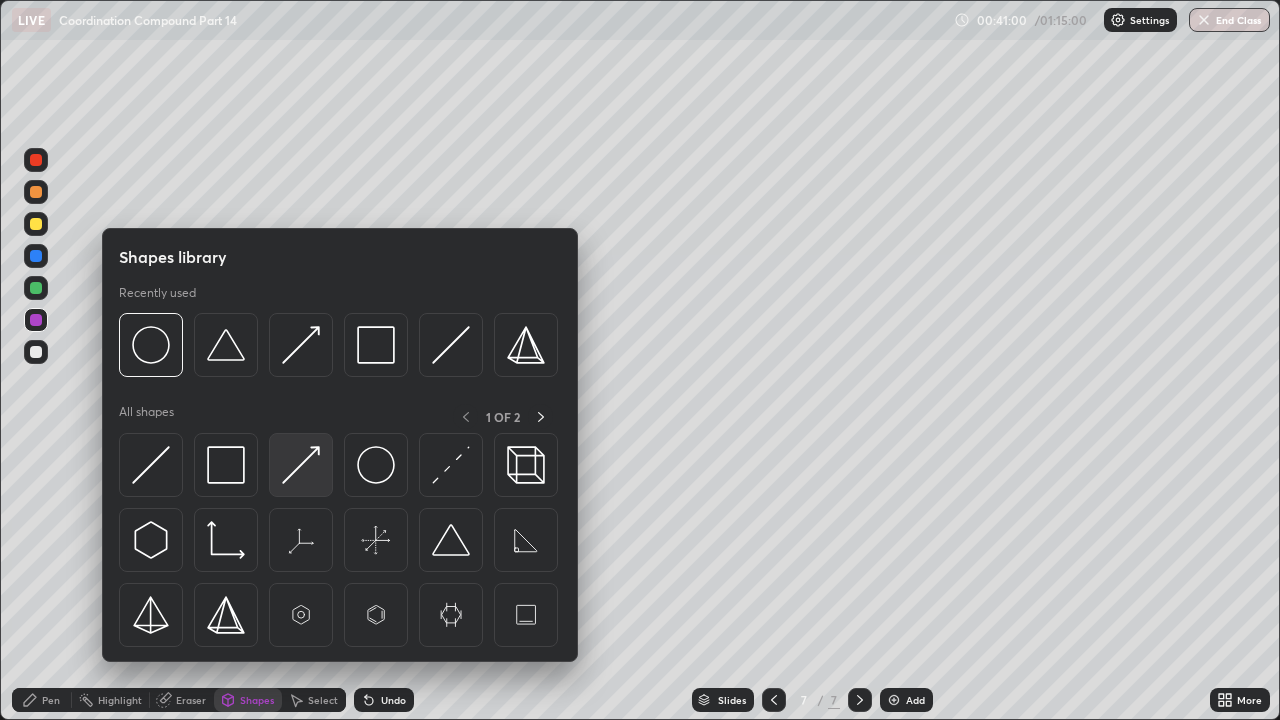 click at bounding box center [301, 465] 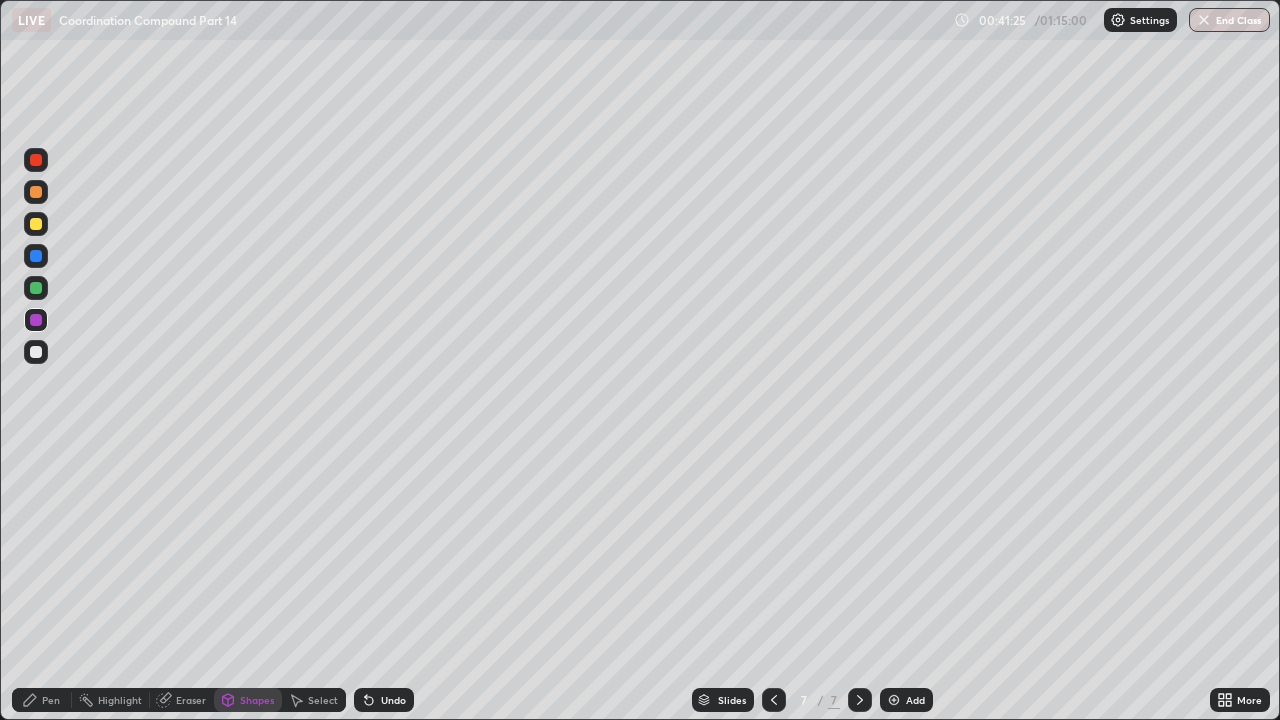 click on "Undo" at bounding box center (393, 700) 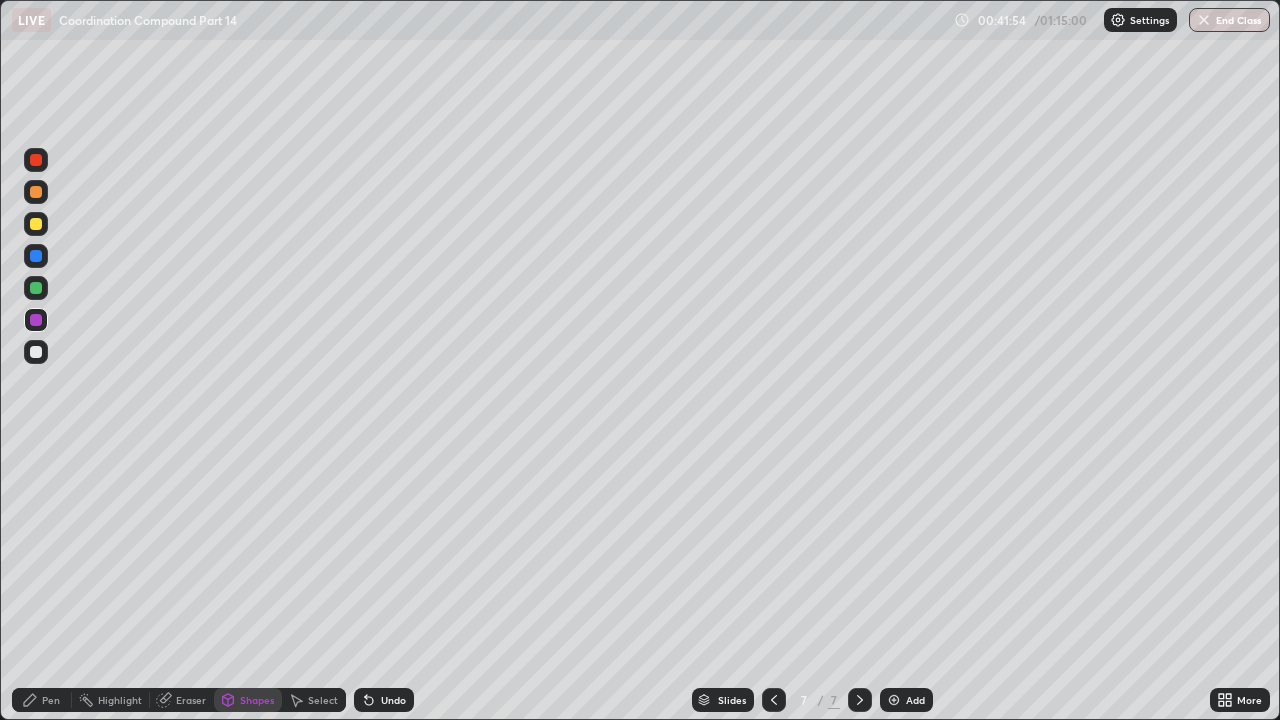 click on "Pen" at bounding box center (51, 700) 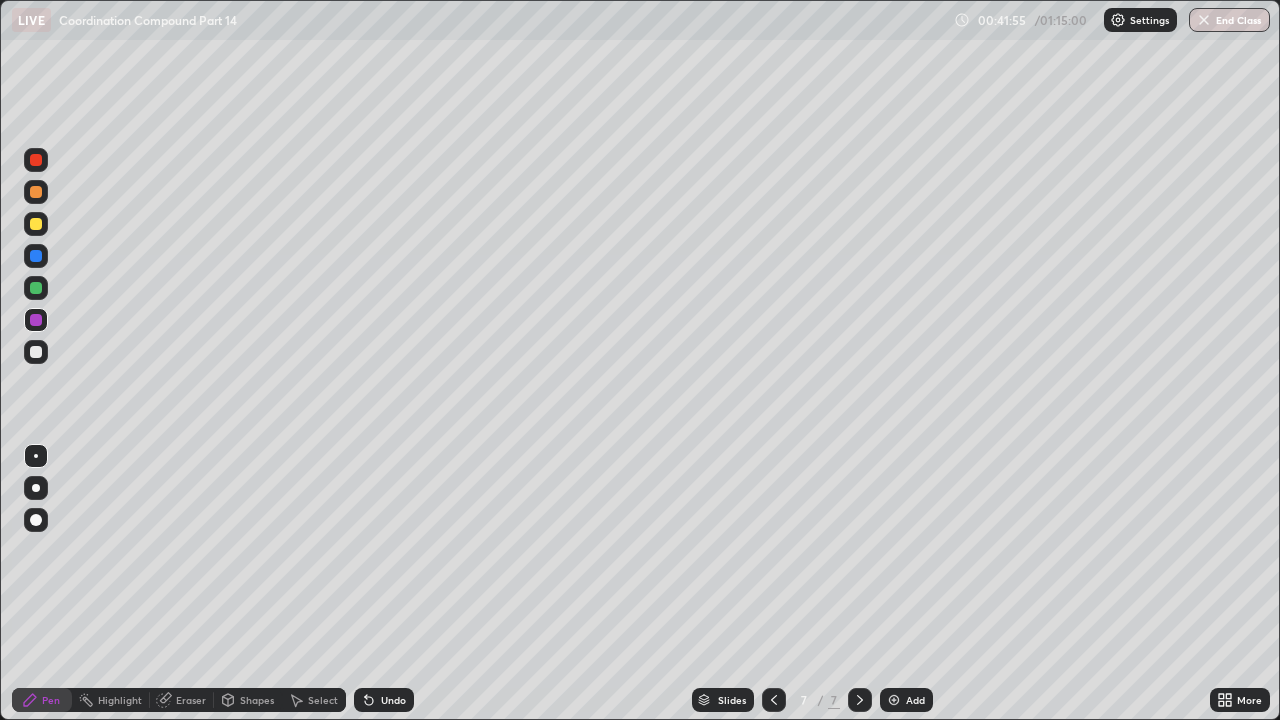 click at bounding box center [36, 288] 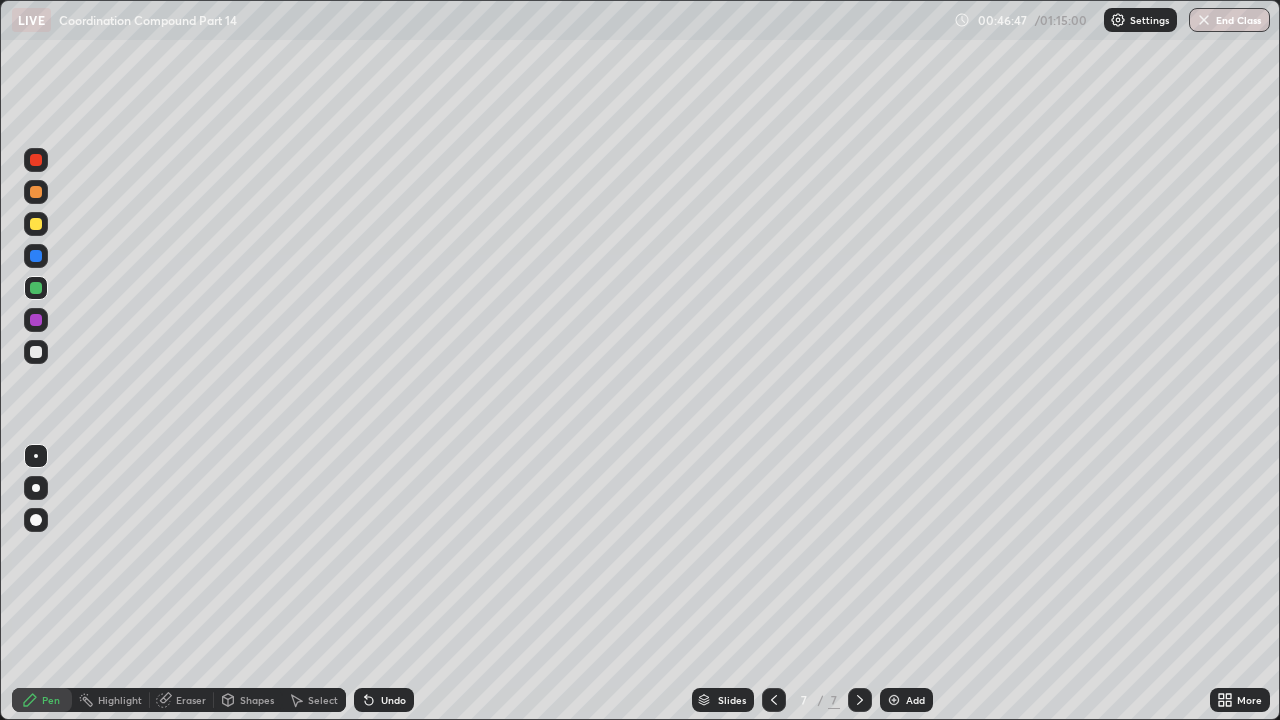 click at bounding box center [36, 352] 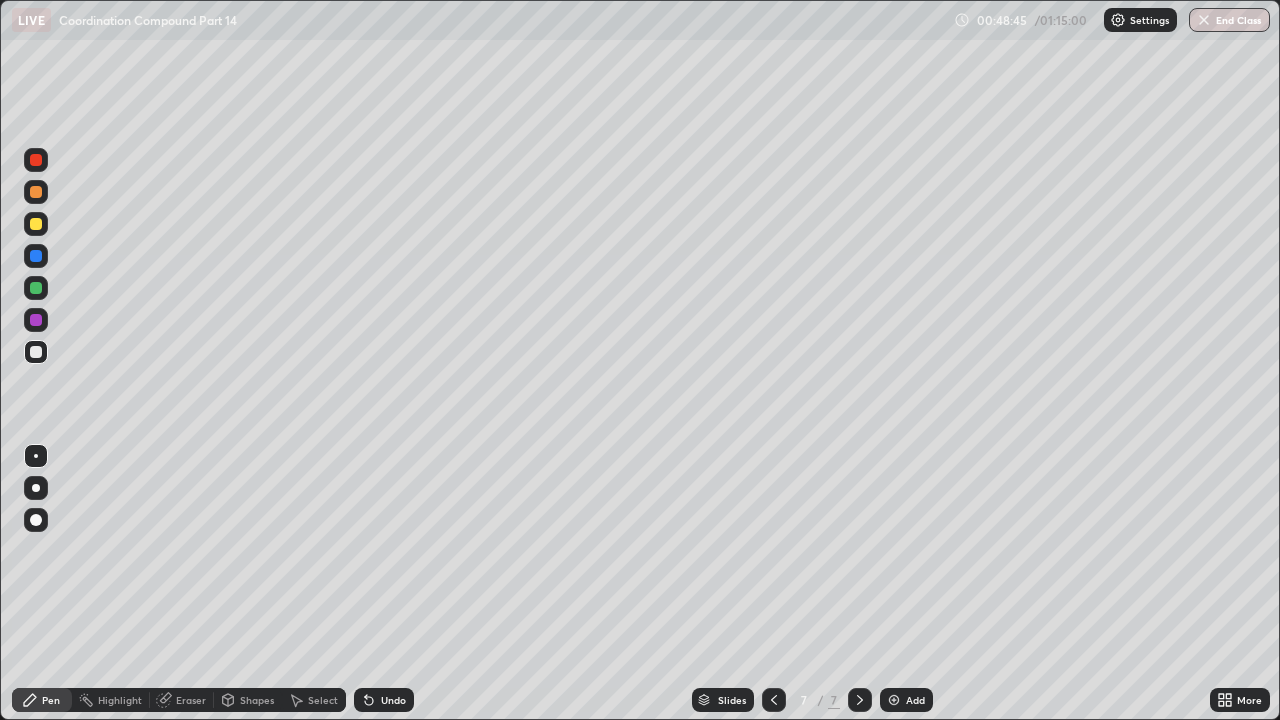 click at bounding box center (894, 700) 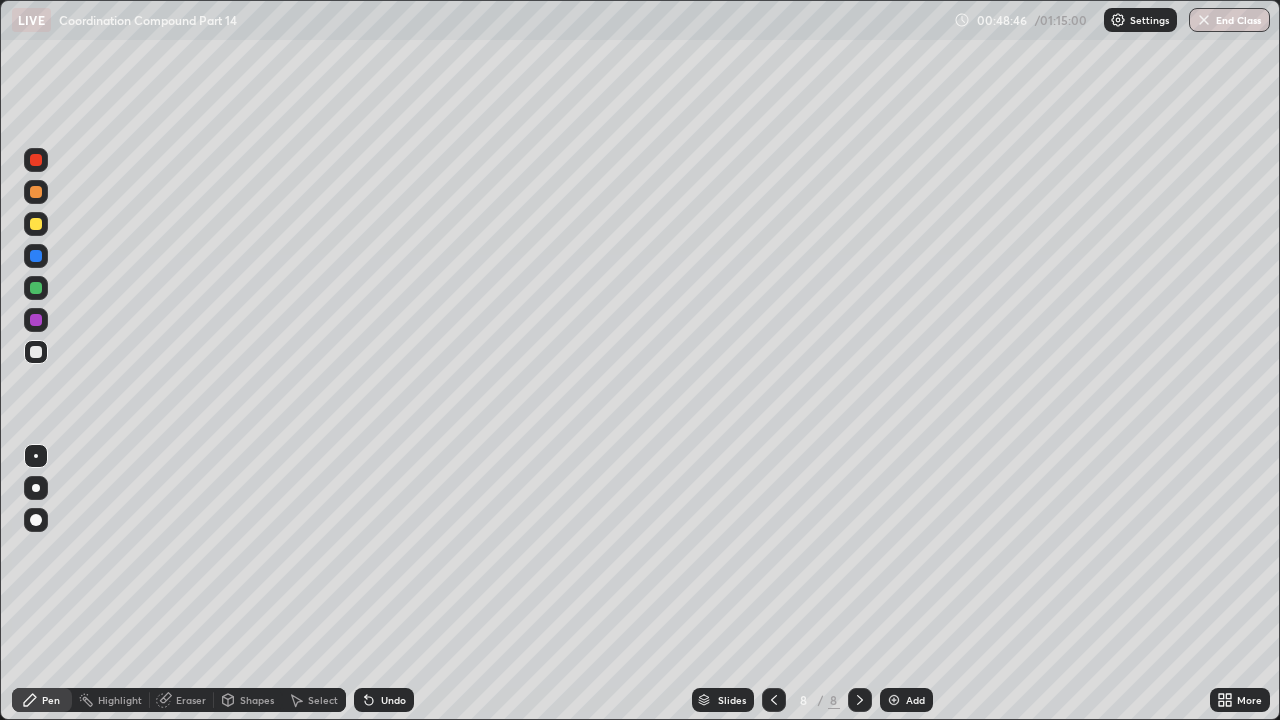 click at bounding box center (36, 192) 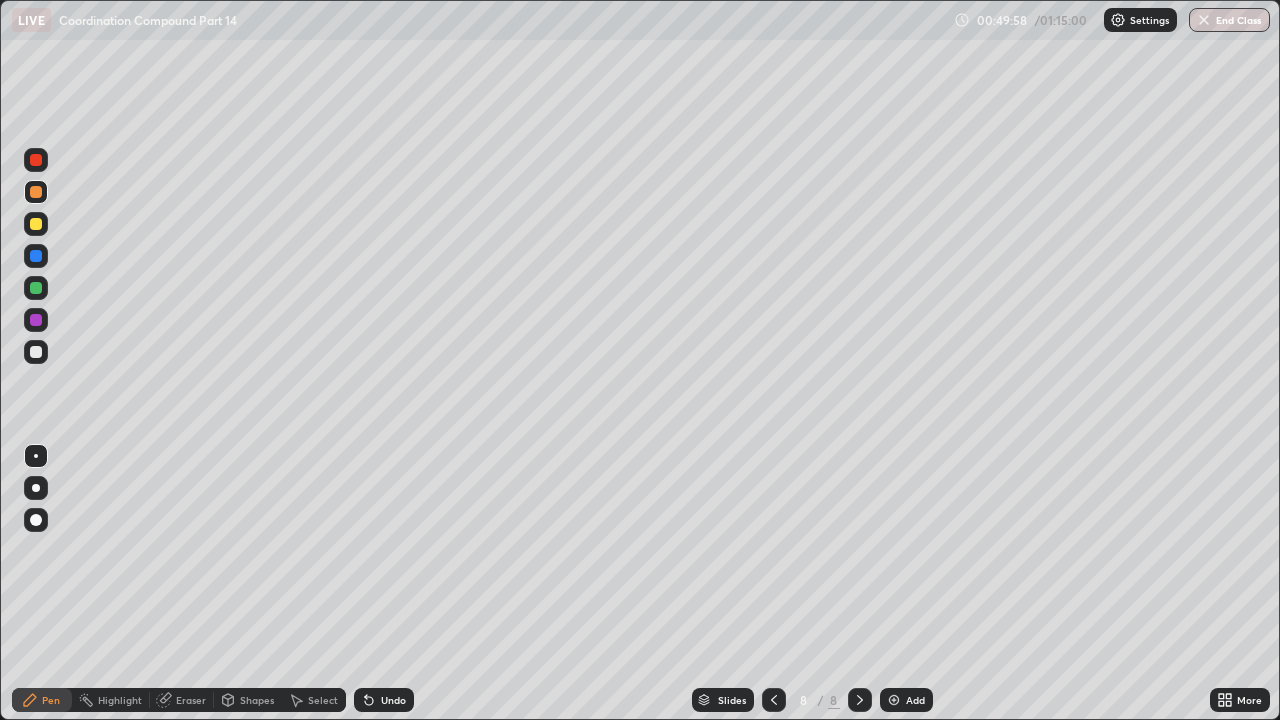 click at bounding box center [36, 256] 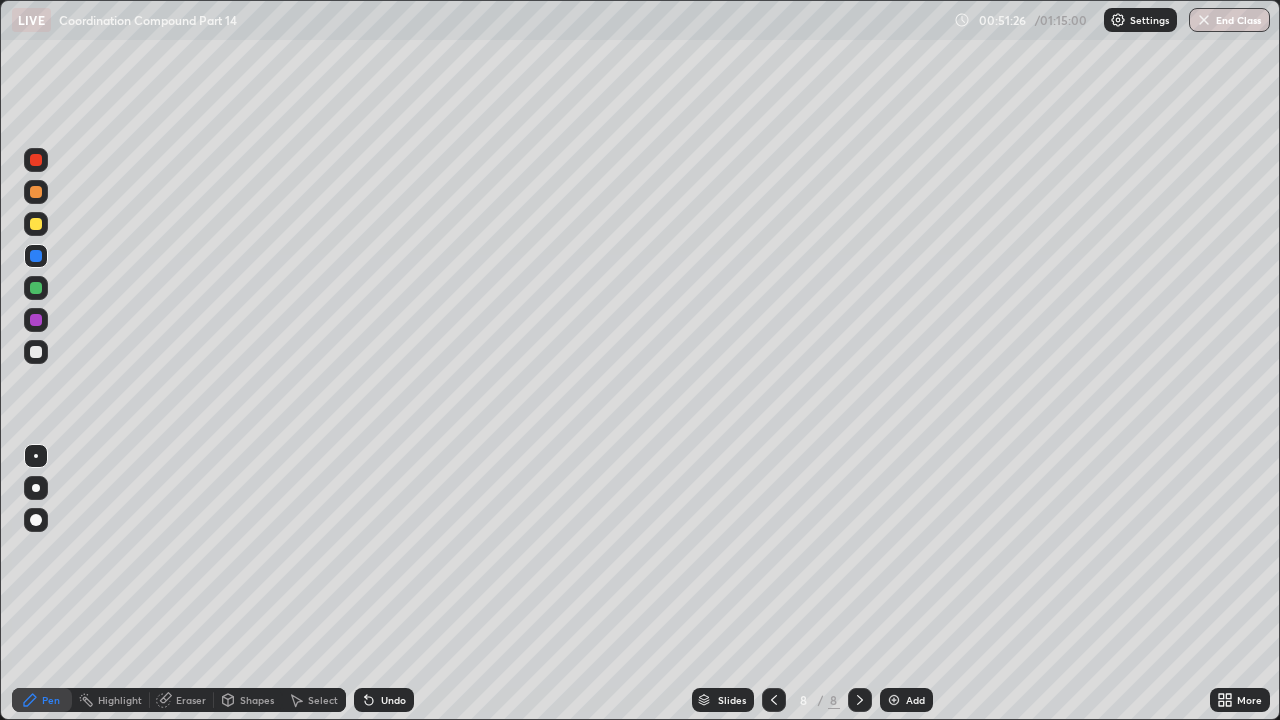 click 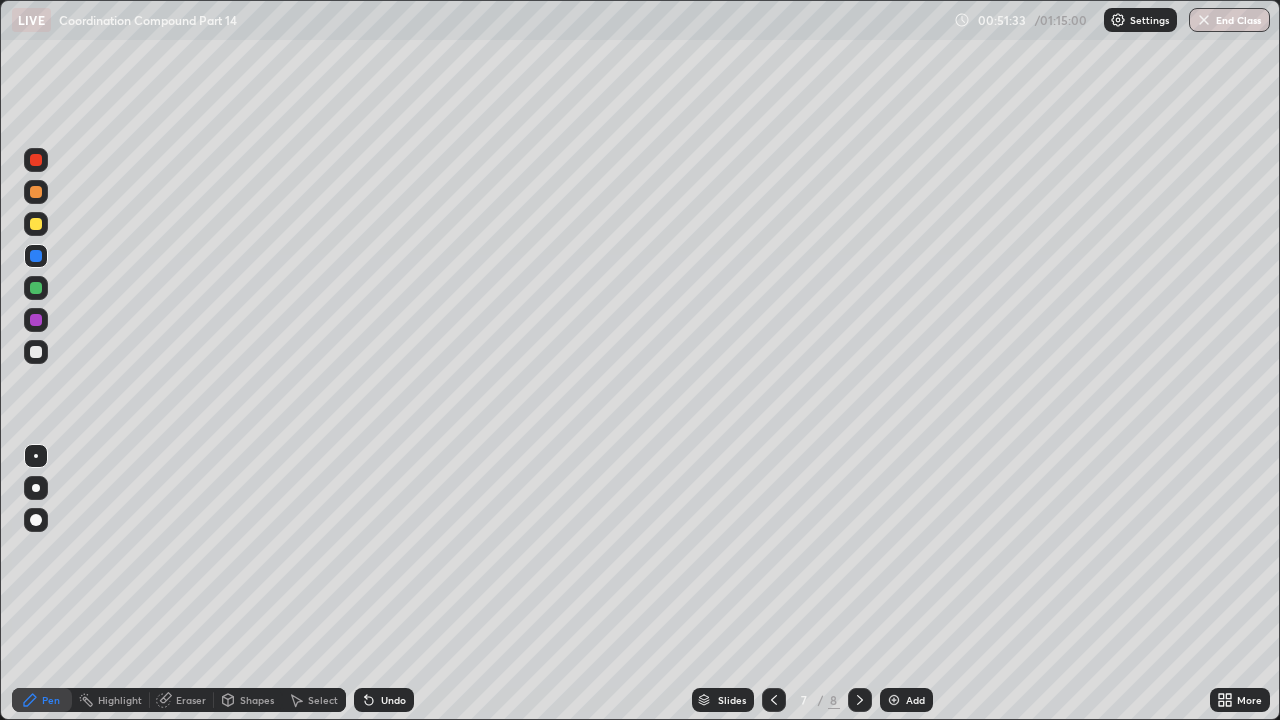 click 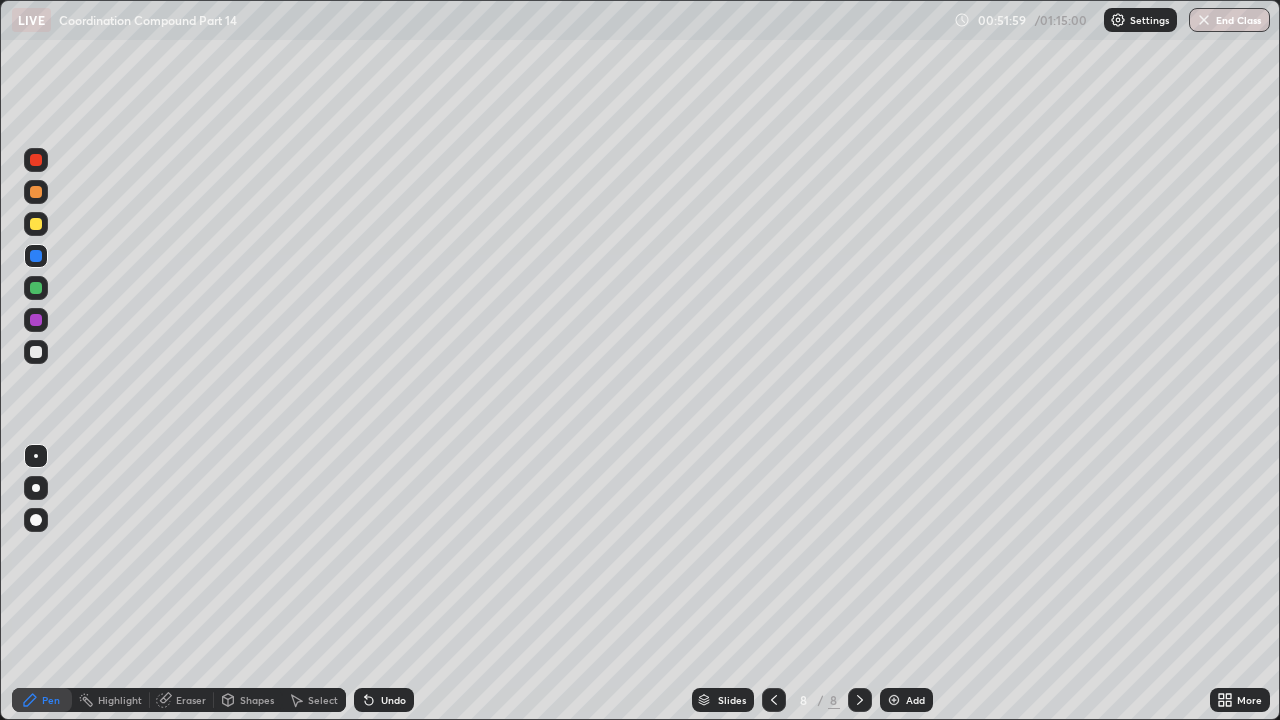 click at bounding box center [36, 224] 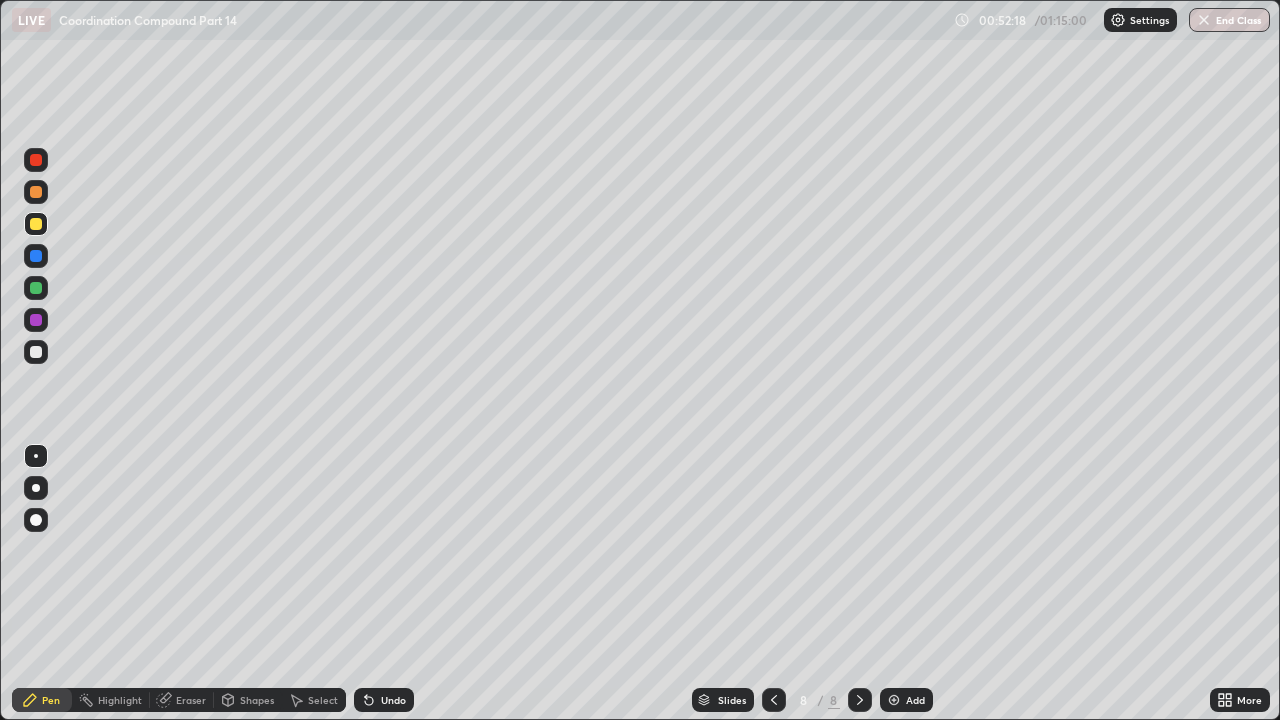 click at bounding box center [36, 352] 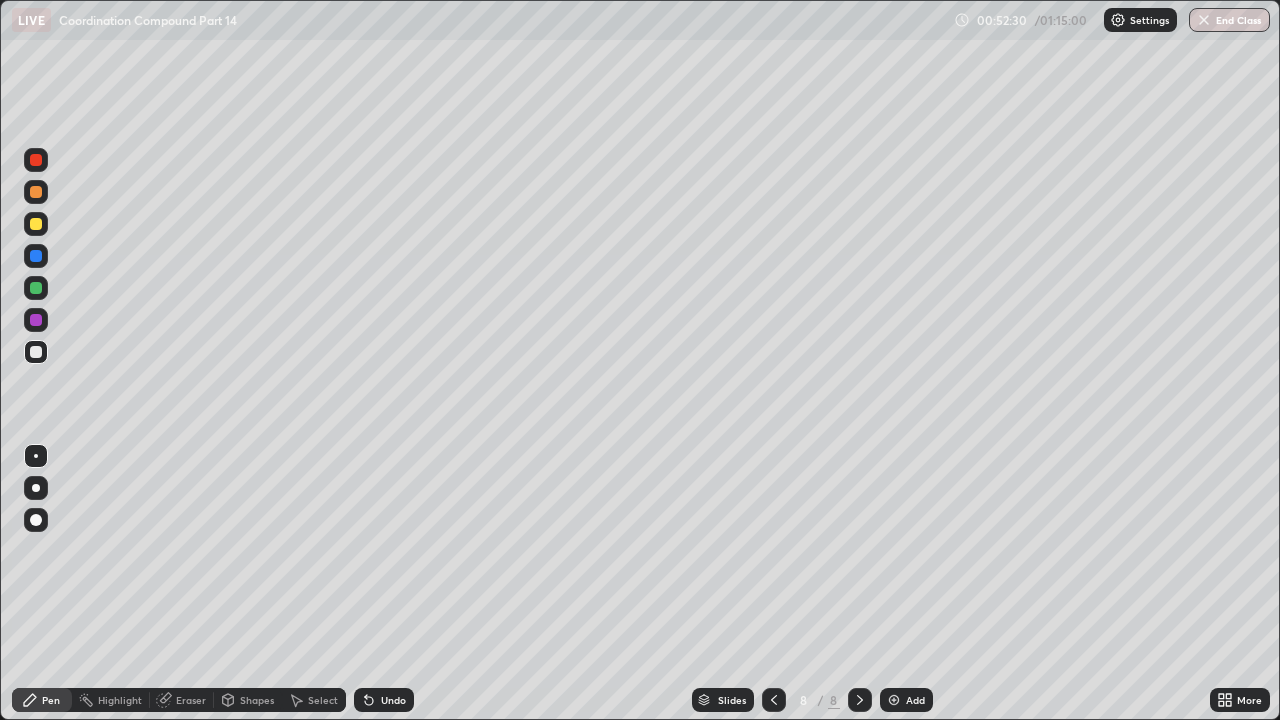 click 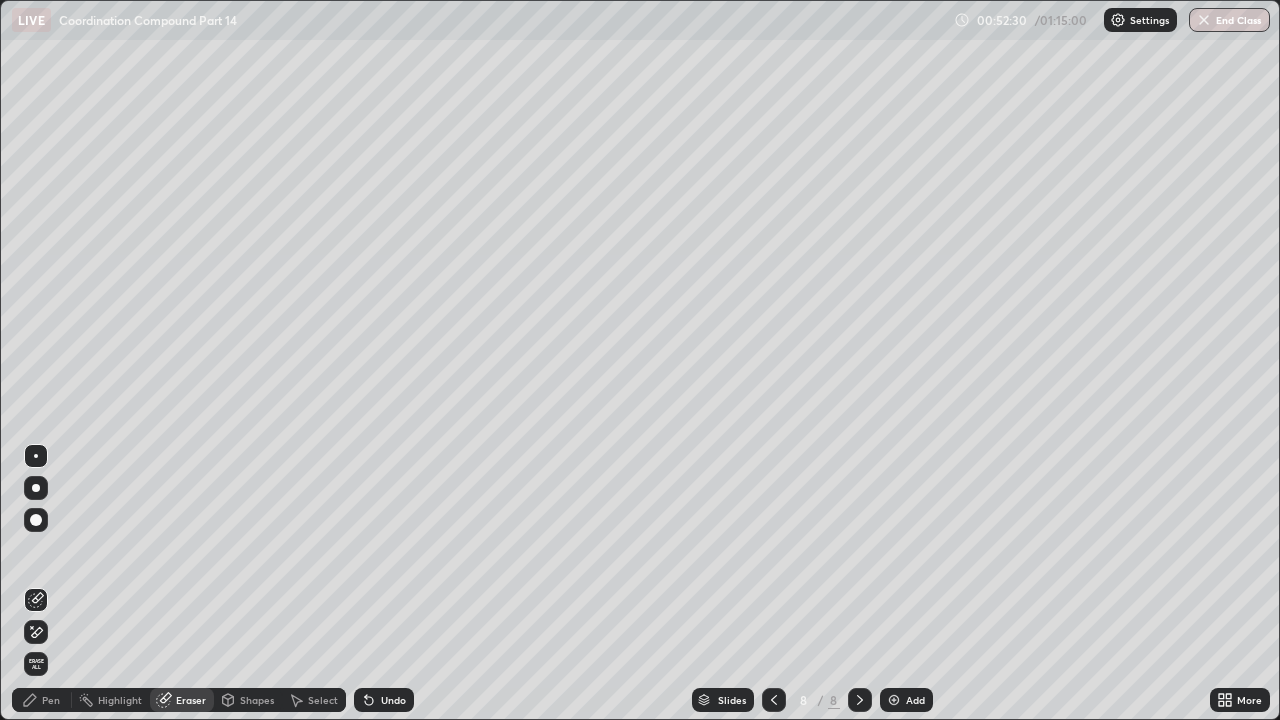 click 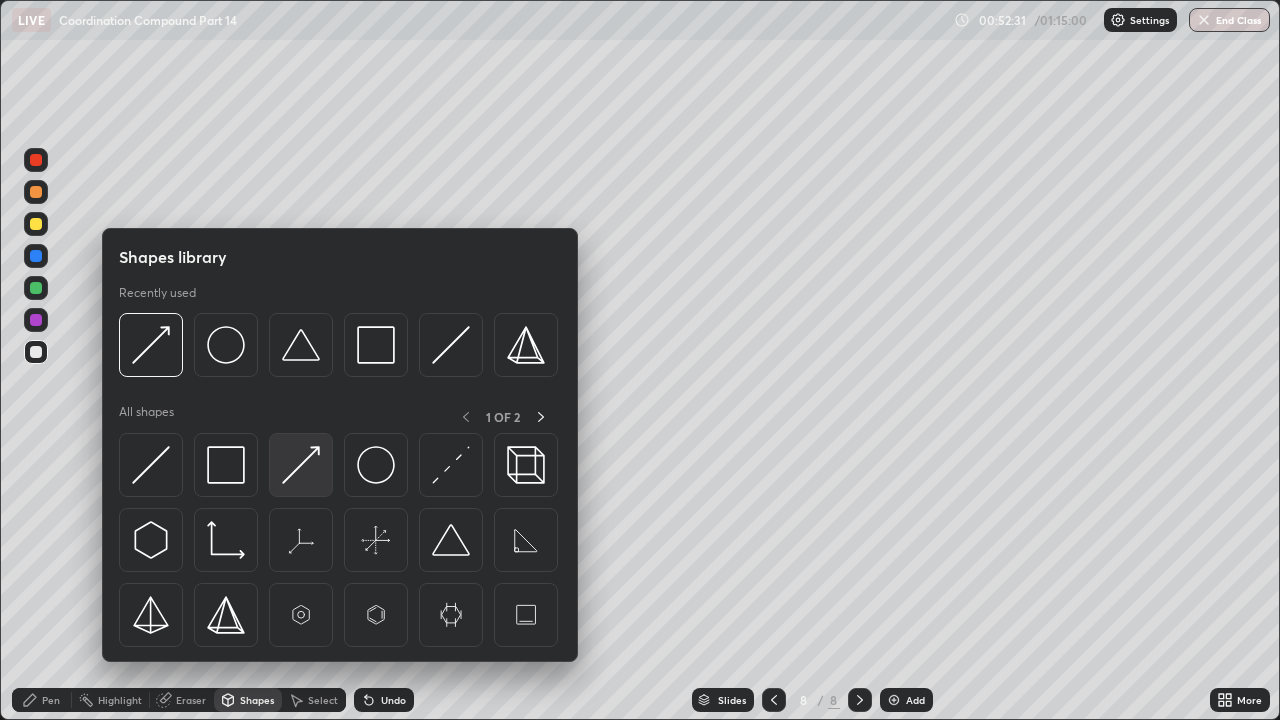 click at bounding box center (301, 465) 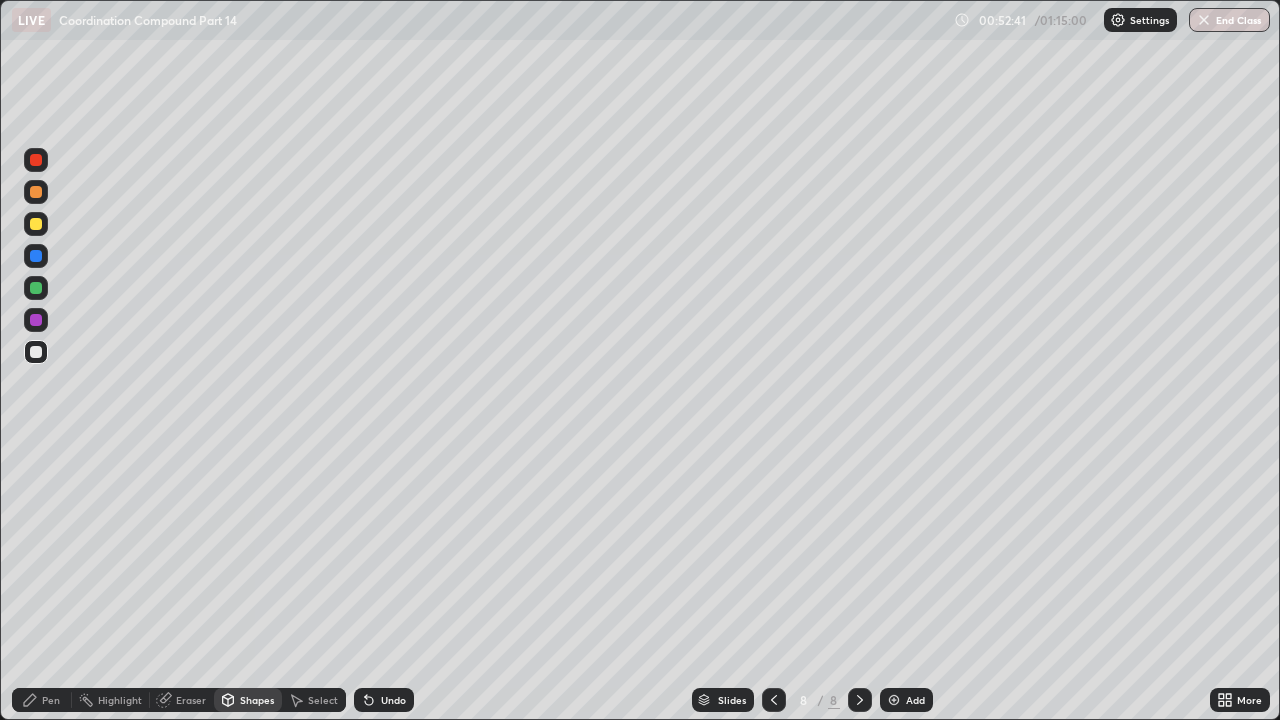 click on "Undo" at bounding box center [384, 700] 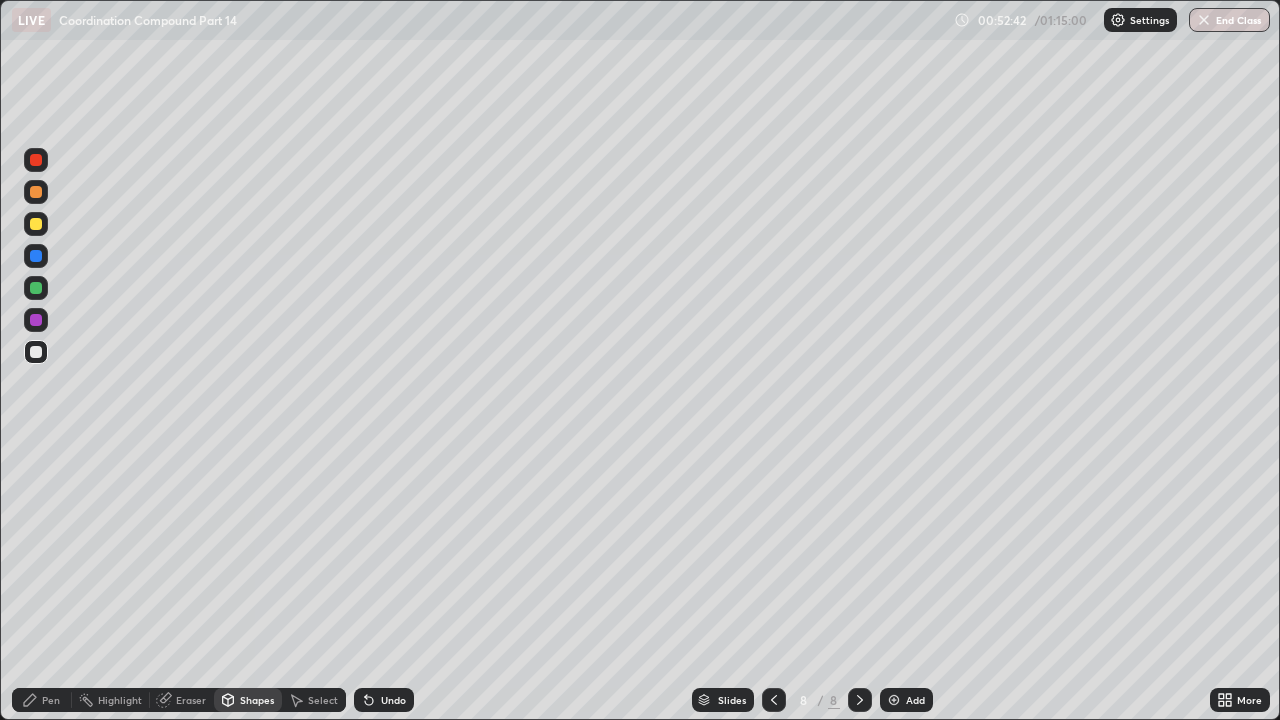 click 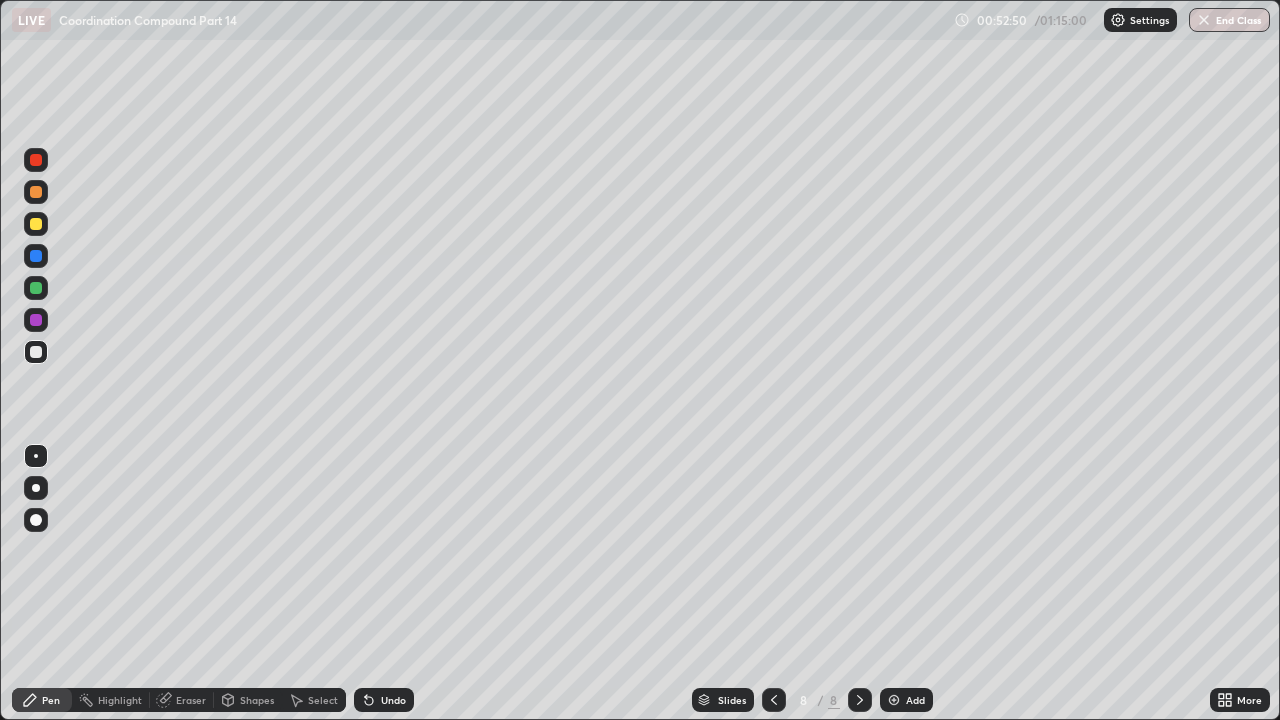 click at bounding box center [36, 288] 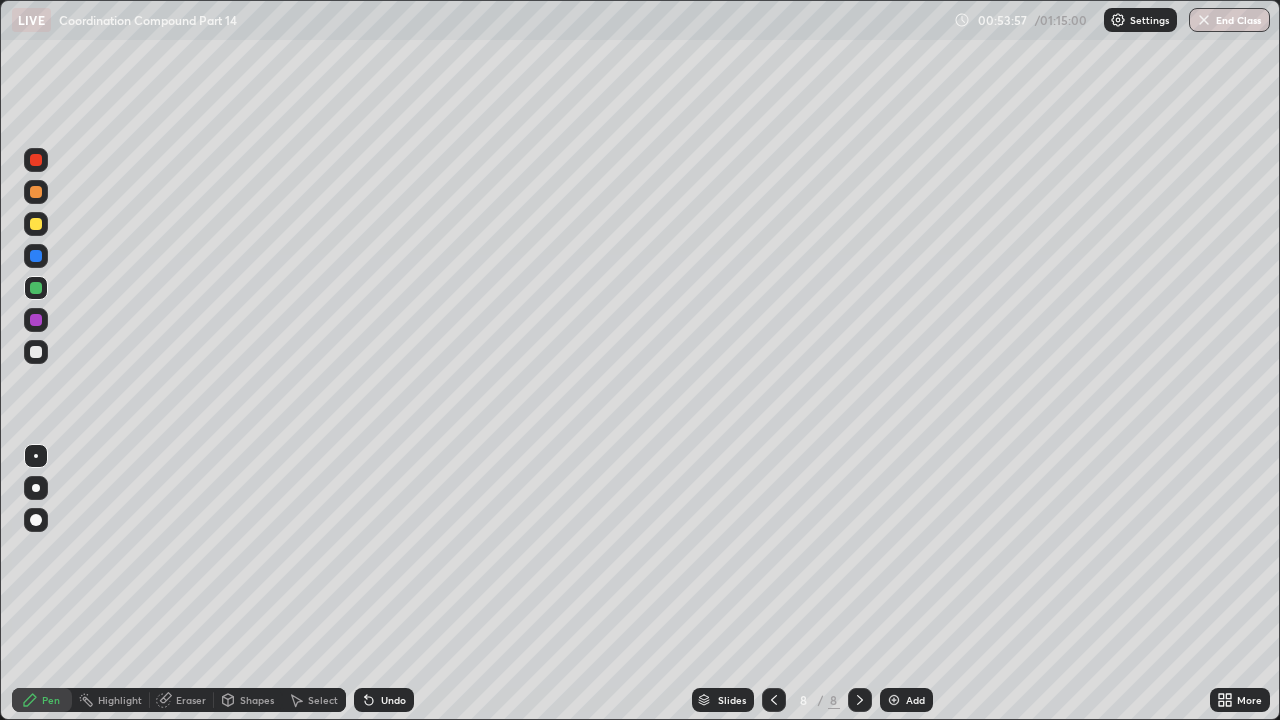 click on "Shapes" at bounding box center [257, 700] 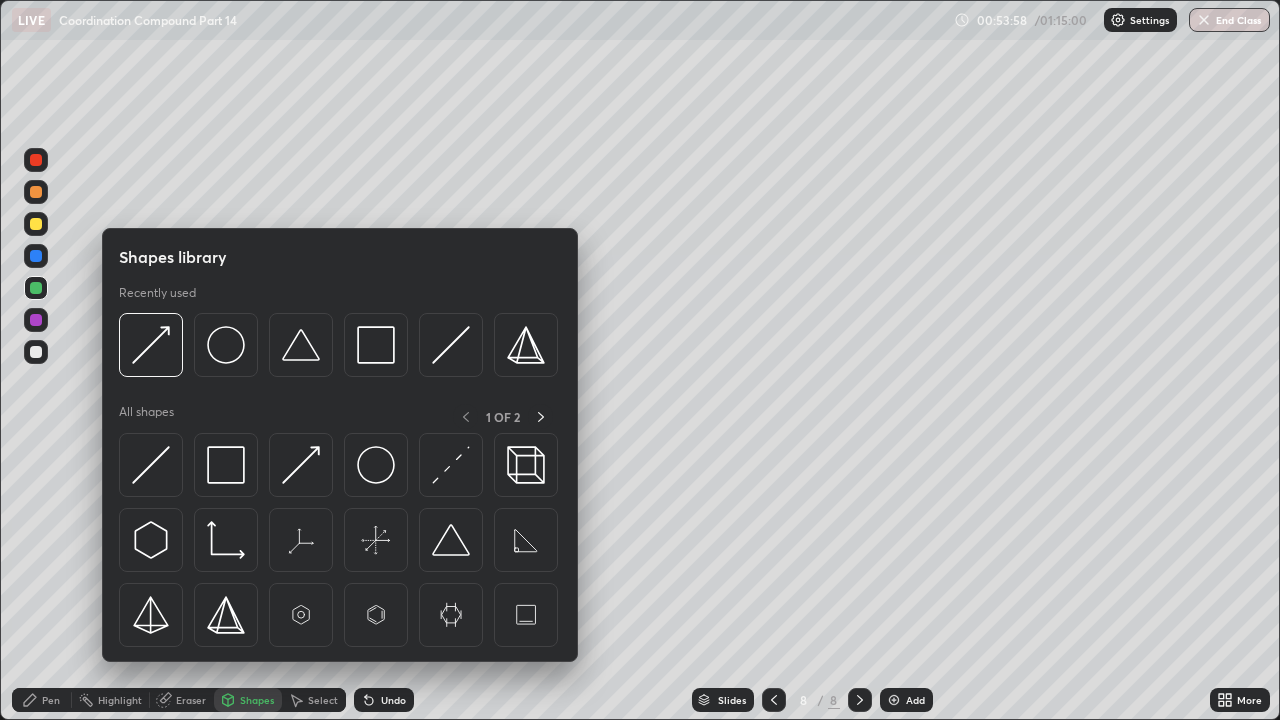 click on "Pen" at bounding box center (42, 700) 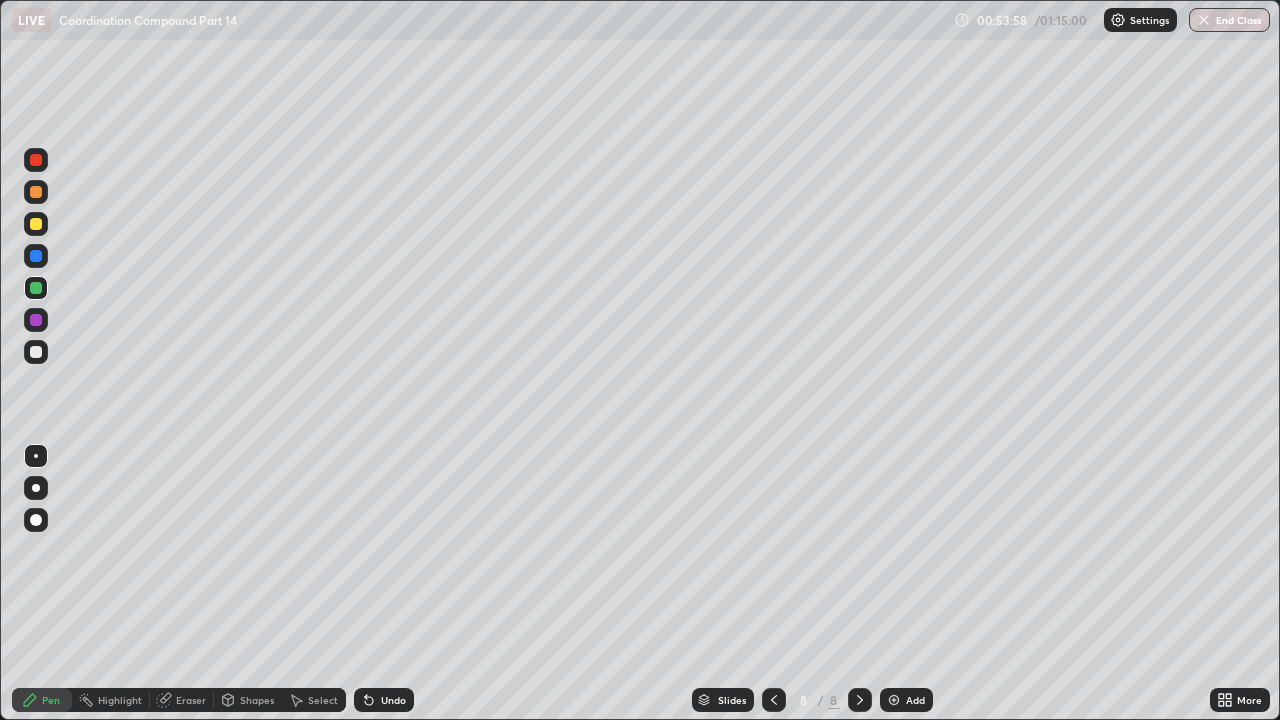 click on "Eraser" at bounding box center [191, 700] 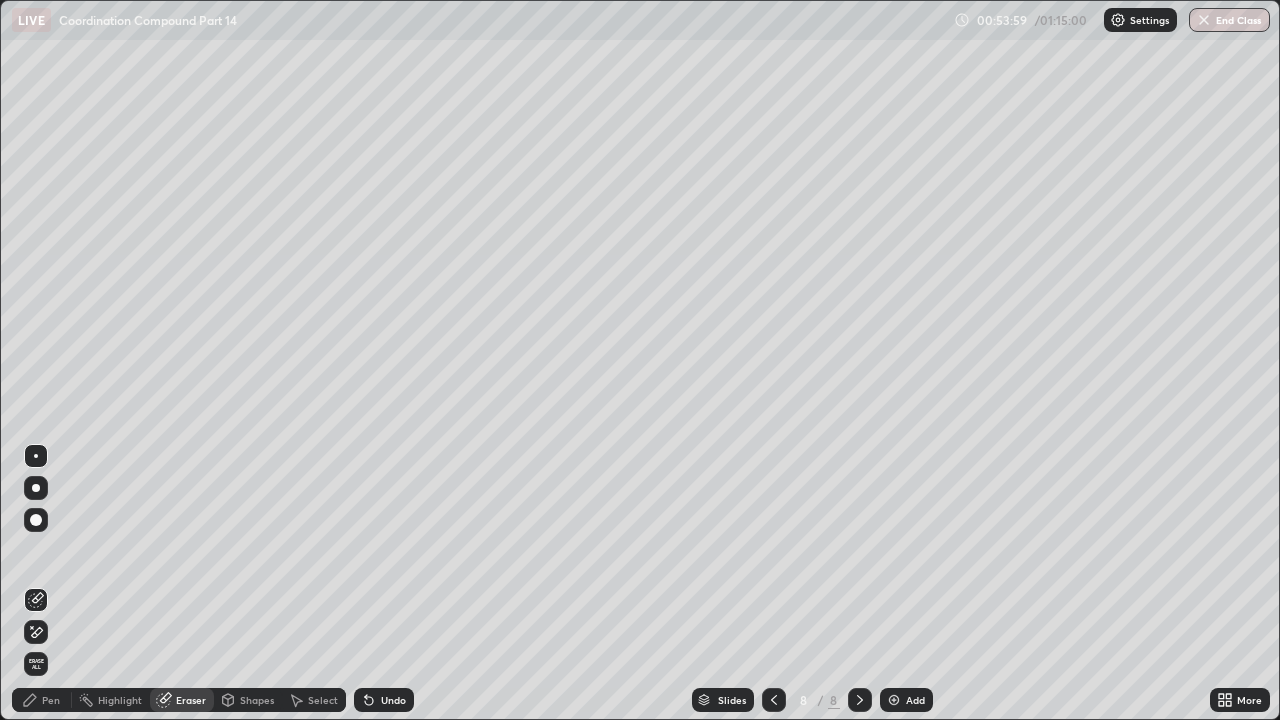 click at bounding box center [36, 632] 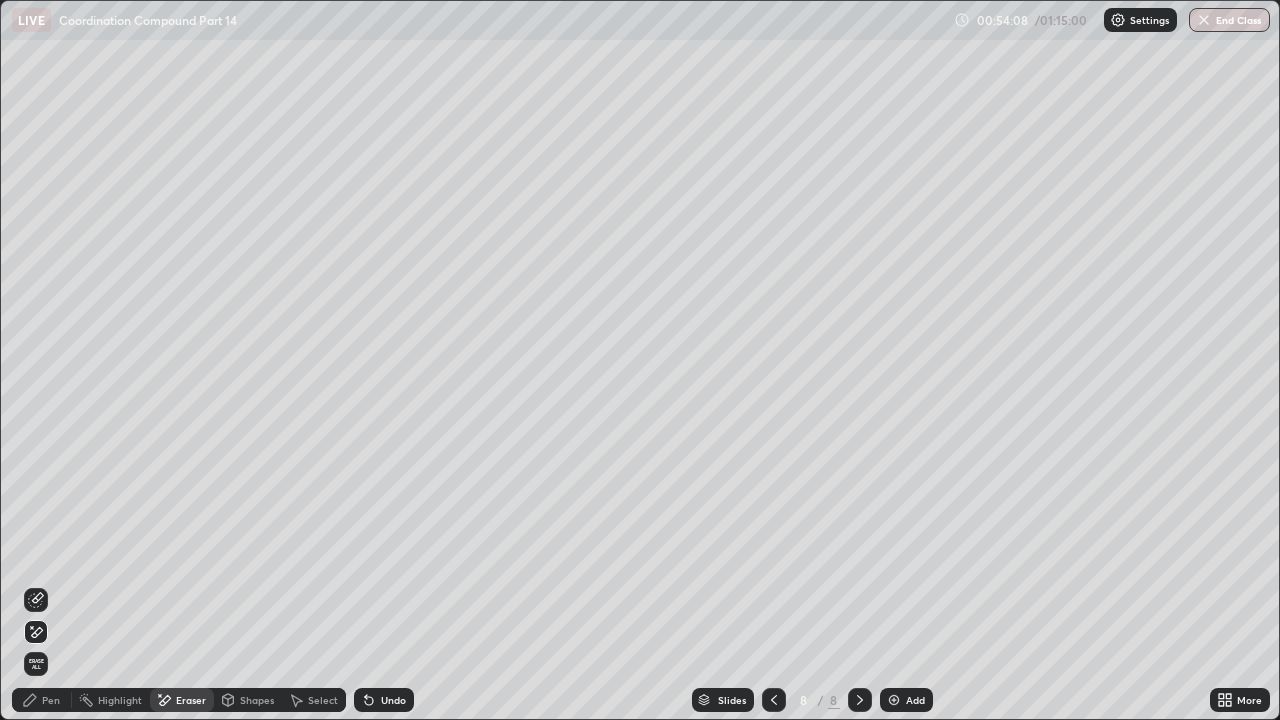 click on "Pen" at bounding box center [51, 700] 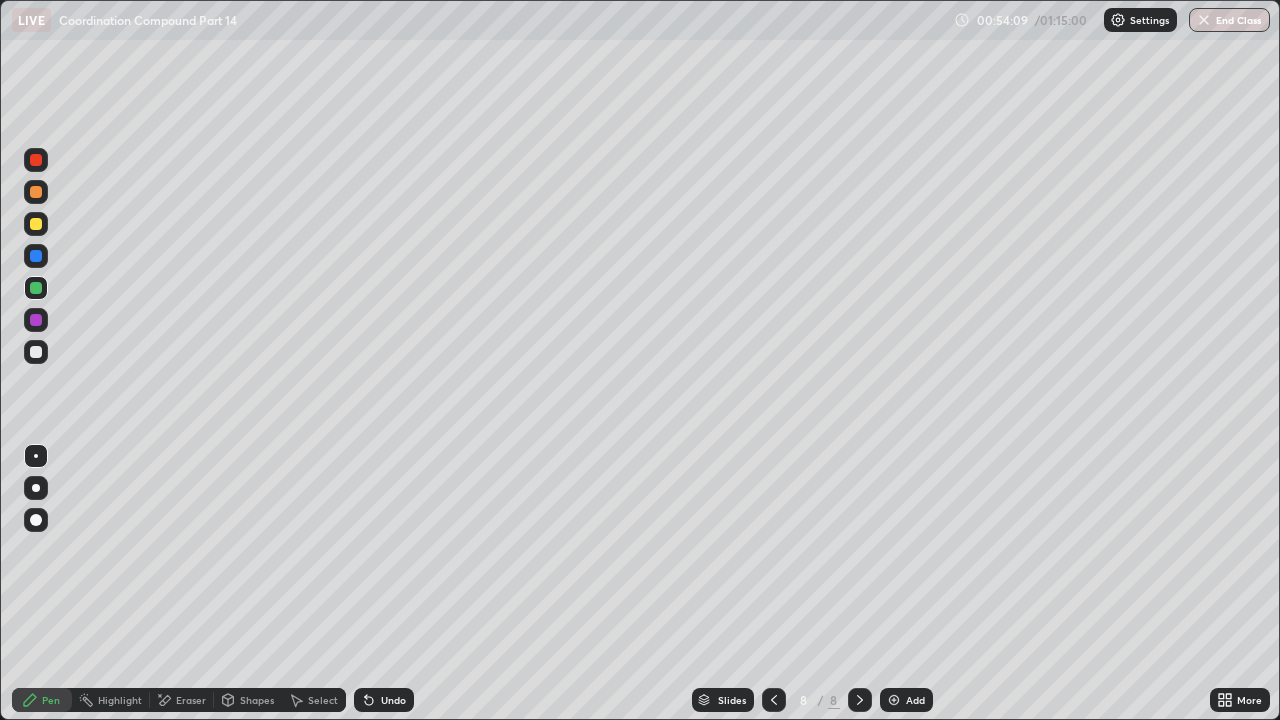 click at bounding box center [36, 352] 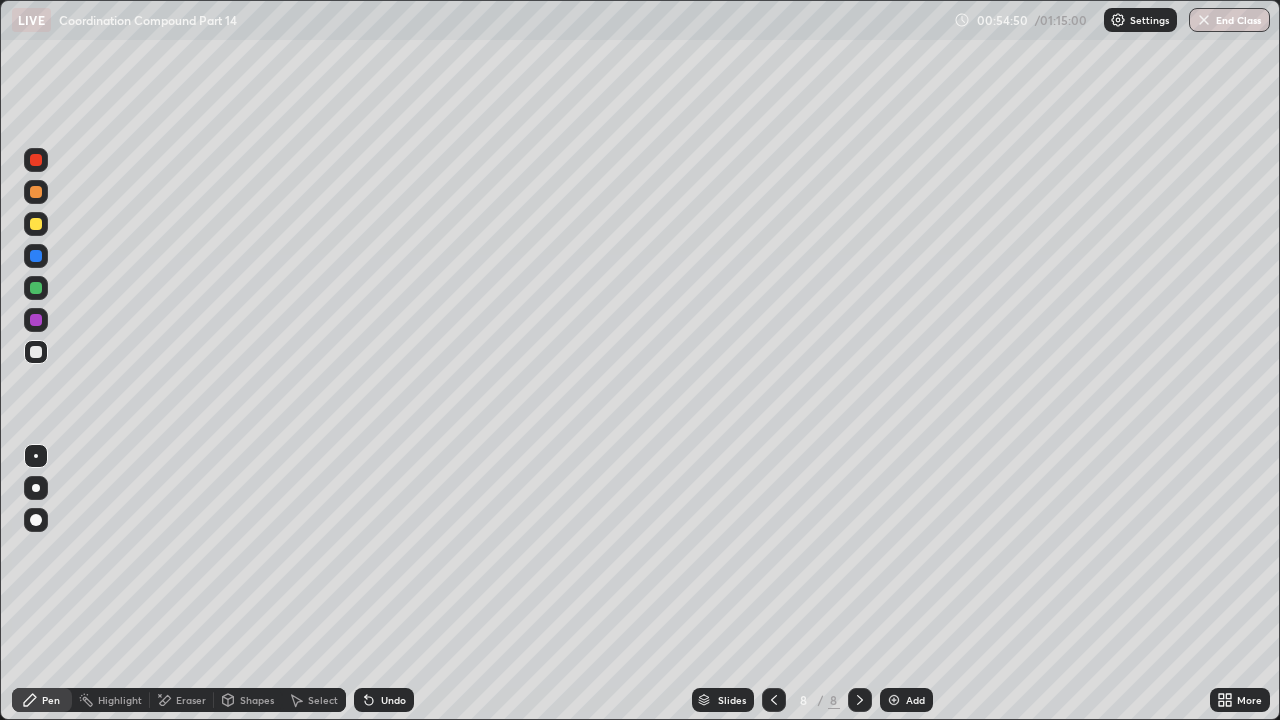 click 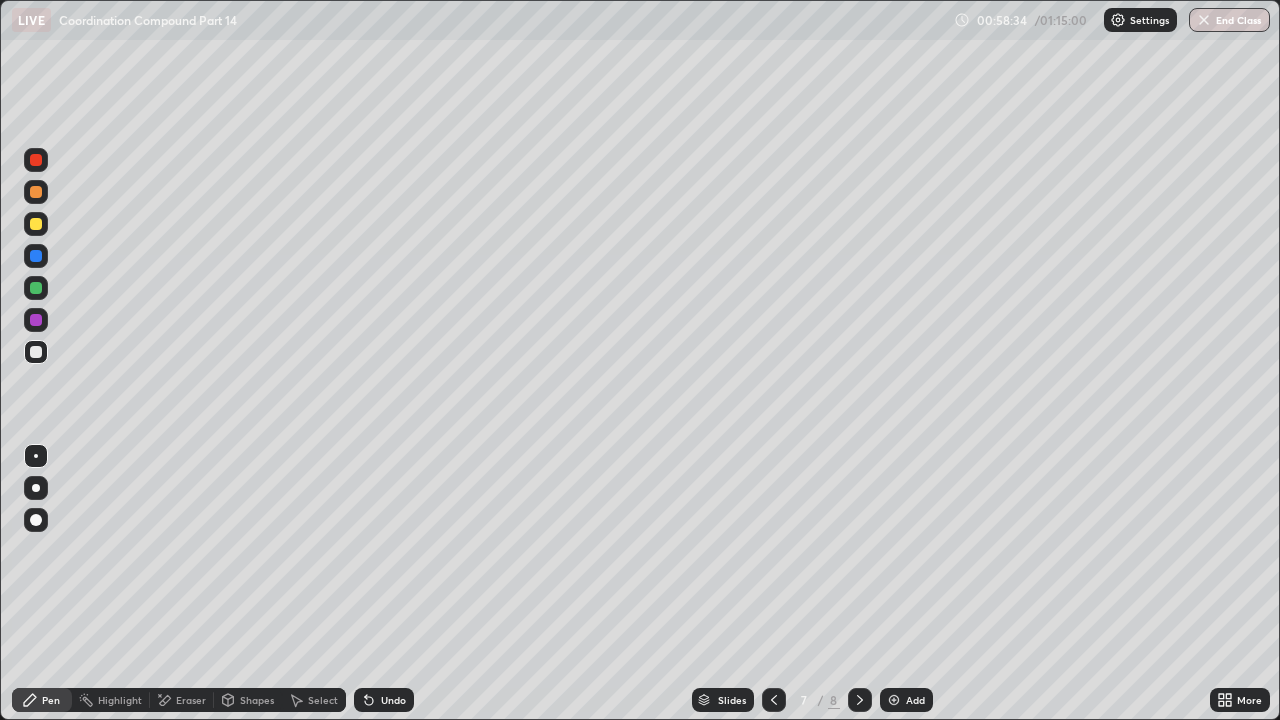click 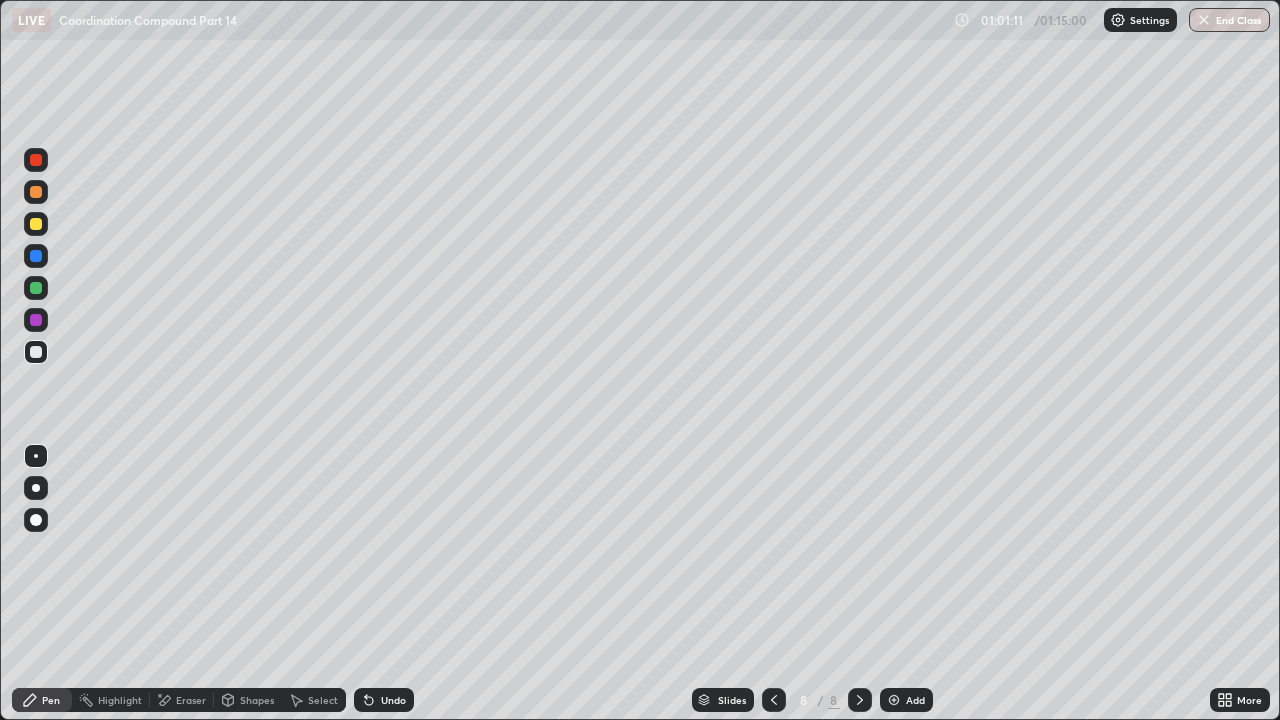 click 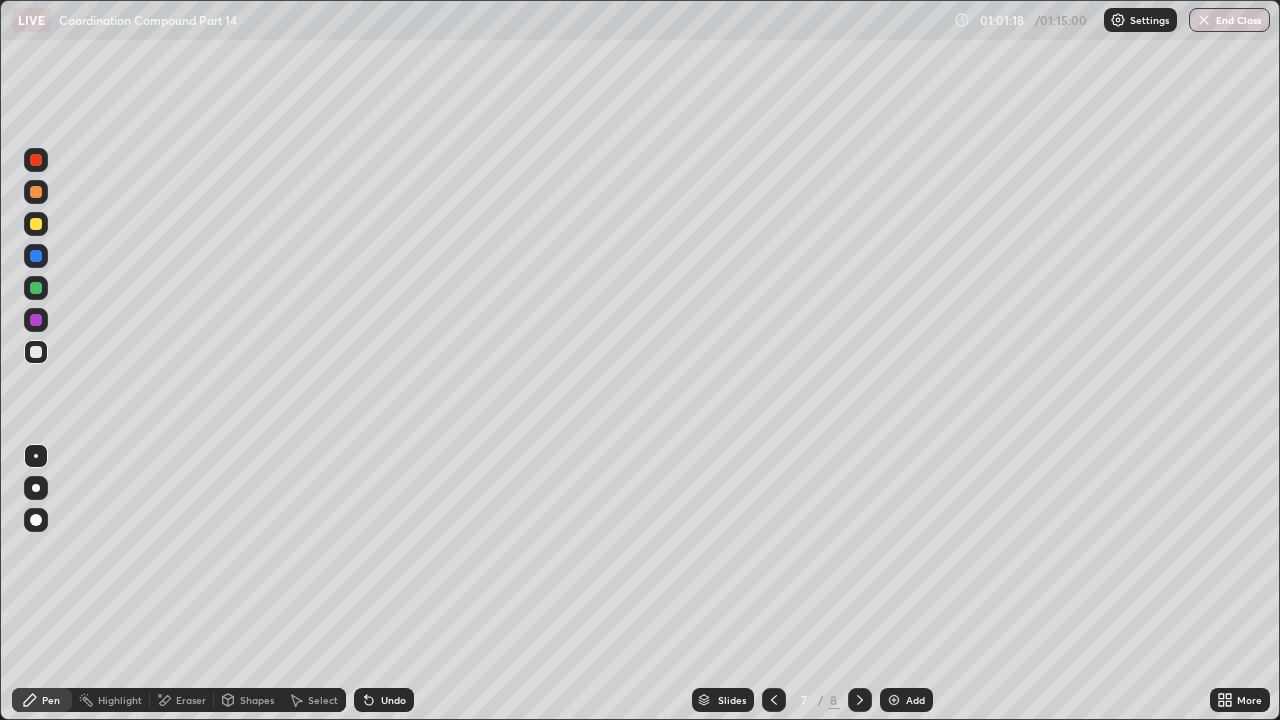 click 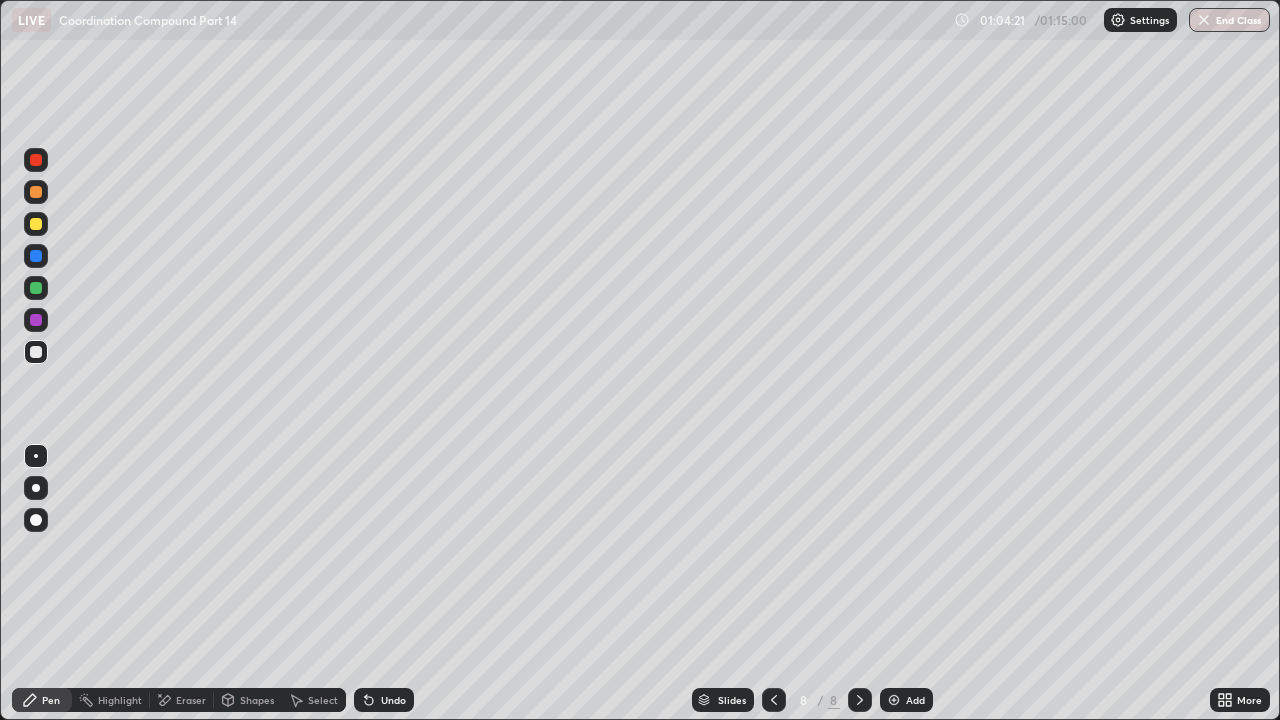 click on "Add" at bounding box center (906, 700) 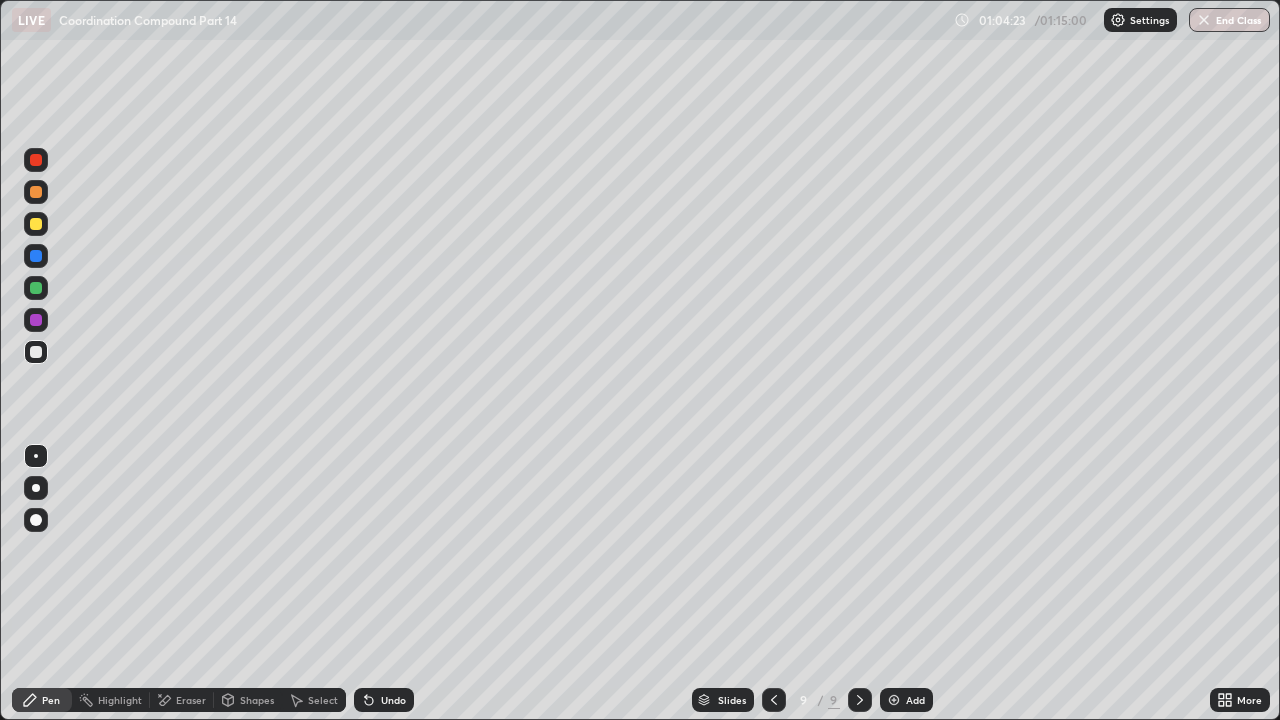 click at bounding box center (36, 224) 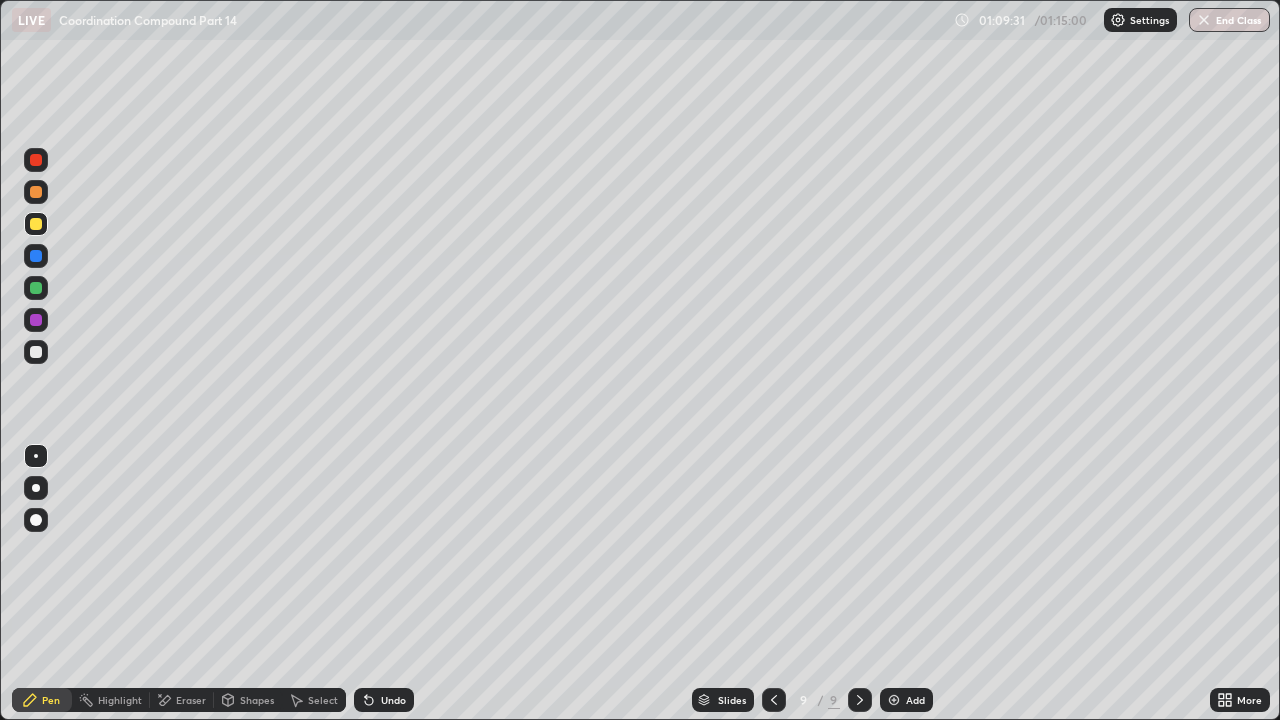click at bounding box center [36, 192] 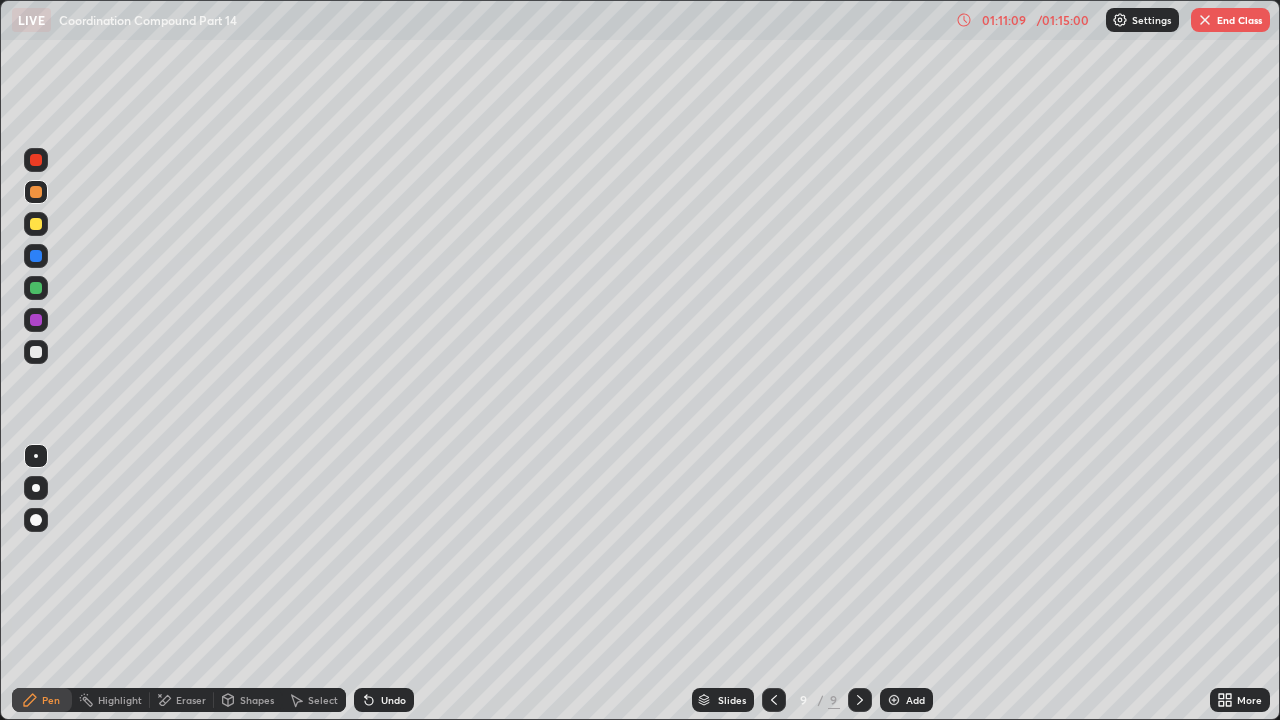 click on "End Class" at bounding box center (1230, 20) 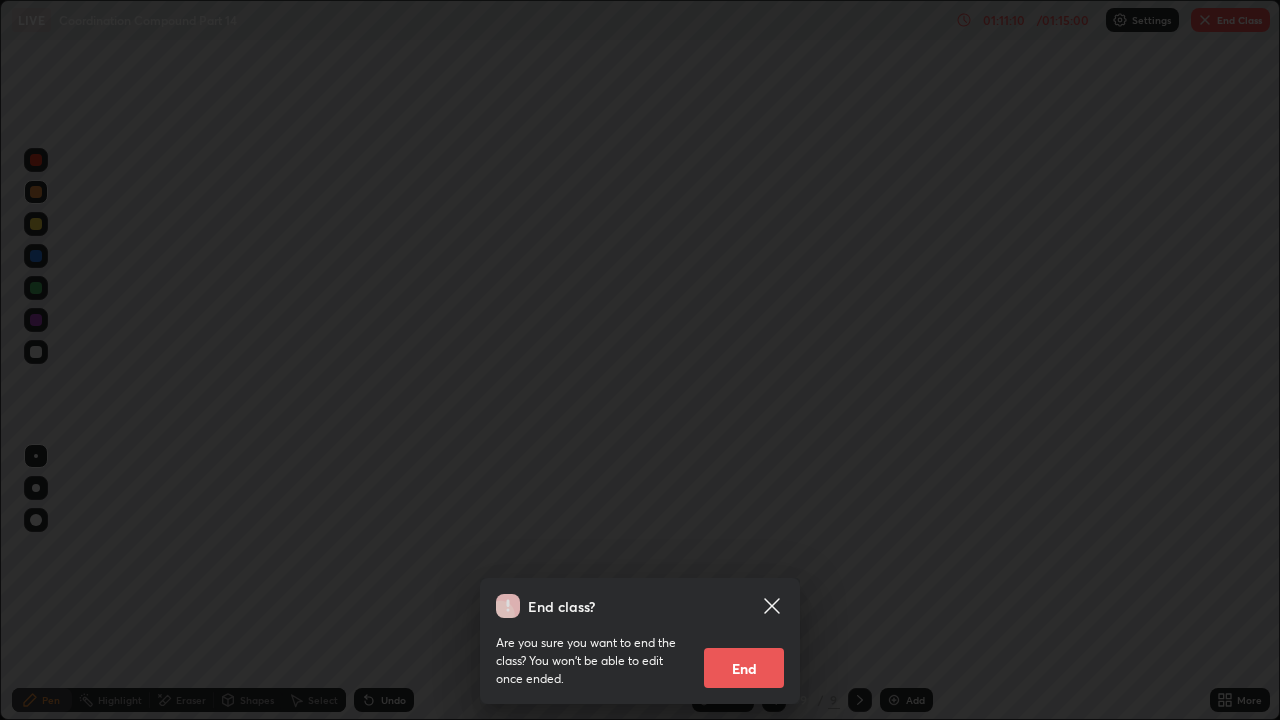 click on "End" at bounding box center (744, 668) 